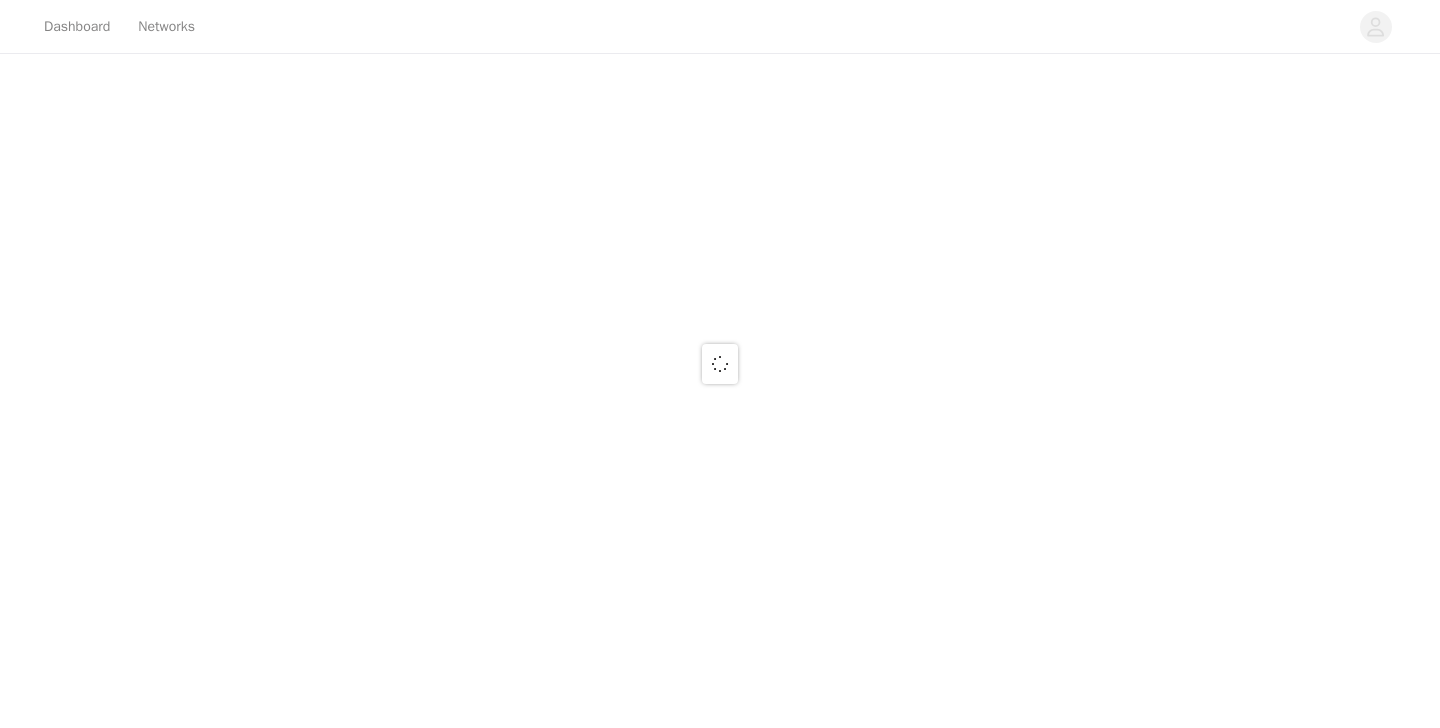 scroll, scrollTop: 0, scrollLeft: 0, axis: both 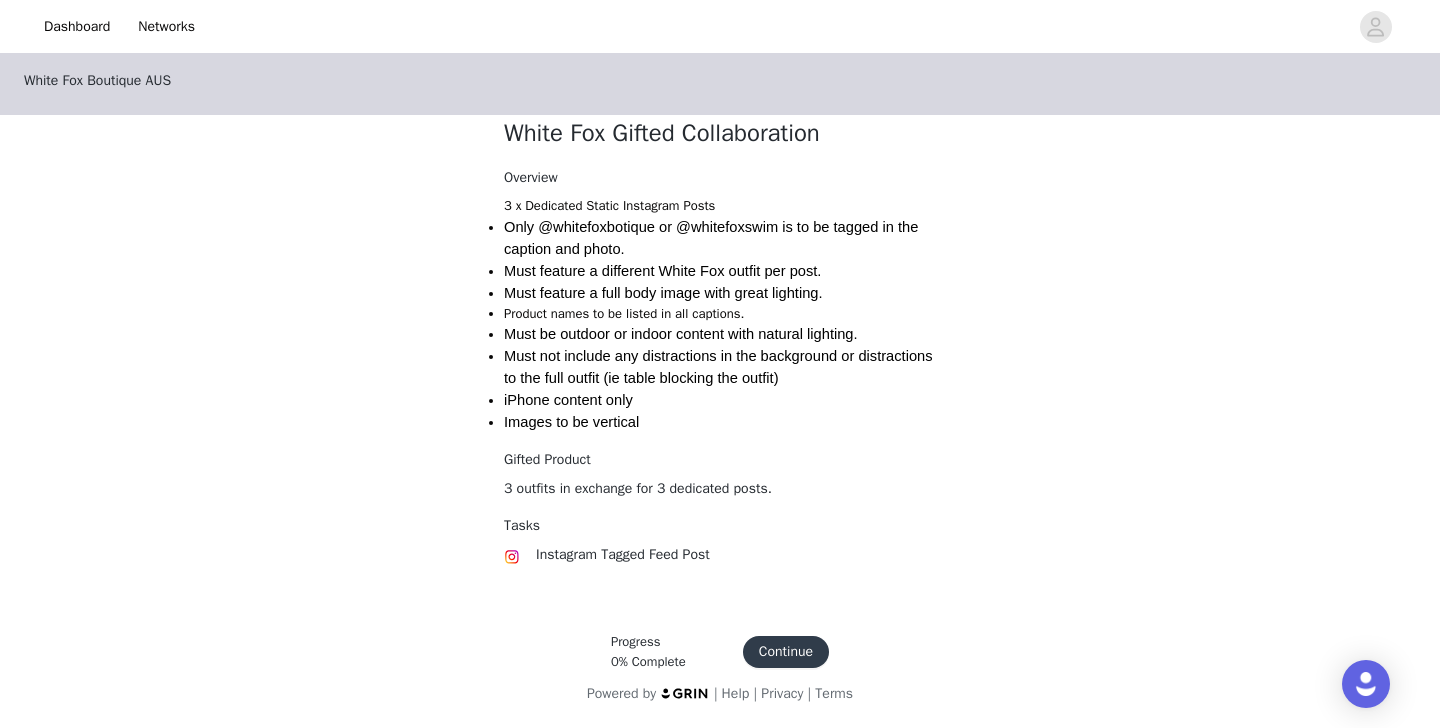 click on "Continue" at bounding box center (786, 652) 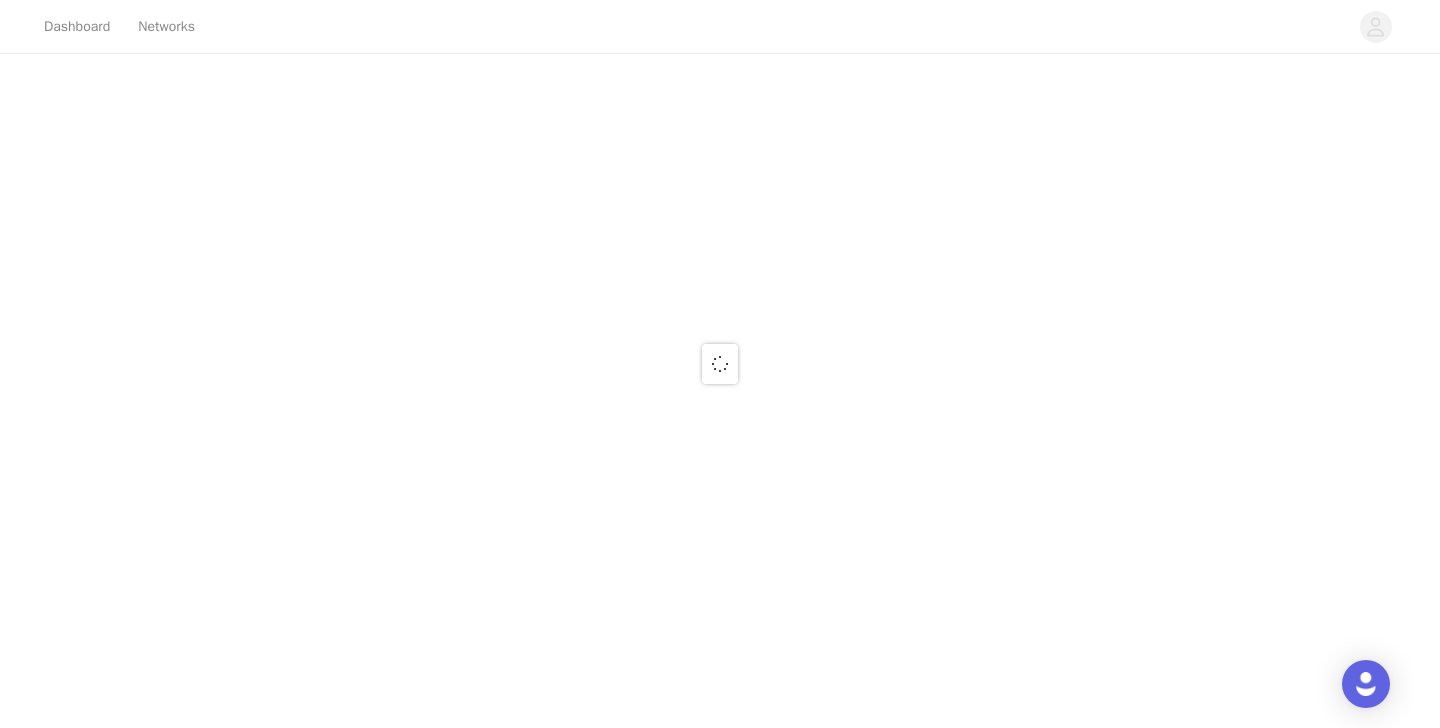 scroll, scrollTop: 0, scrollLeft: 0, axis: both 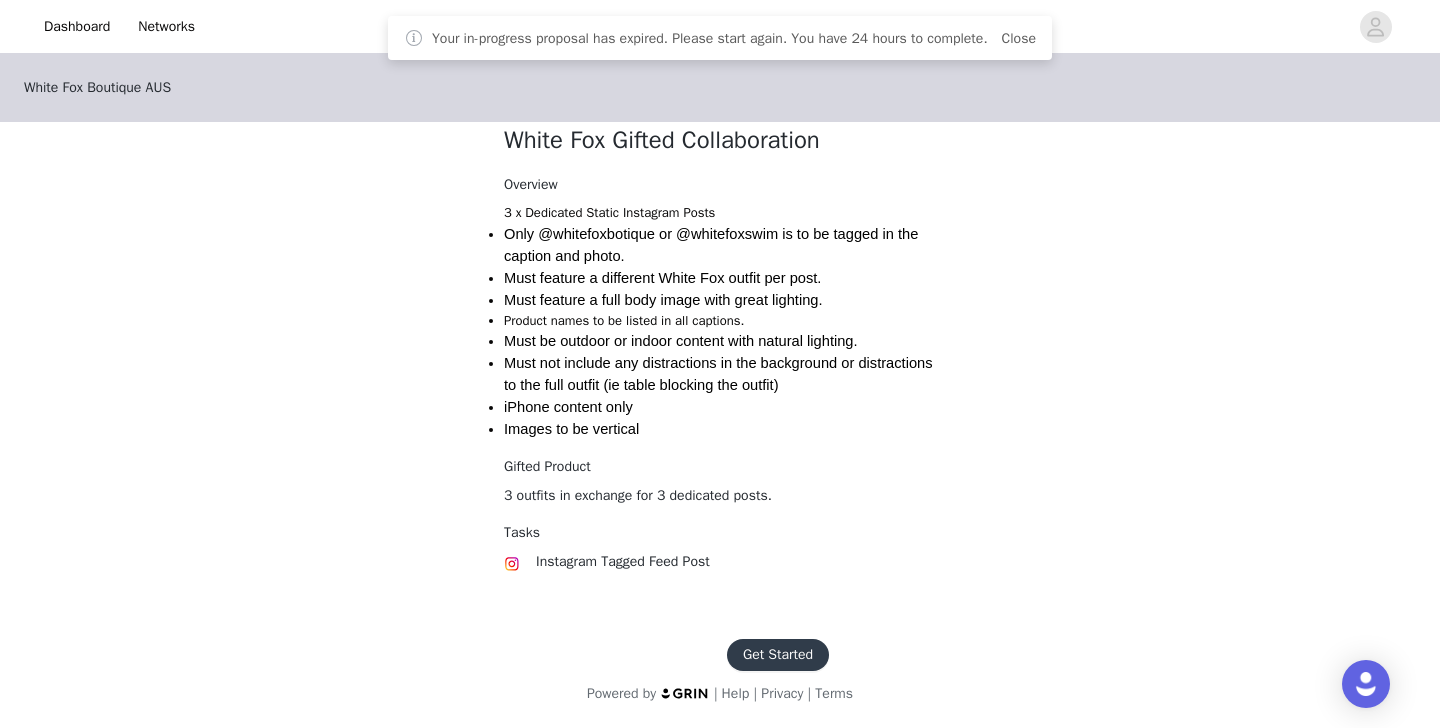 click on "Get Started" at bounding box center [778, 655] 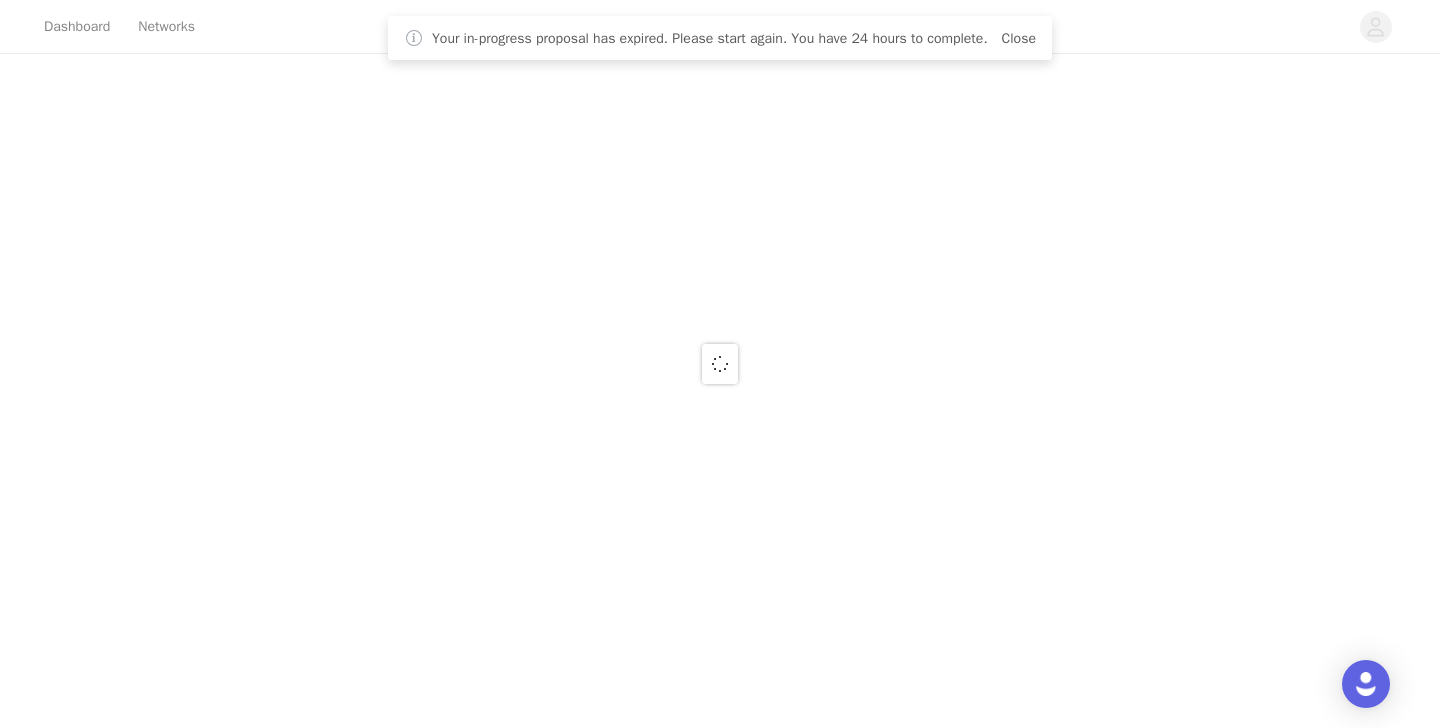 scroll, scrollTop: 0, scrollLeft: 0, axis: both 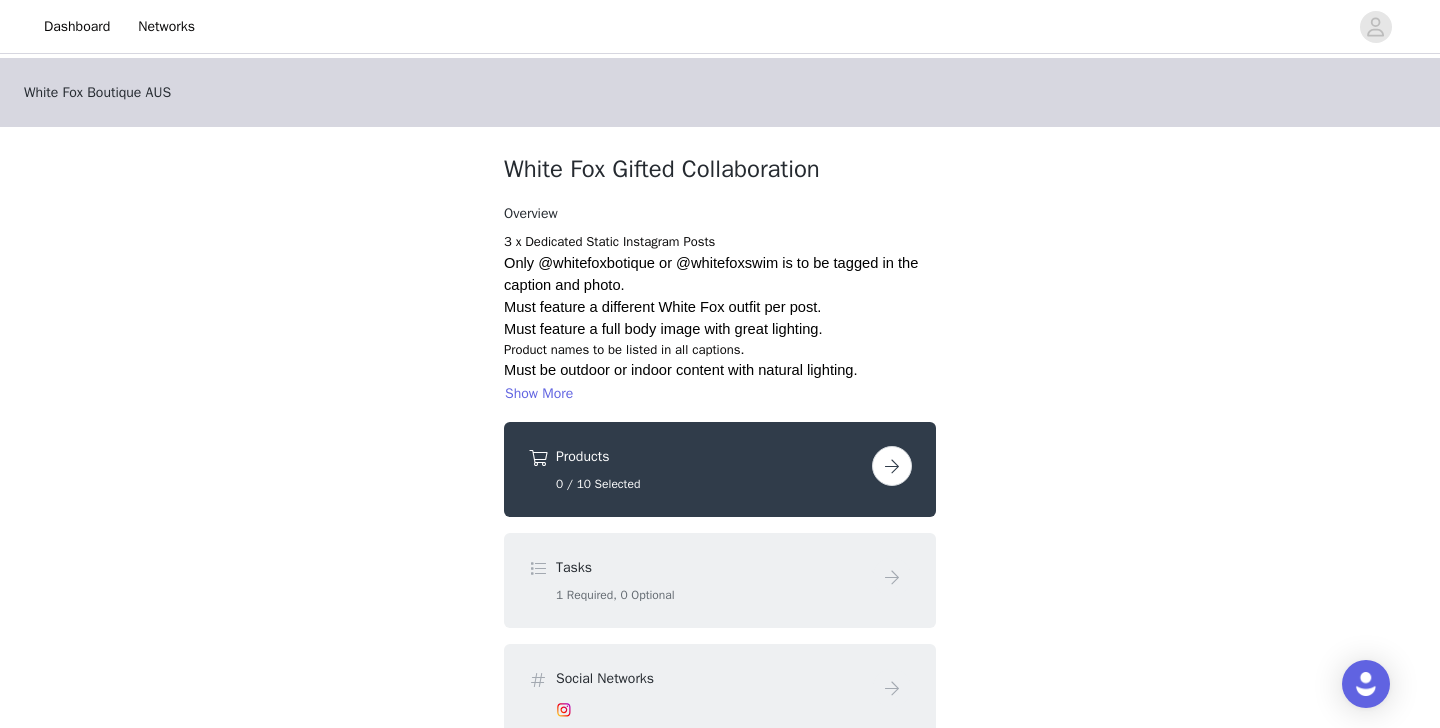 click at bounding box center [892, 466] 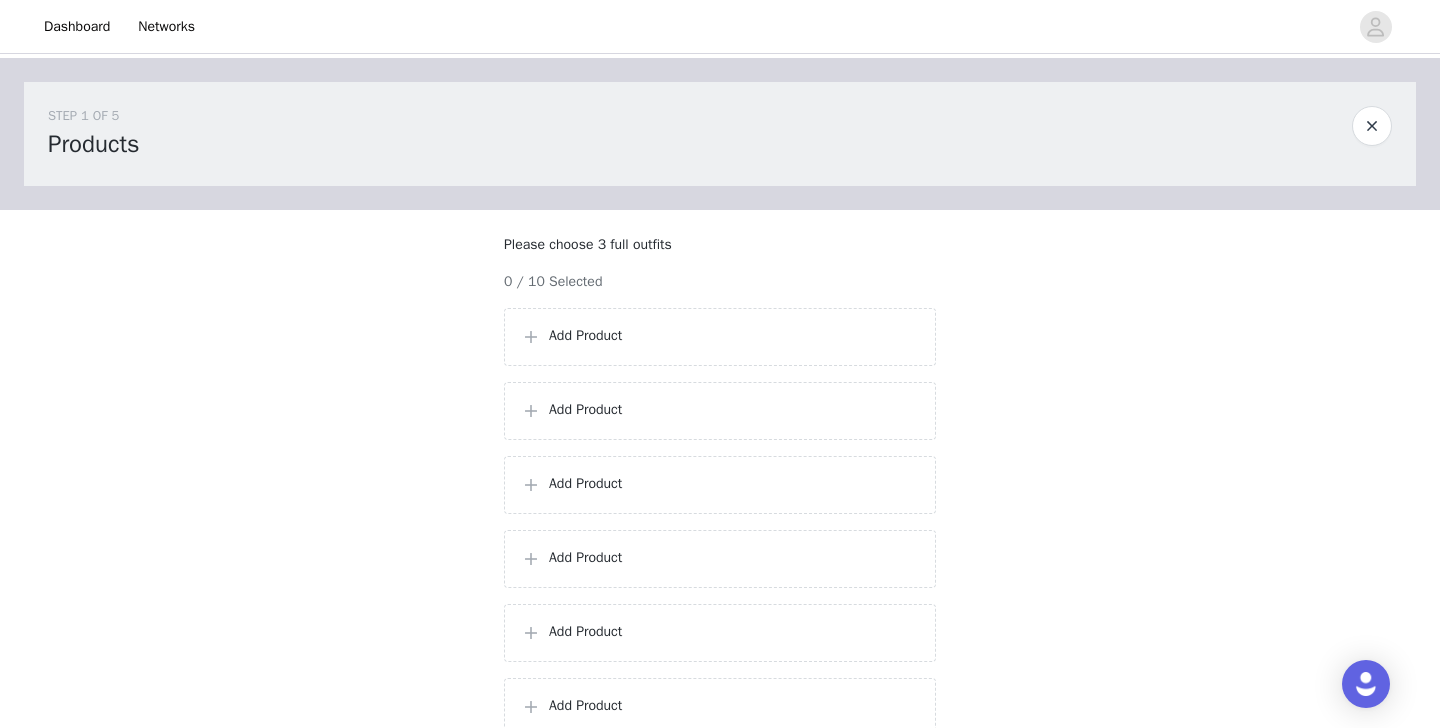 click on "Add Product" at bounding box center (734, 335) 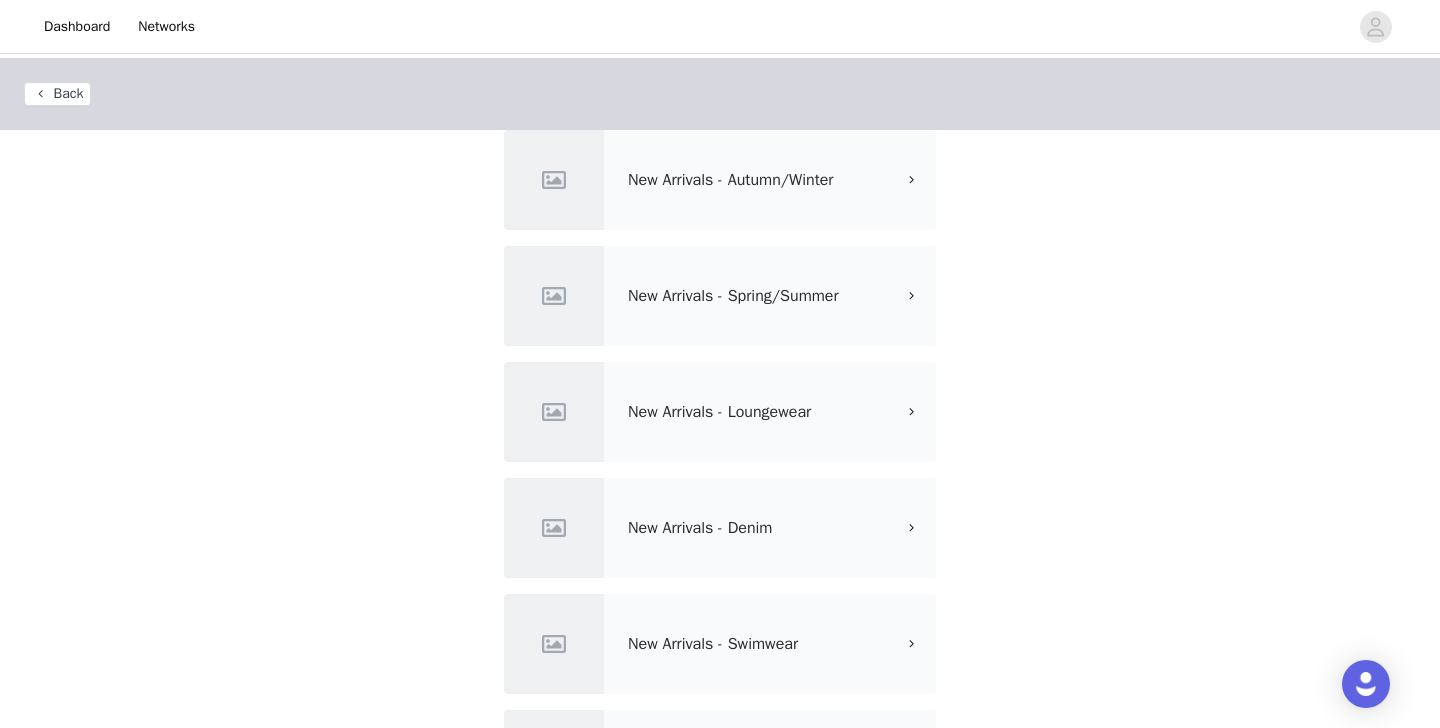 click on "New Arrivals - Swimwear" at bounding box center (713, 644) 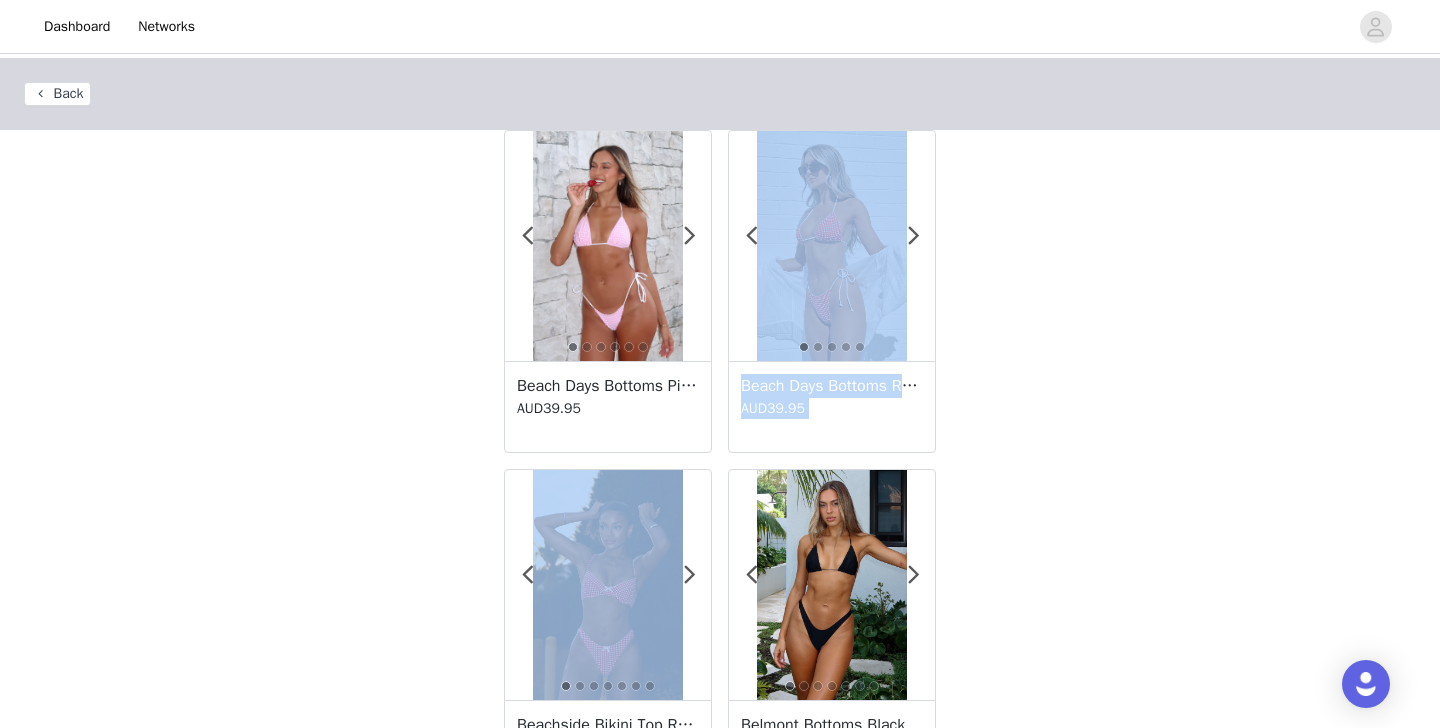 drag, startPoint x: 687, startPoint y: 638, endPoint x: 892, endPoint y: 316, distance: 381.71848 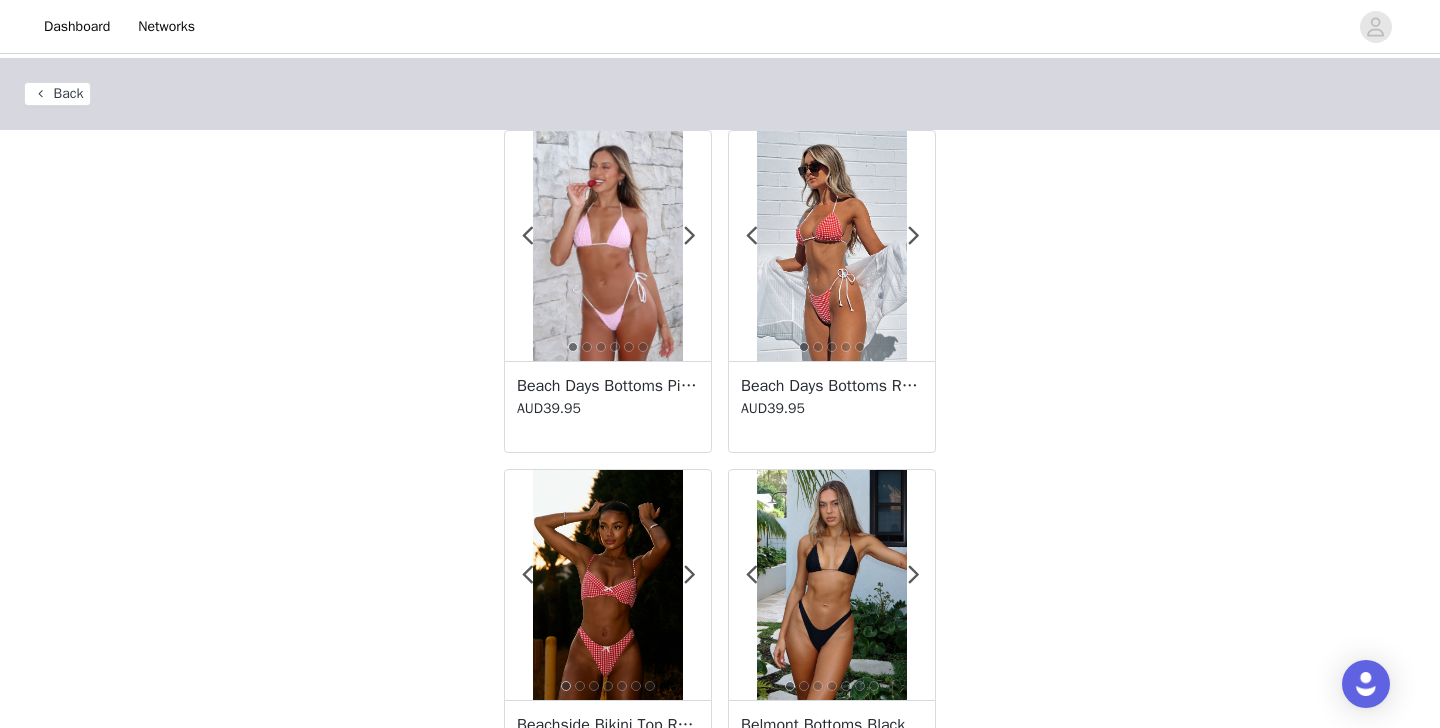 click on "Back         1 2 3 4 5 6
Beach Days Bottoms Pink Gingham
AUD39.95
1 2 3 4 5
Beach Days Bottoms [GEOGRAPHIC_DATA]
AUD39.95
1 2 3 4 5 6 7
Beachside Bikini Top [GEOGRAPHIC_DATA]
AUD64.95
1 2 3 4 5 6 7
Belmont Bottoms Black
AUD34.95
1 2 3 4 5 6 7
Belmont Bottoms Chocolate
AUD34.95
1 2 3 4 5
Belmont Bottoms Cobalt
AUD34.95
1 2 3 4 5 6 7 8 9 10
Cabo Bottoms Black
AUD34.95
1 2 3 4 5
Cabo Bottoms Black/White
AUD34.95
1 2 3 4 5 6
AUD34.95" at bounding box center [720, 2160] 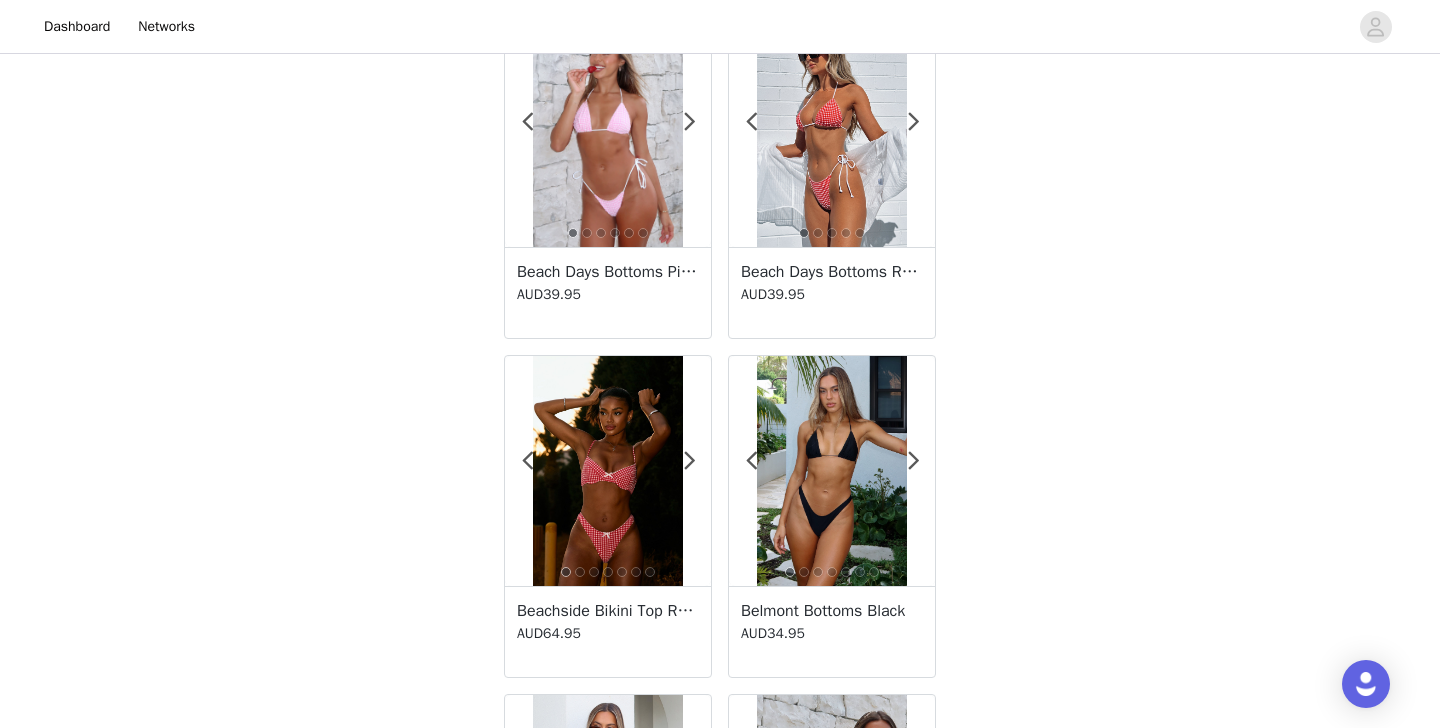 scroll, scrollTop: 283, scrollLeft: 0, axis: vertical 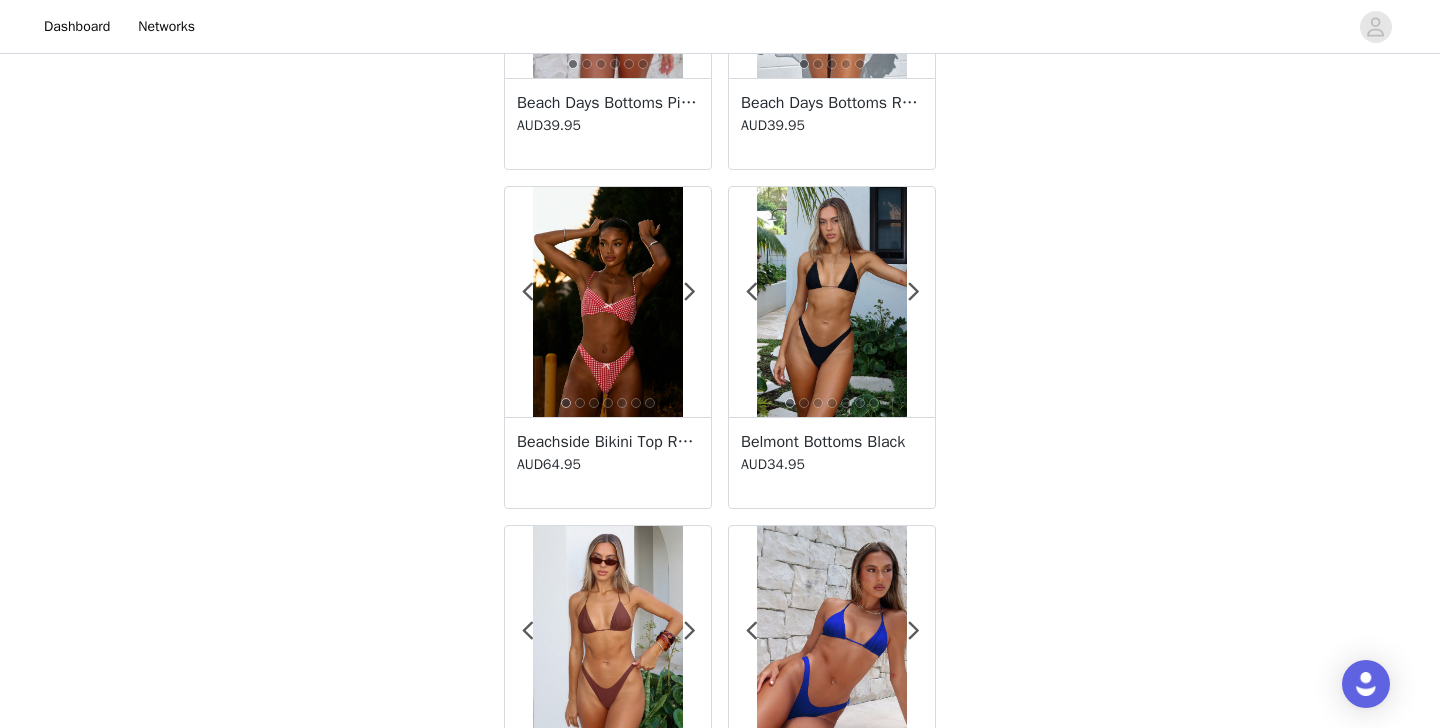 click at bounding box center [607, 302] 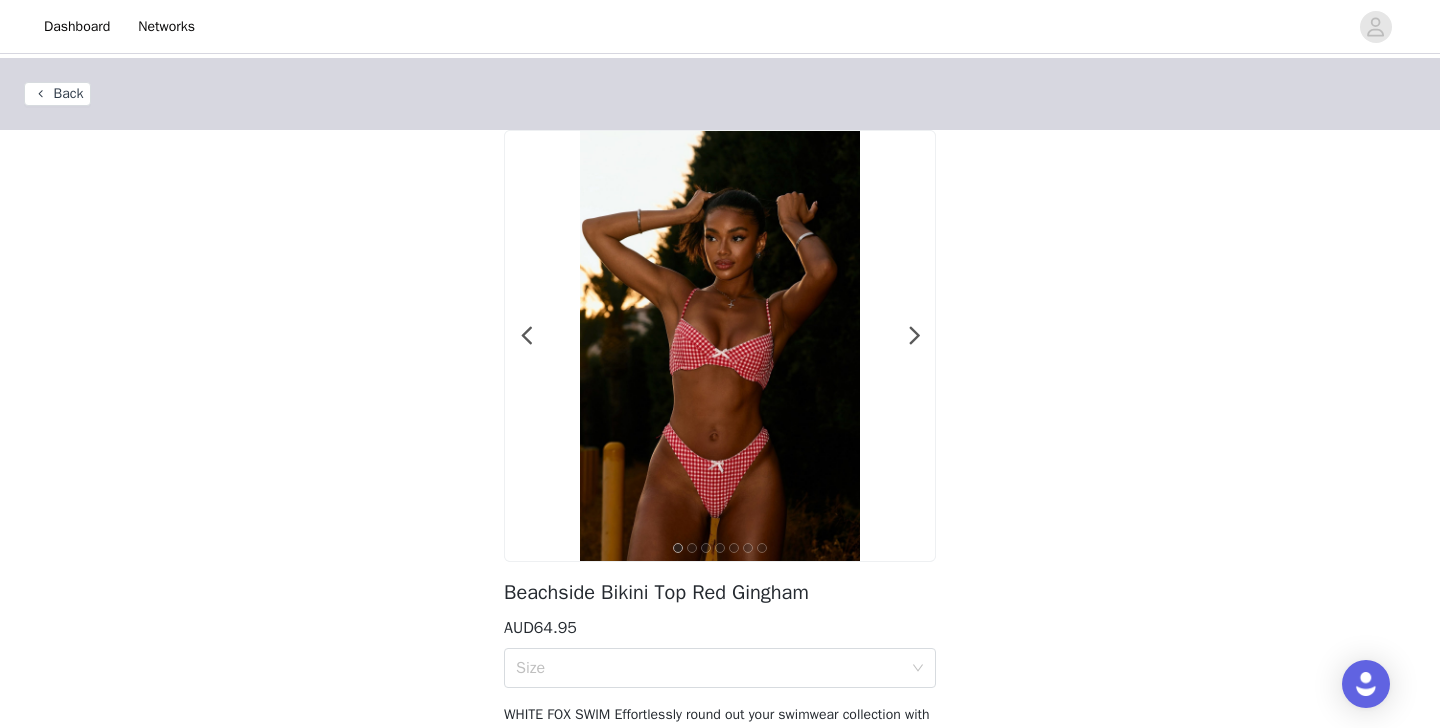 scroll, scrollTop: 101, scrollLeft: 0, axis: vertical 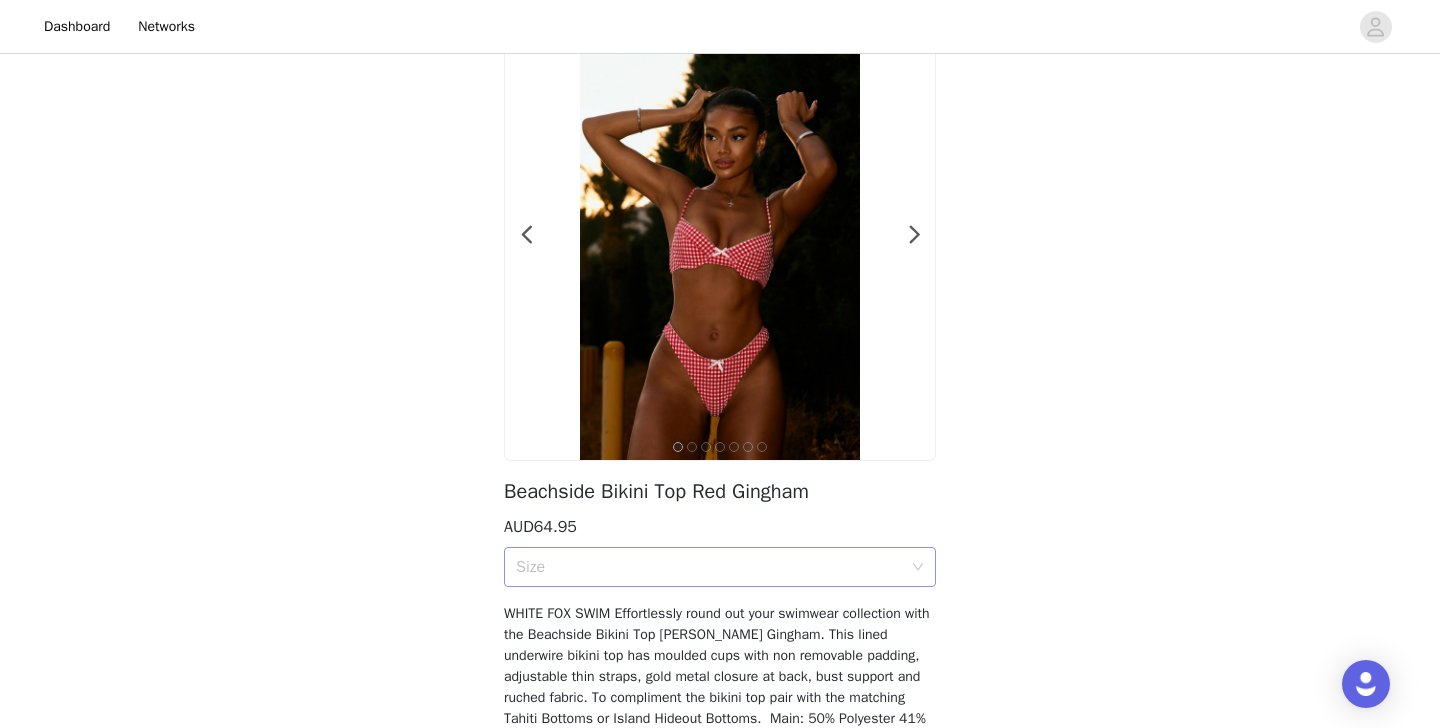 click on "Size" at bounding box center (709, 567) 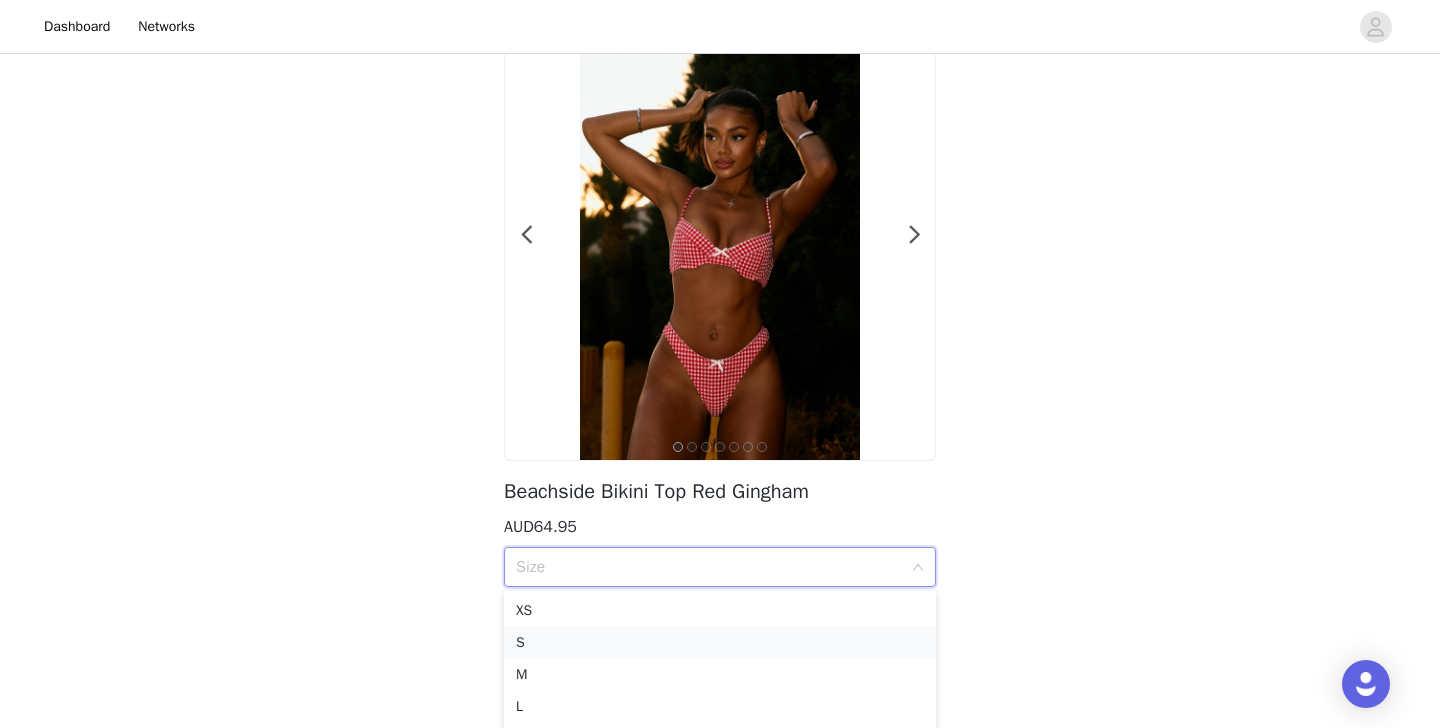 click on "S" at bounding box center [720, 643] 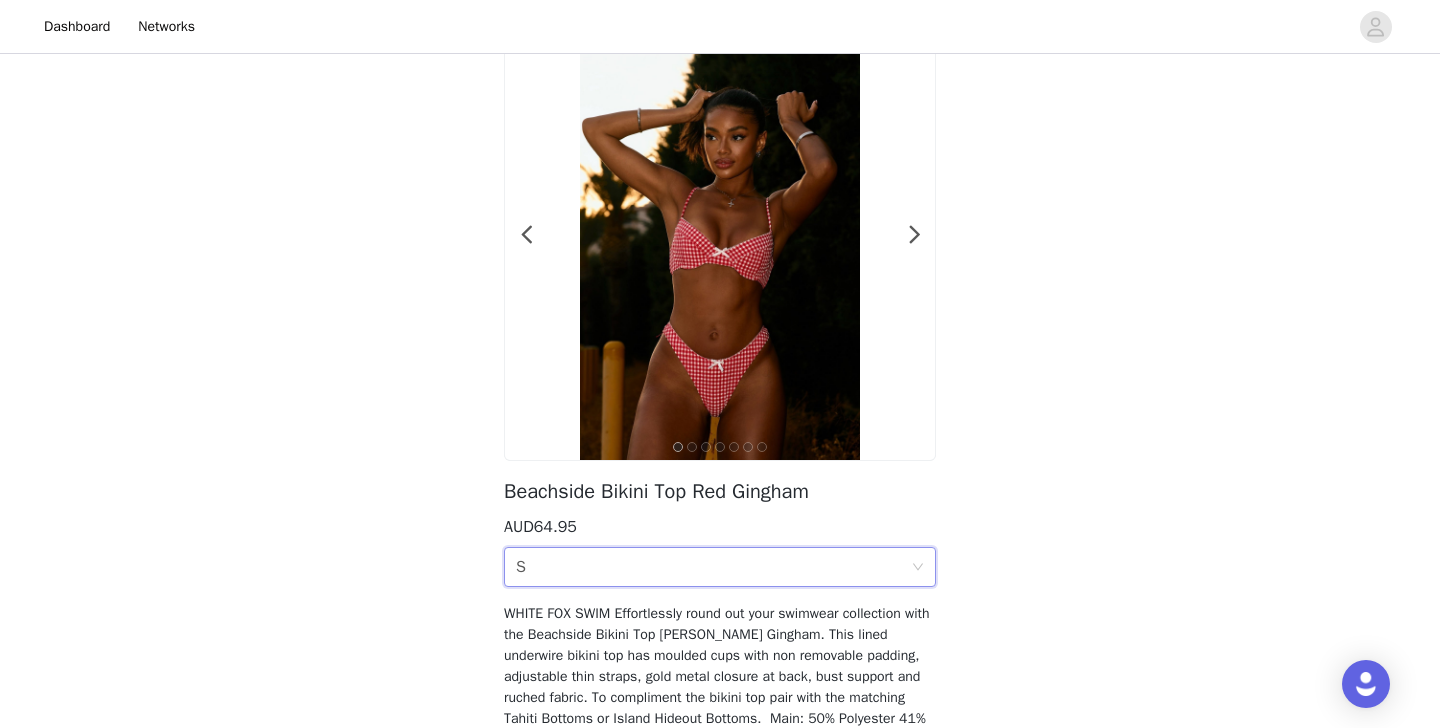 scroll, scrollTop: 327, scrollLeft: 0, axis: vertical 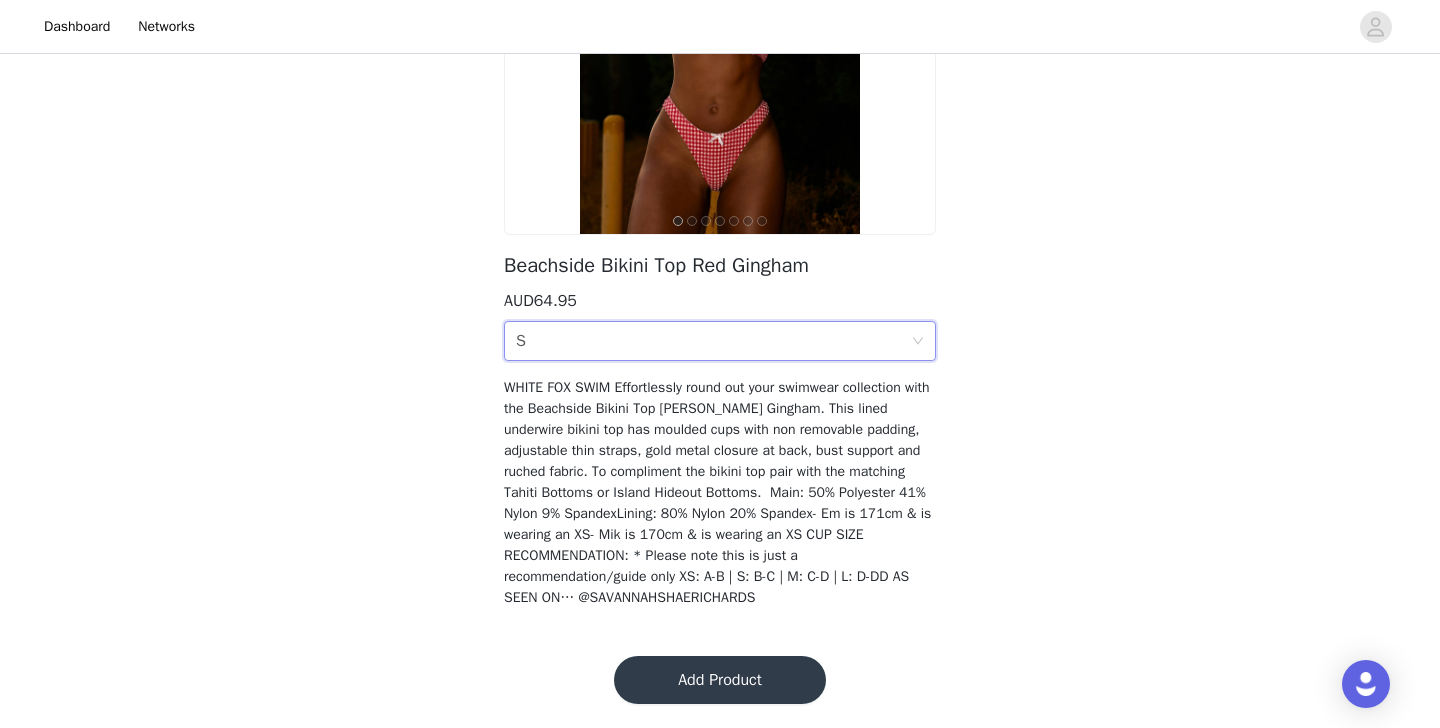 click on "Add Product" at bounding box center (720, 680) 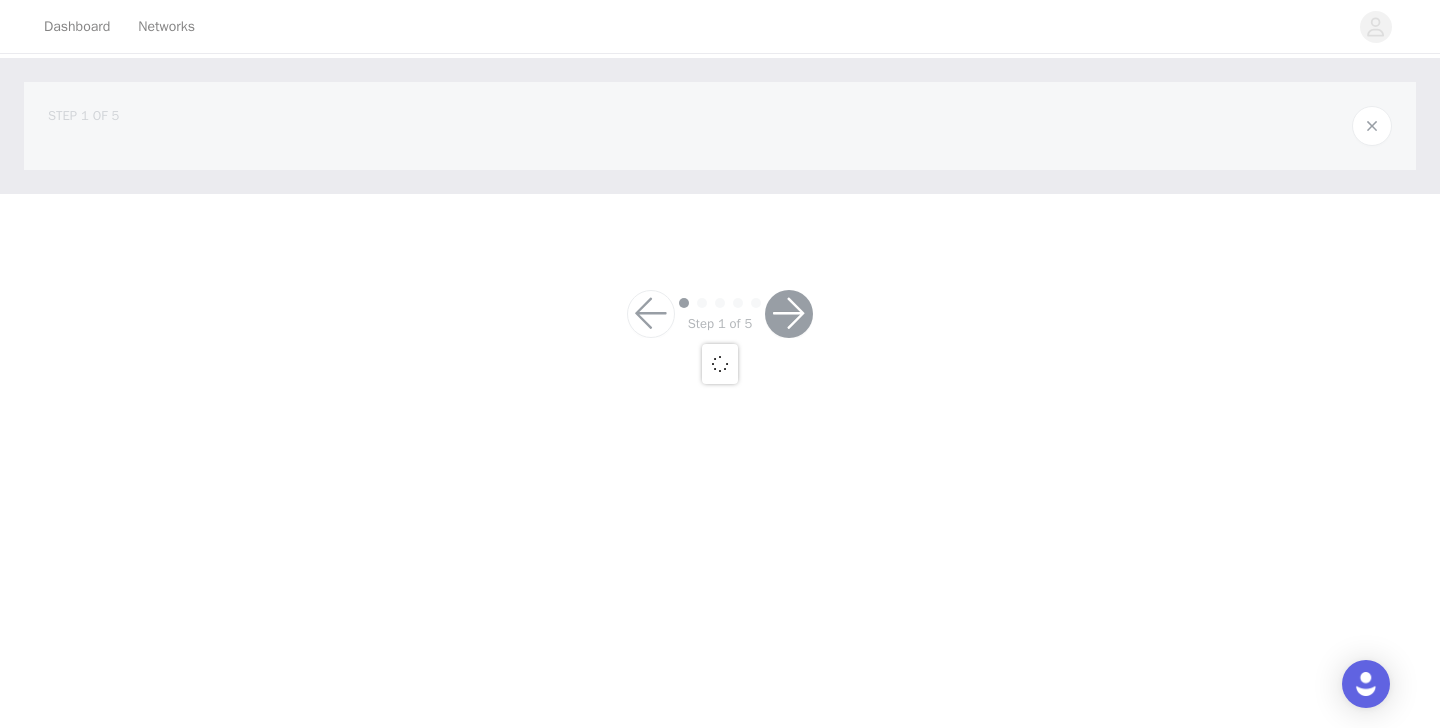 scroll, scrollTop: 0, scrollLeft: 0, axis: both 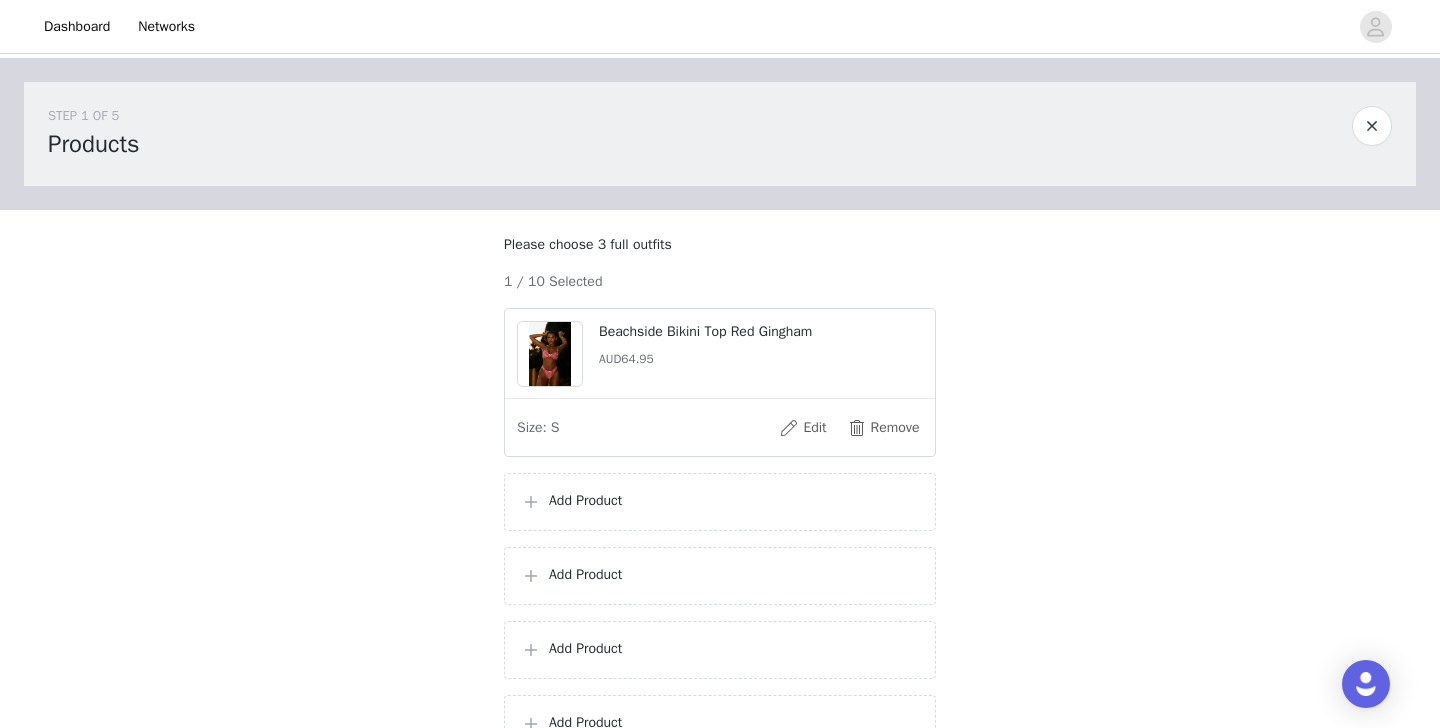 click on "Add Product" at bounding box center (734, 500) 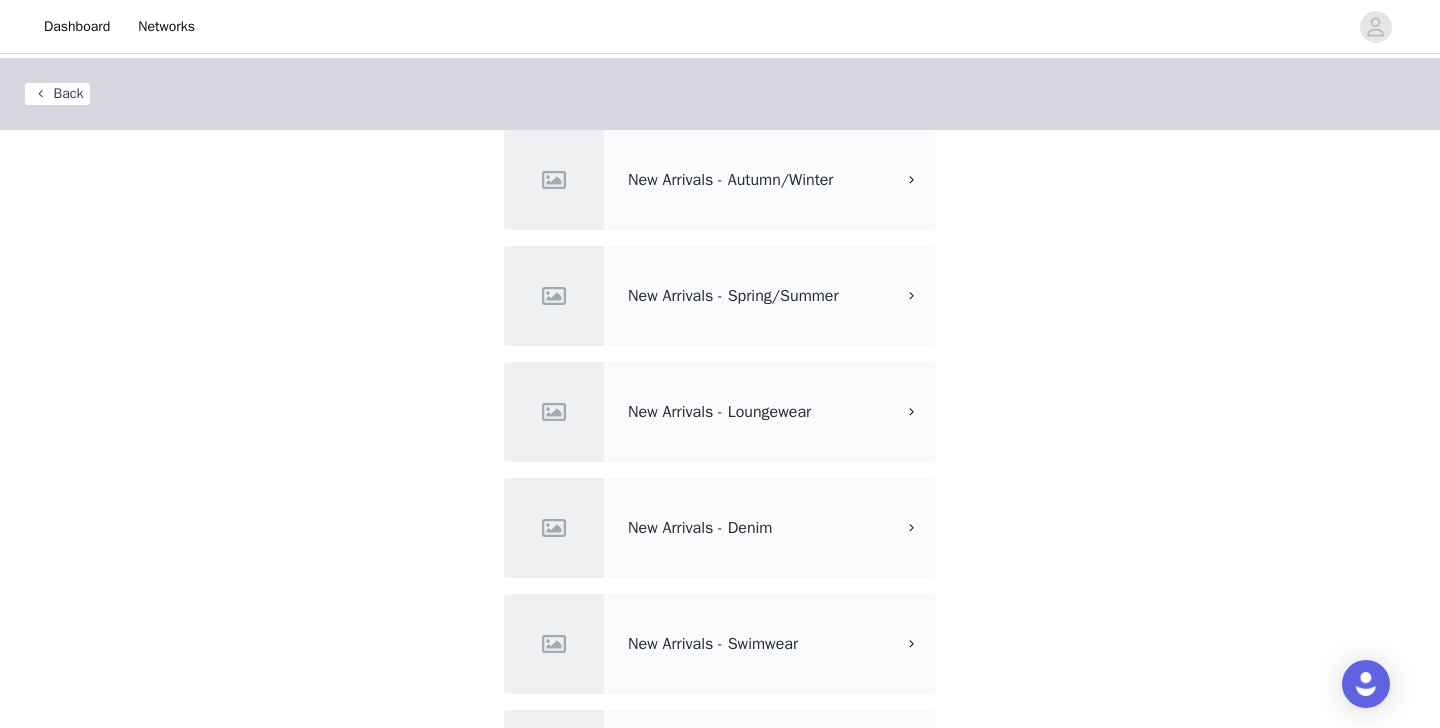 click on "New Arrivals - Swimwear" at bounding box center [761, 644] 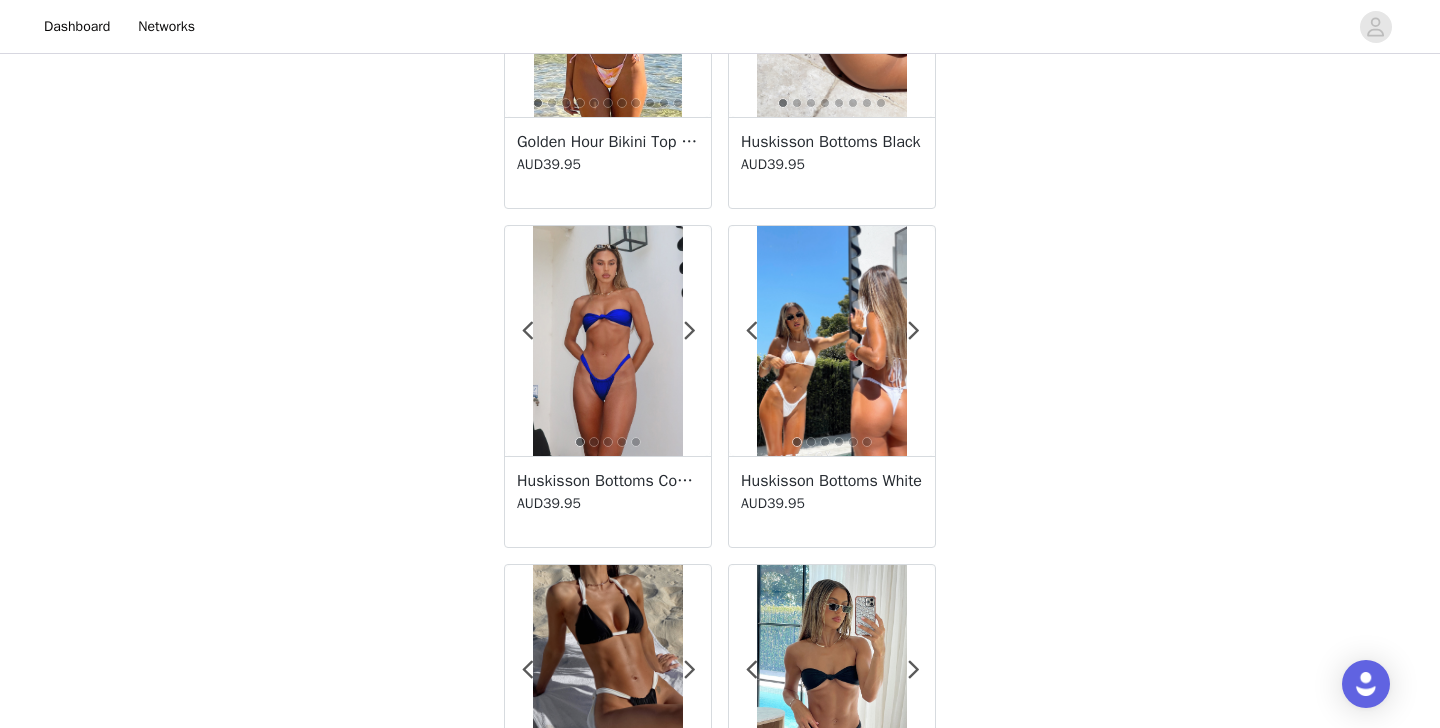 scroll, scrollTop: 3534, scrollLeft: 0, axis: vertical 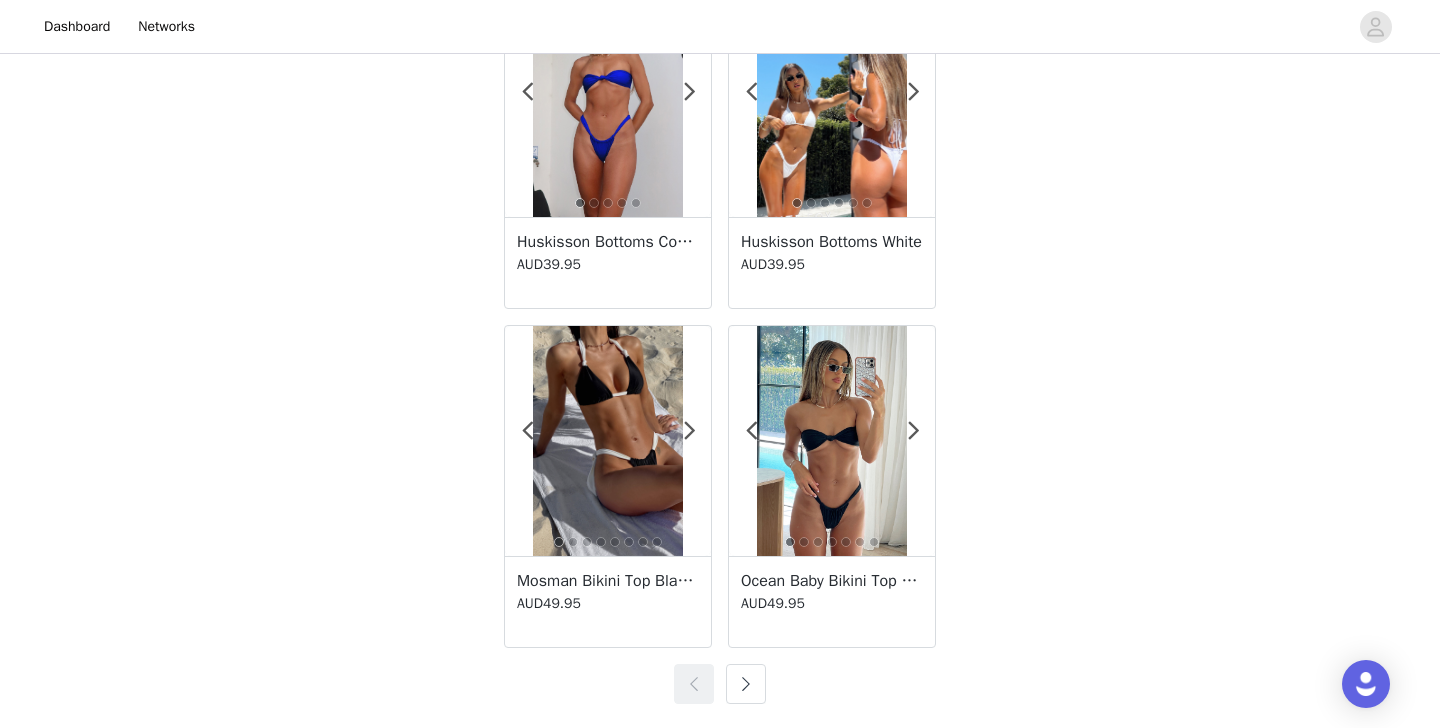 click at bounding box center (746, 684) 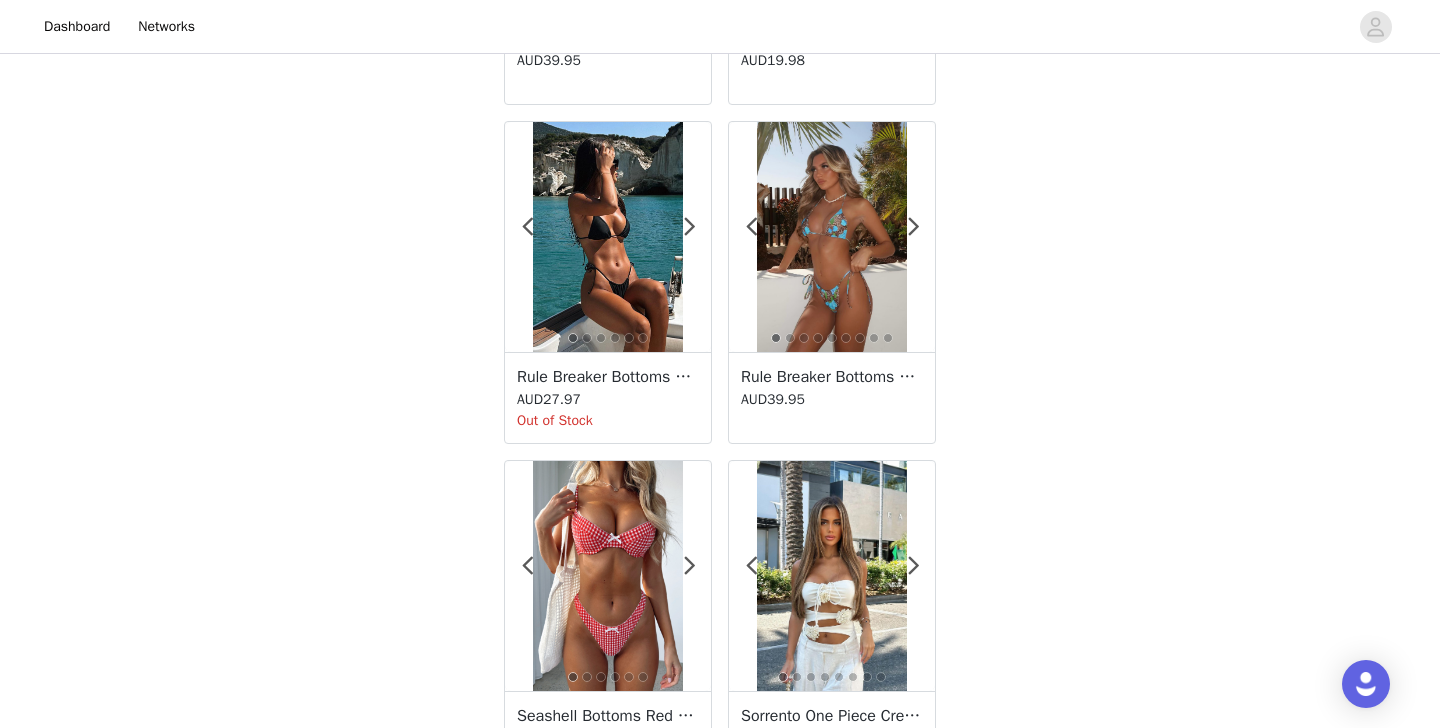 scroll, scrollTop: 745, scrollLeft: 0, axis: vertical 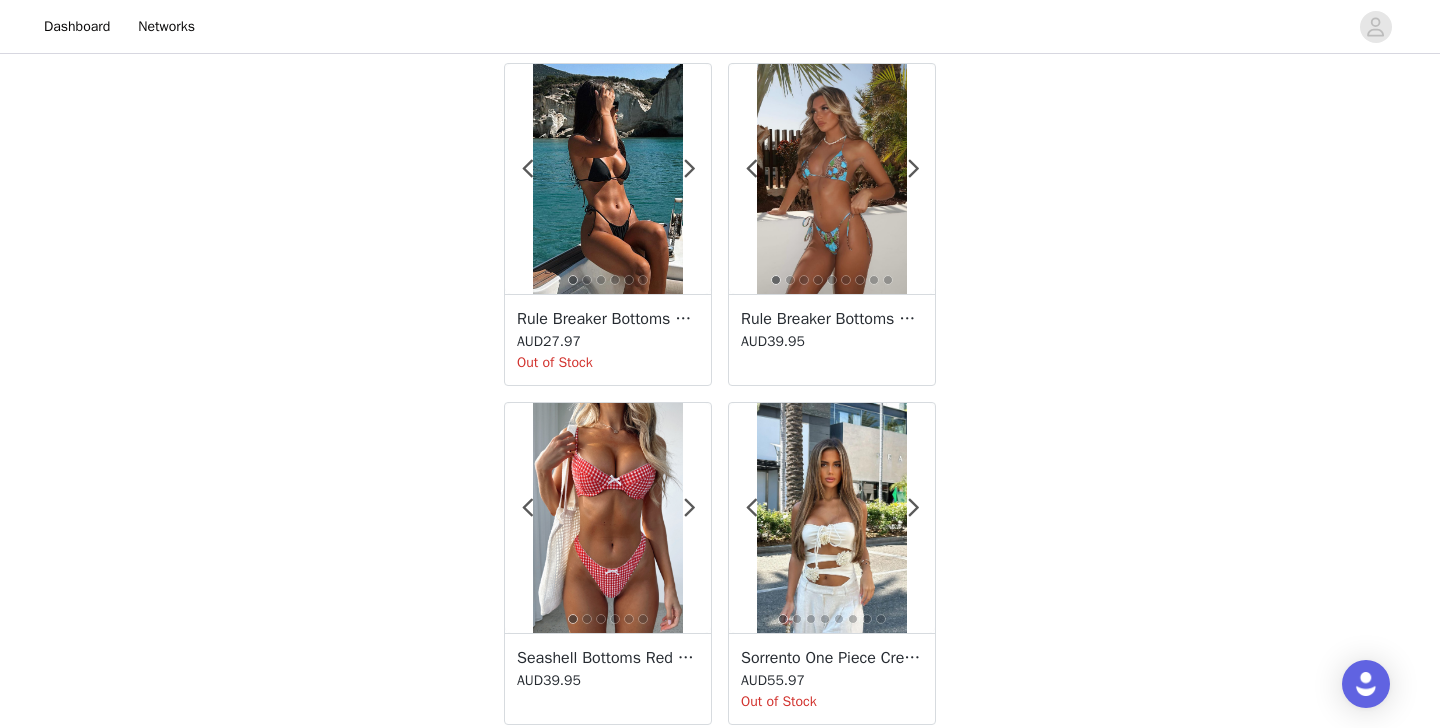 click at bounding box center (607, 518) 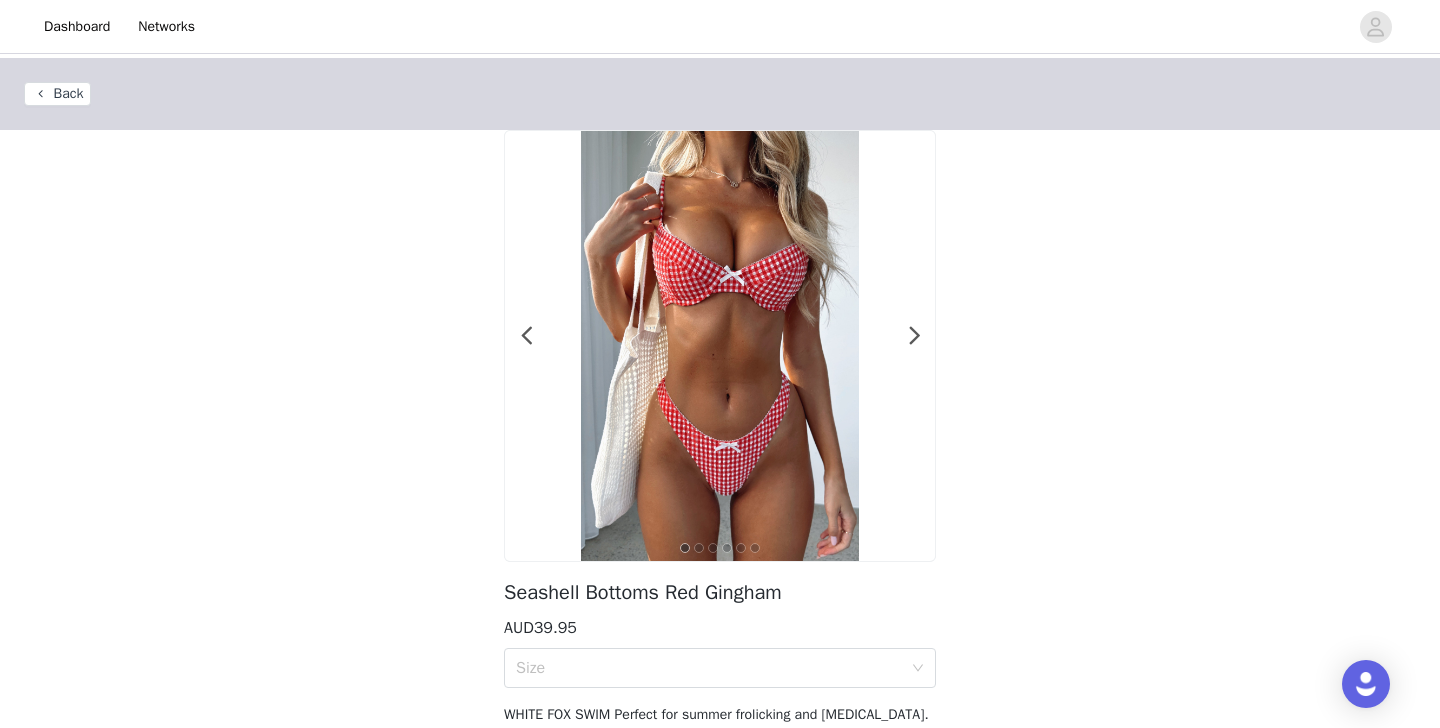 scroll, scrollTop: 140, scrollLeft: 0, axis: vertical 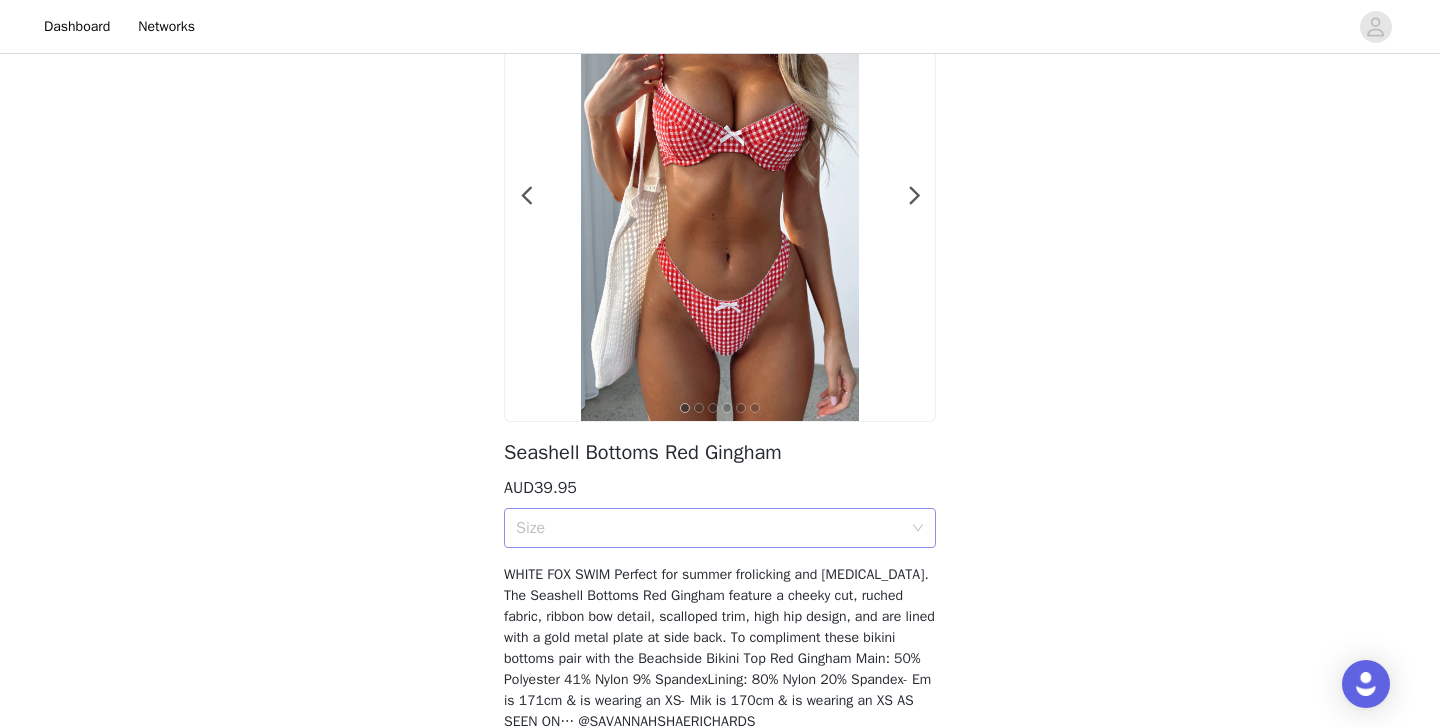 click on "Size" at bounding box center [709, 528] 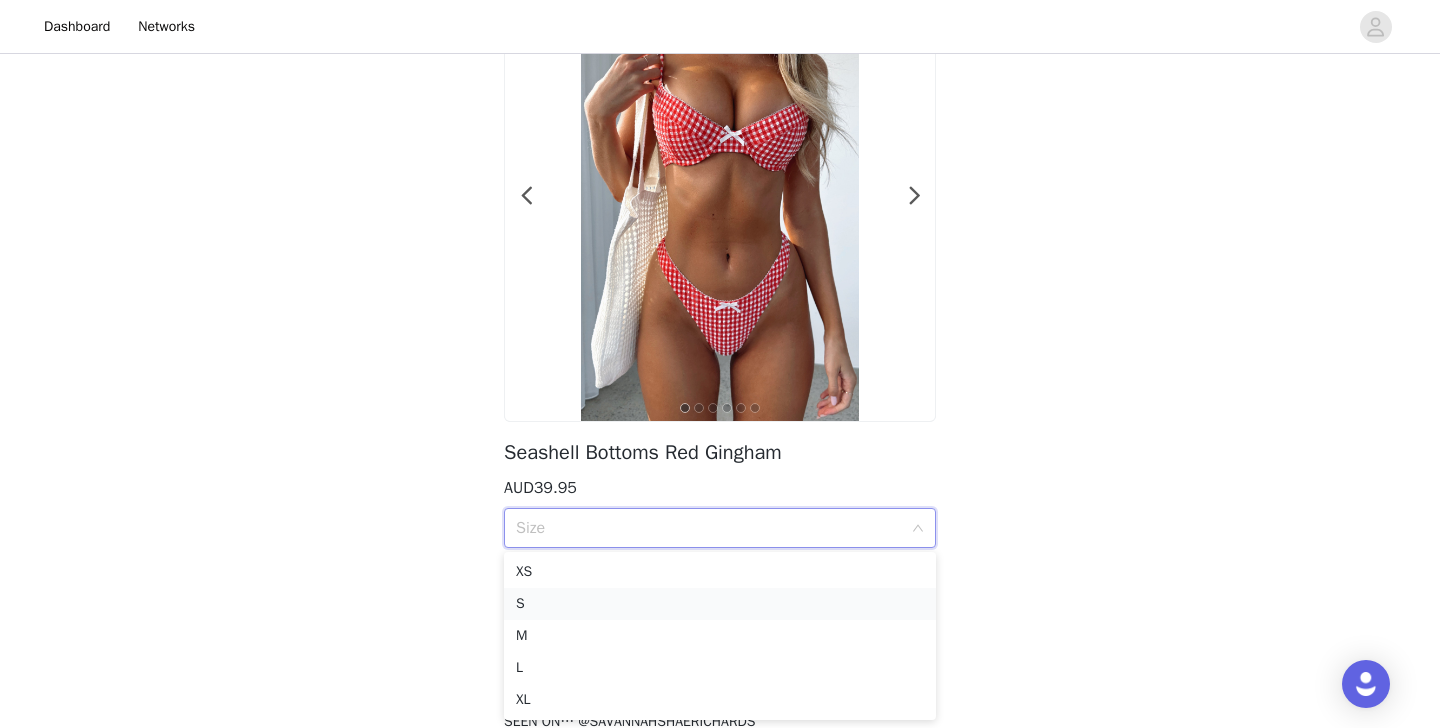 click on "S" at bounding box center [720, 604] 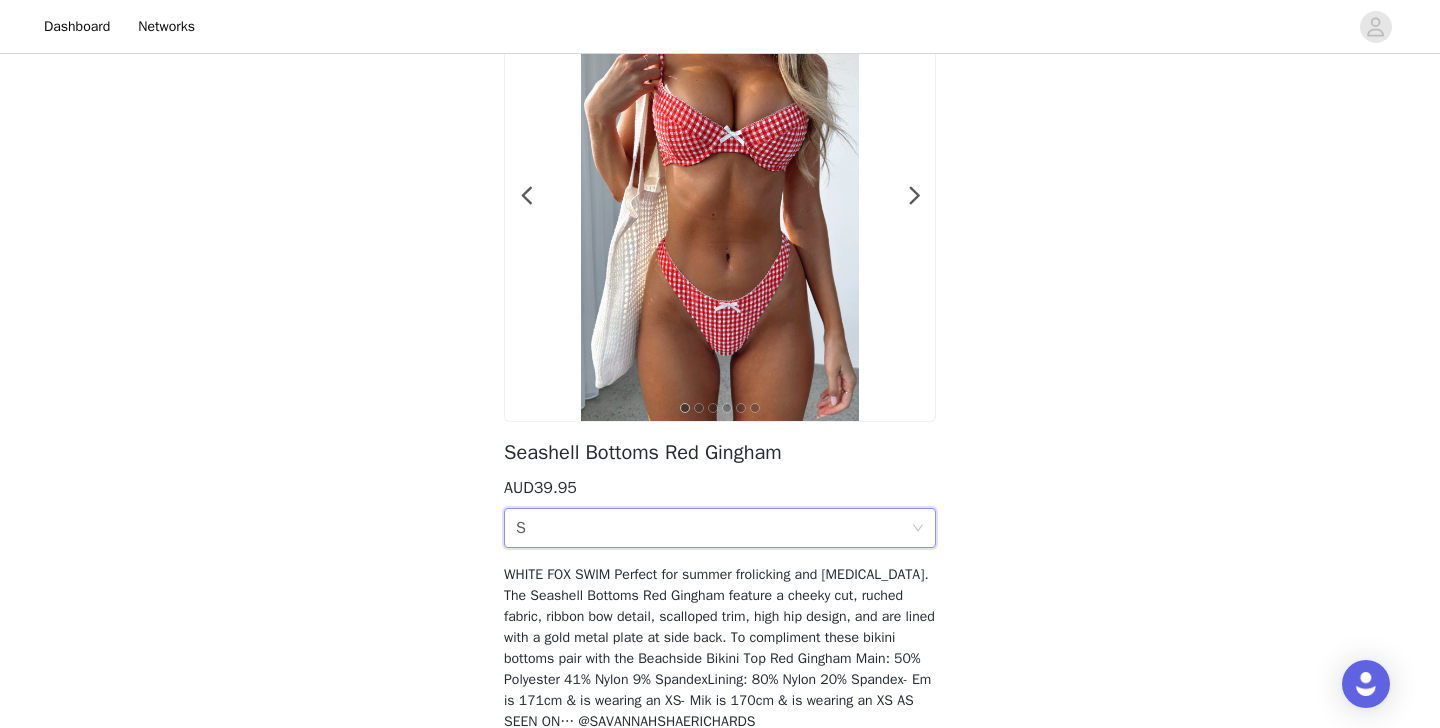 scroll, scrollTop: 264, scrollLeft: 0, axis: vertical 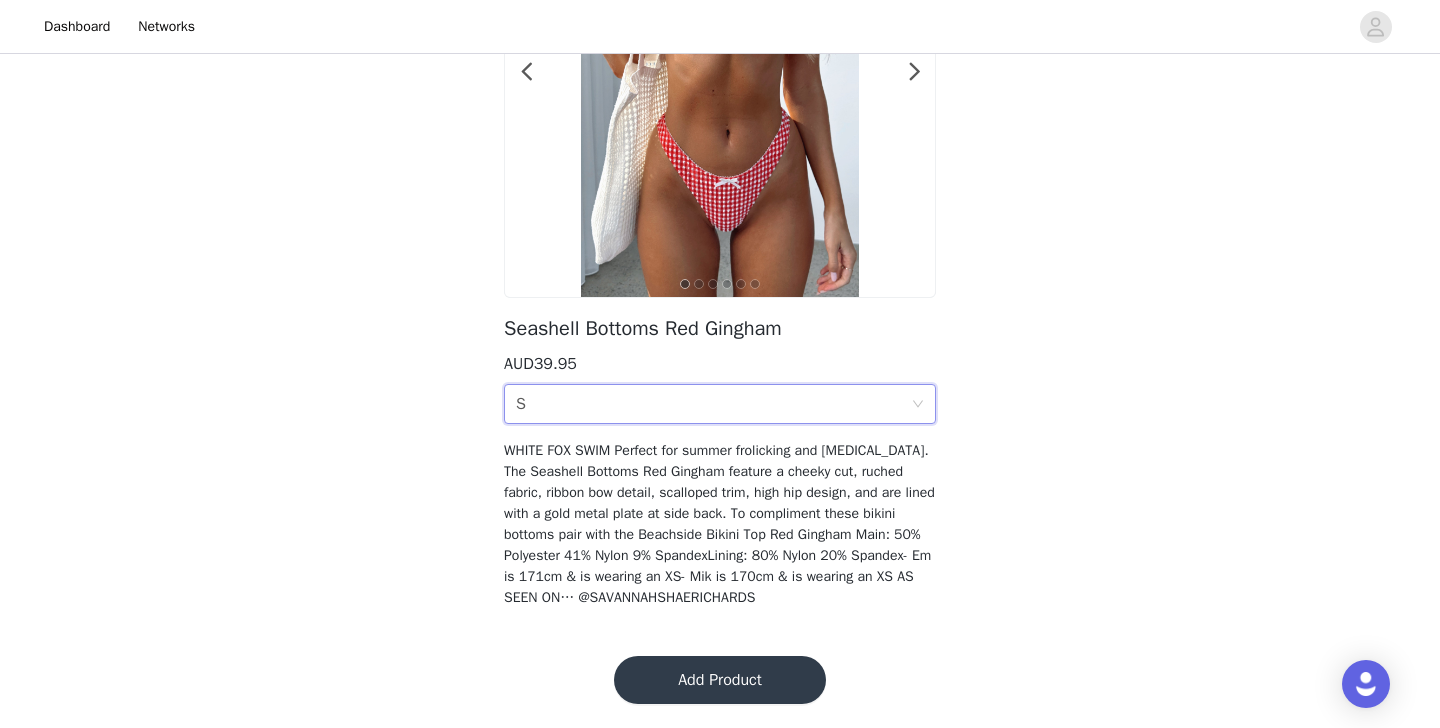 click on "Add Product" at bounding box center (720, 680) 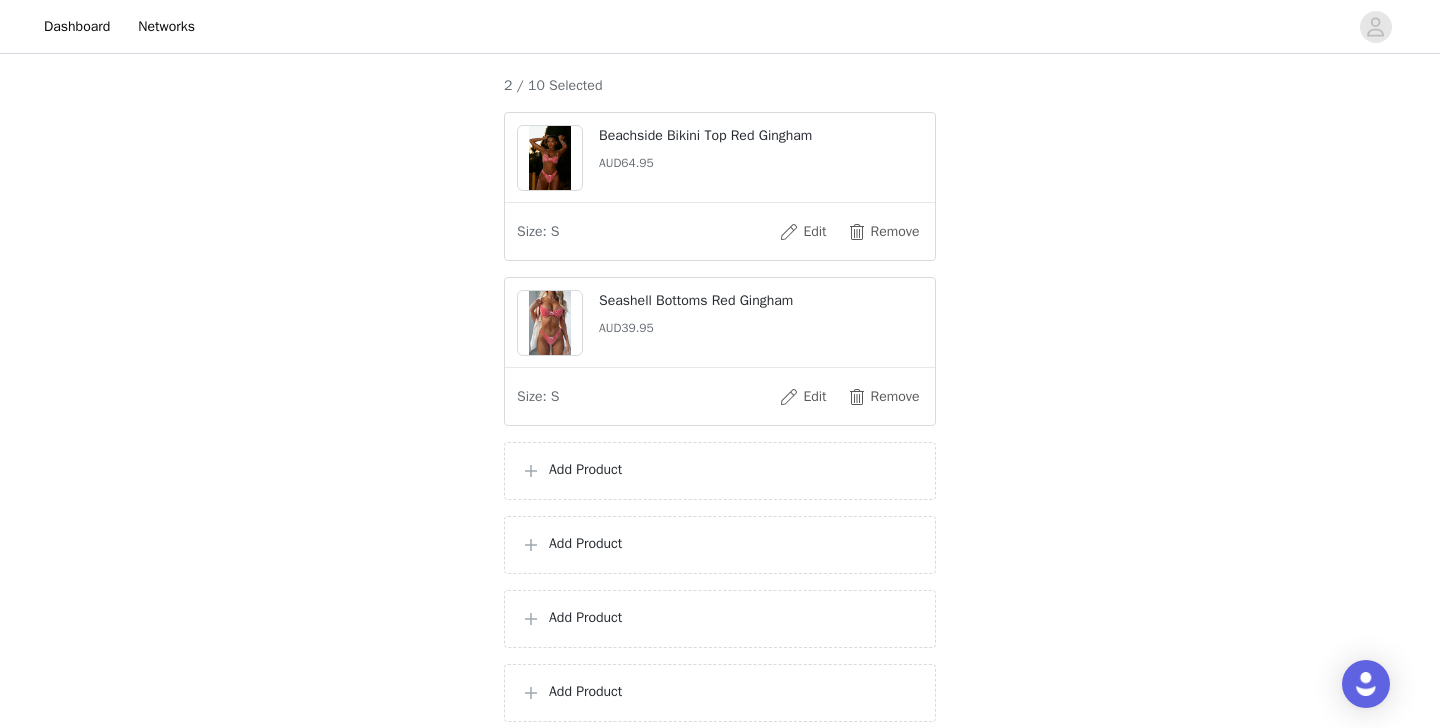 scroll, scrollTop: 211, scrollLeft: 0, axis: vertical 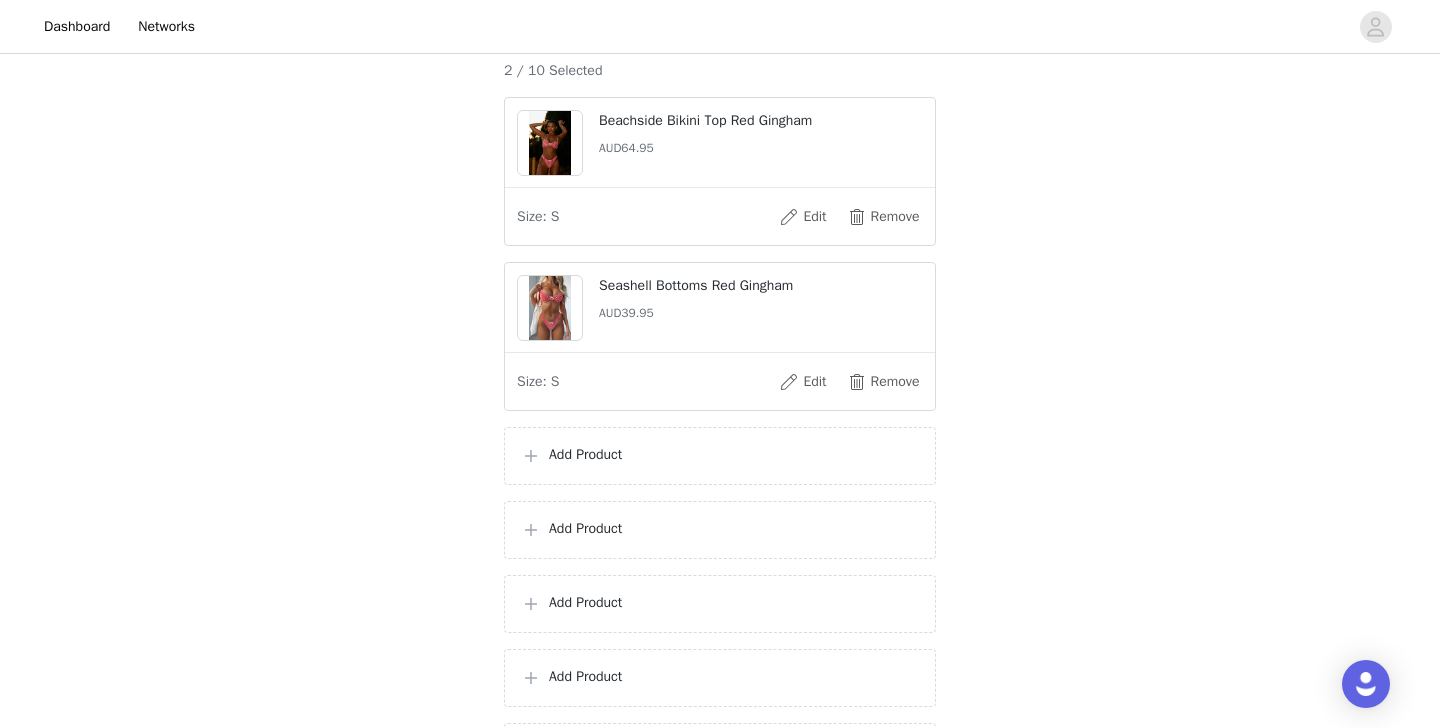 click on "Please choose 3 full outfits
2 / 10 Selected
Beachside Bikini Top Red Gingham
AUD64.95
Size: S       Edit   Remove       Seashell Bottoms Red Gingham
AUD39.95
Size: S       Edit   Remove
Add Product
Add Product
Add Product
Add Product
Add Product
Add Product
Add Product
Add Product" at bounding box center (720, 521) 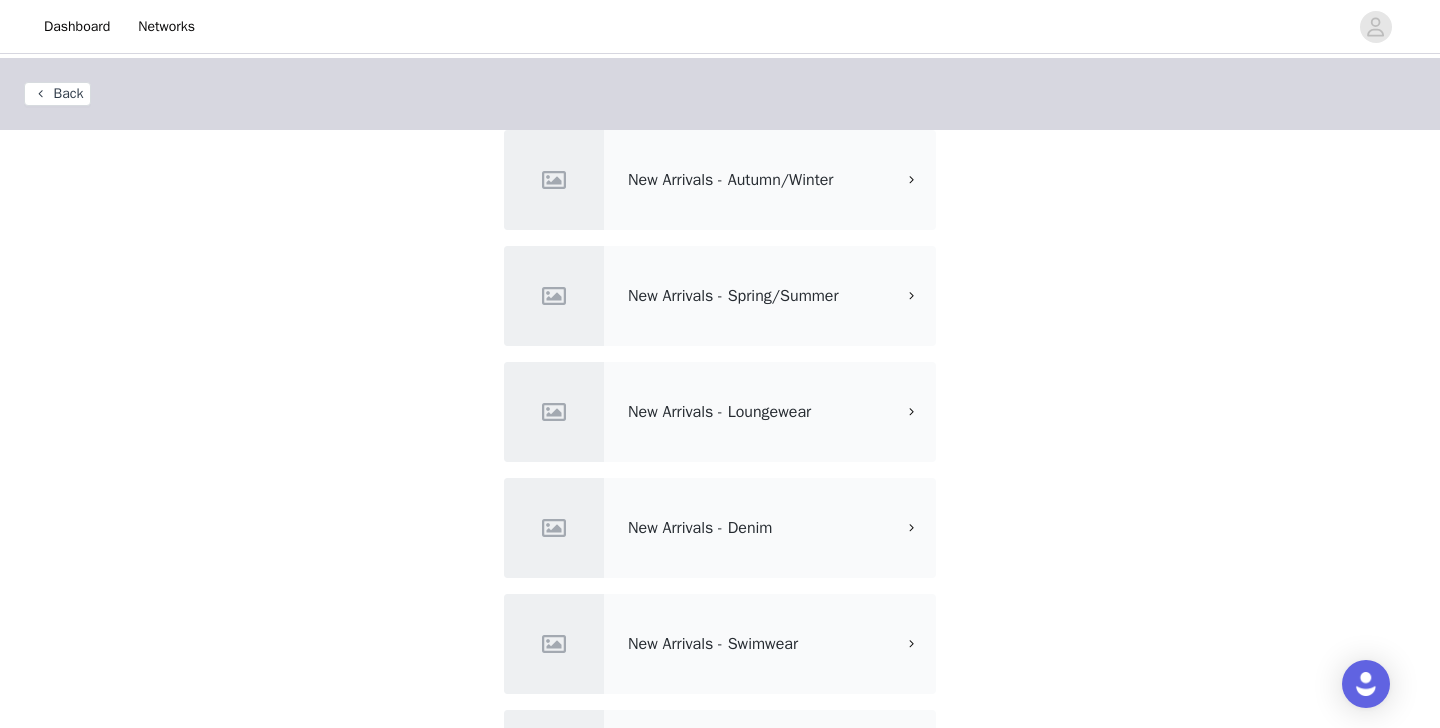 click on "New Arrivals - Swimwear" at bounding box center [720, 644] 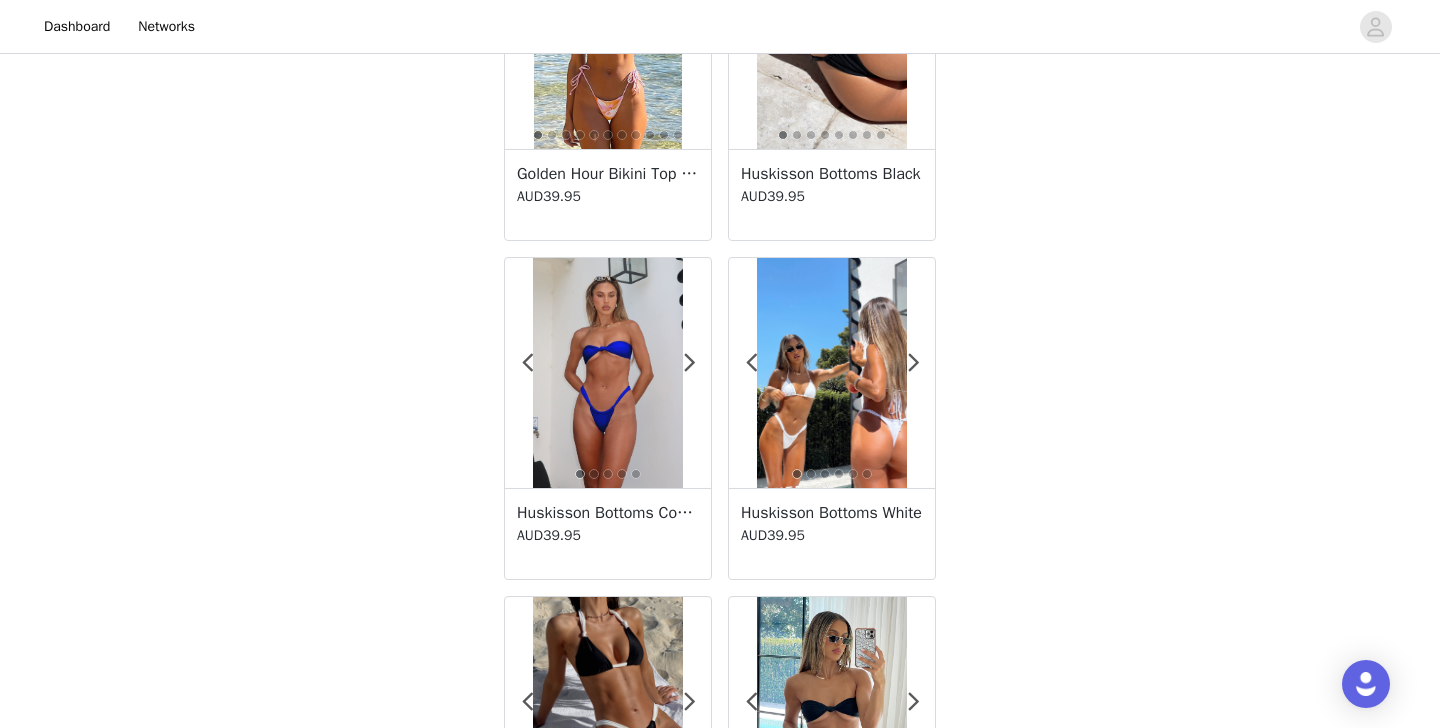 scroll, scrollTop: 3534, scrollLeft: 0, axis: vertical 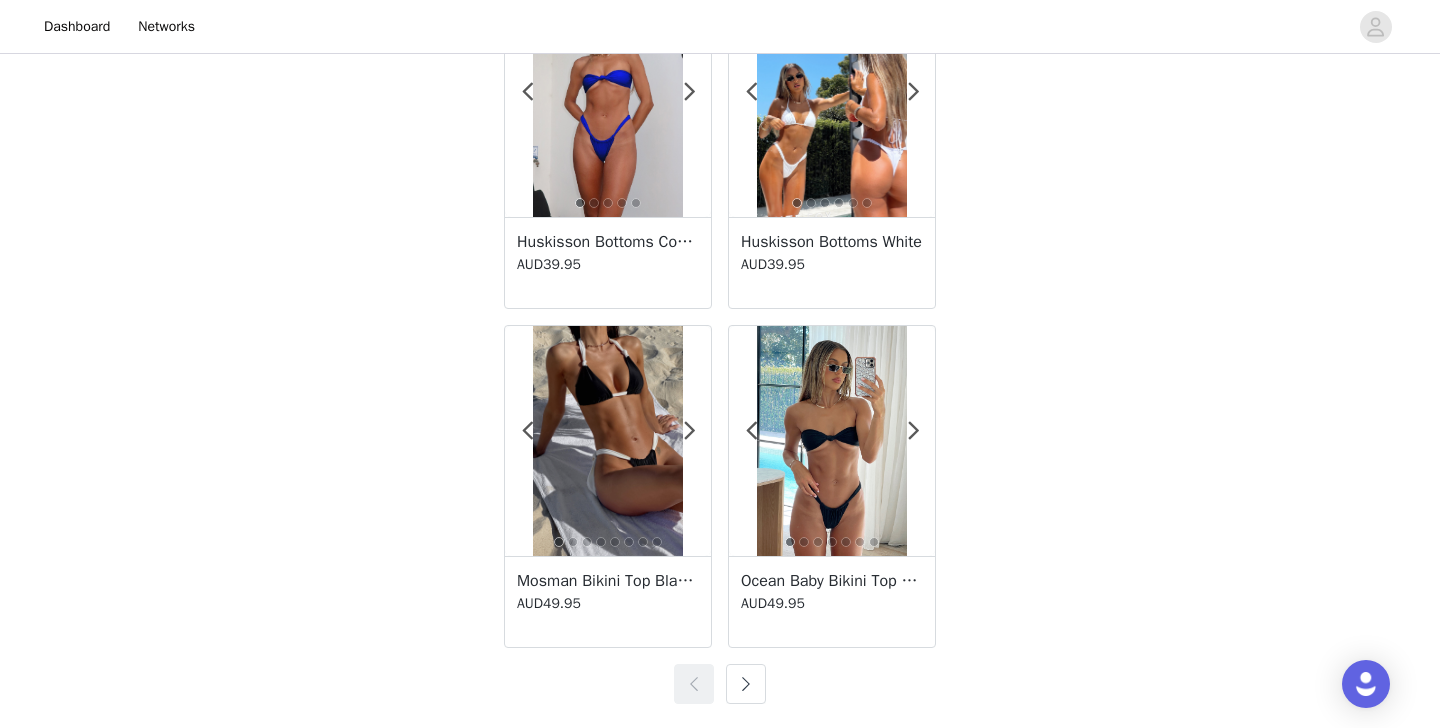 click at bounding box center (746, 684) 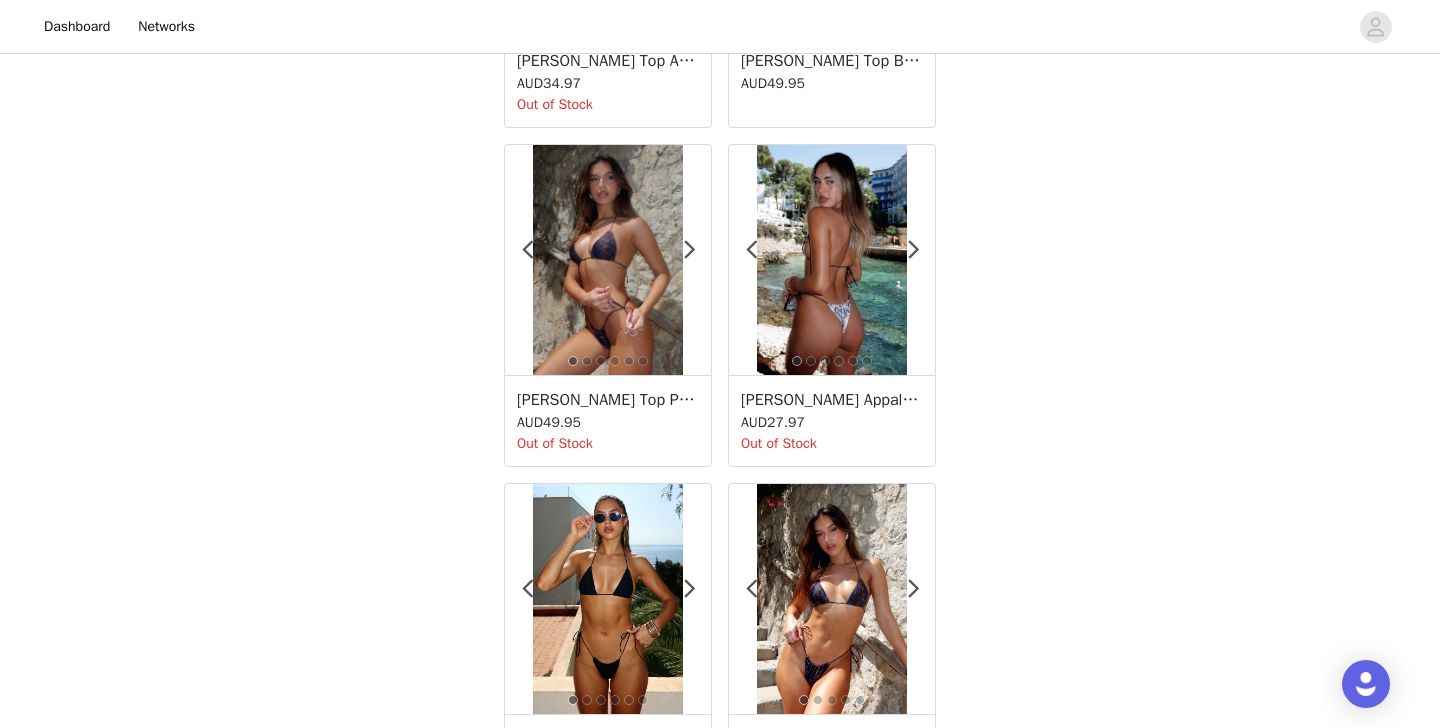 scroll, scrollTop: 3534, scrollLeft: 0, axis: vertical 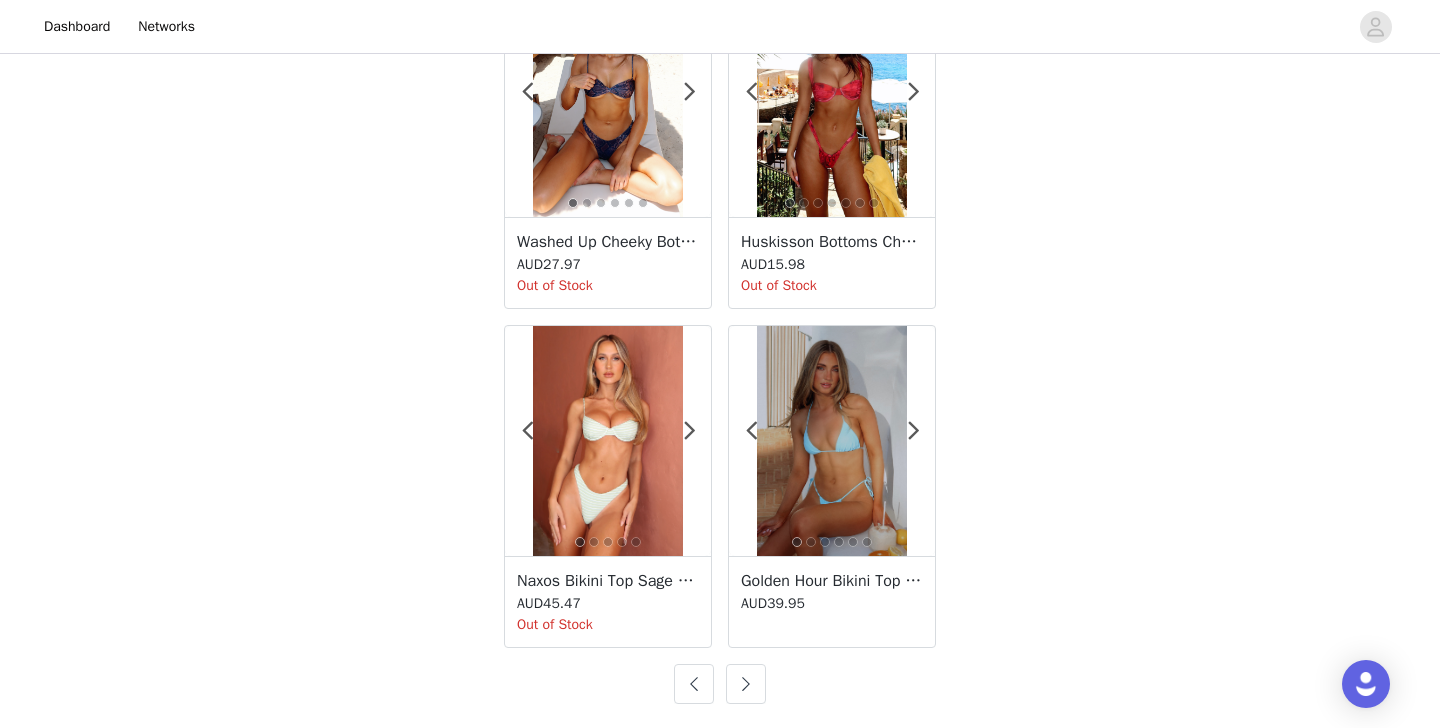 click at bounding box center [746, 684] 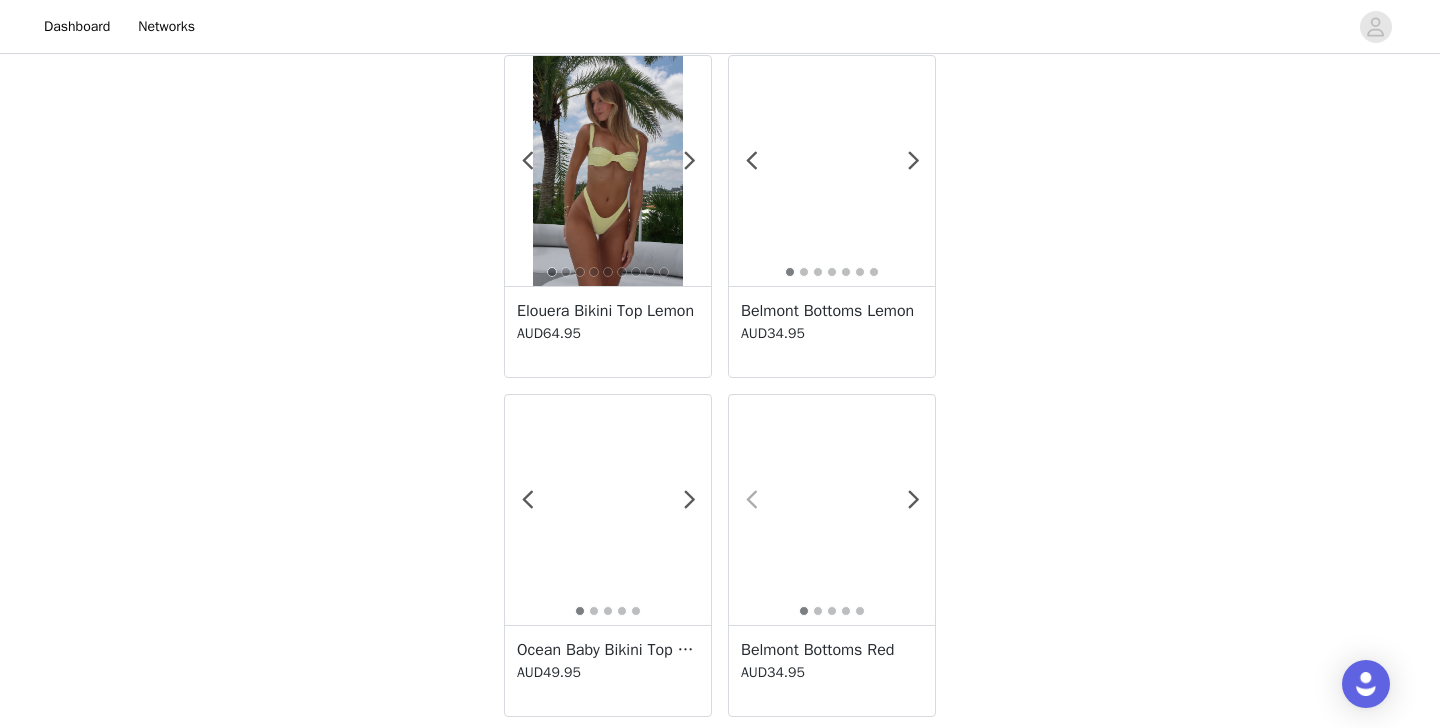 scroll, scrollTop: 413, scrollLeft: 0, axis: vertical 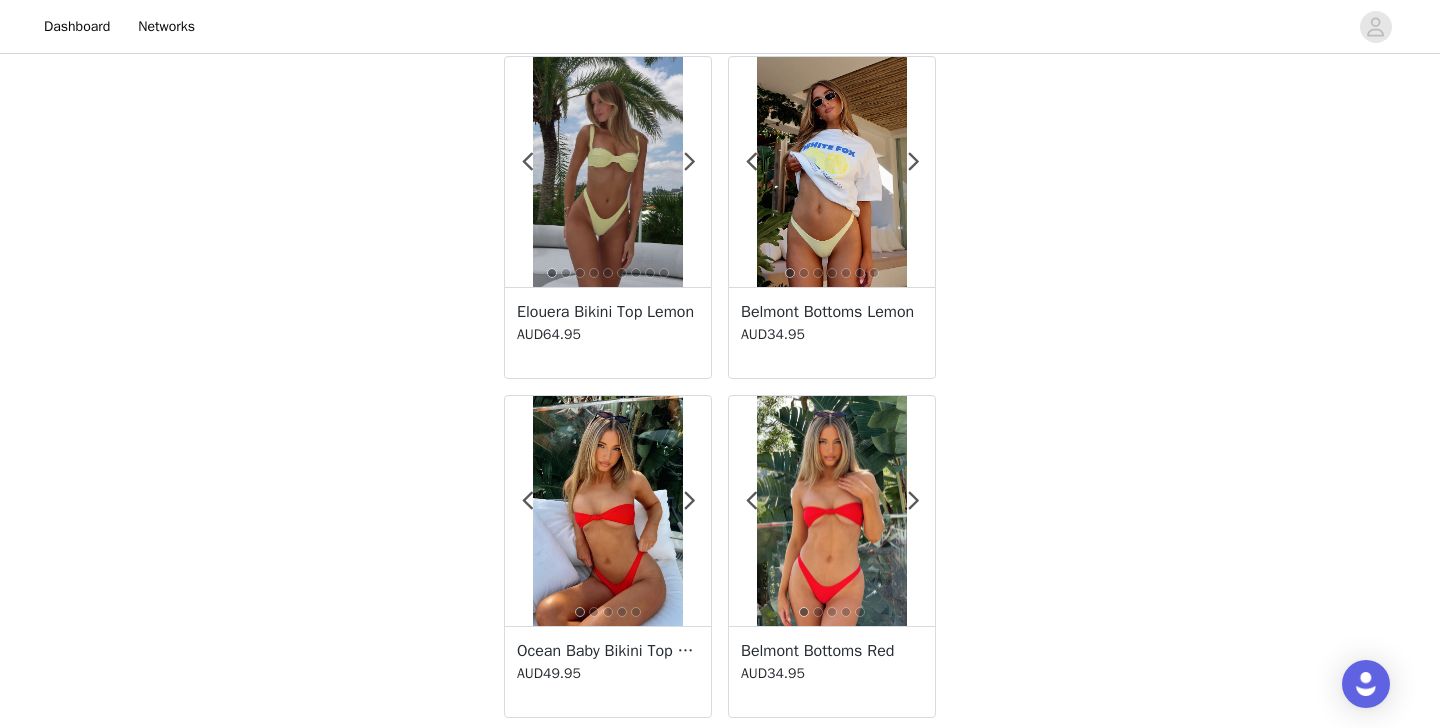 click at bounding box center [607, 172] 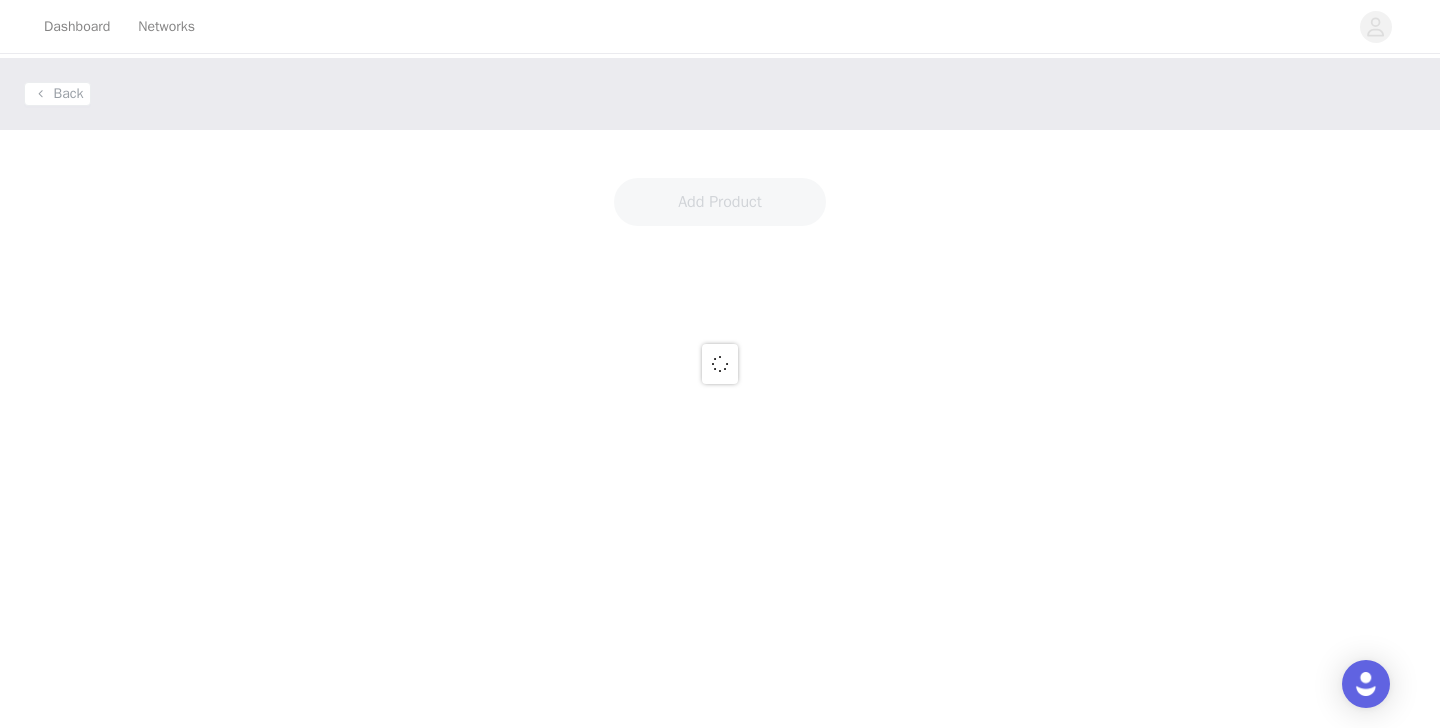scroll, scrollTop: 0, scrollLeft: 0, axis: both 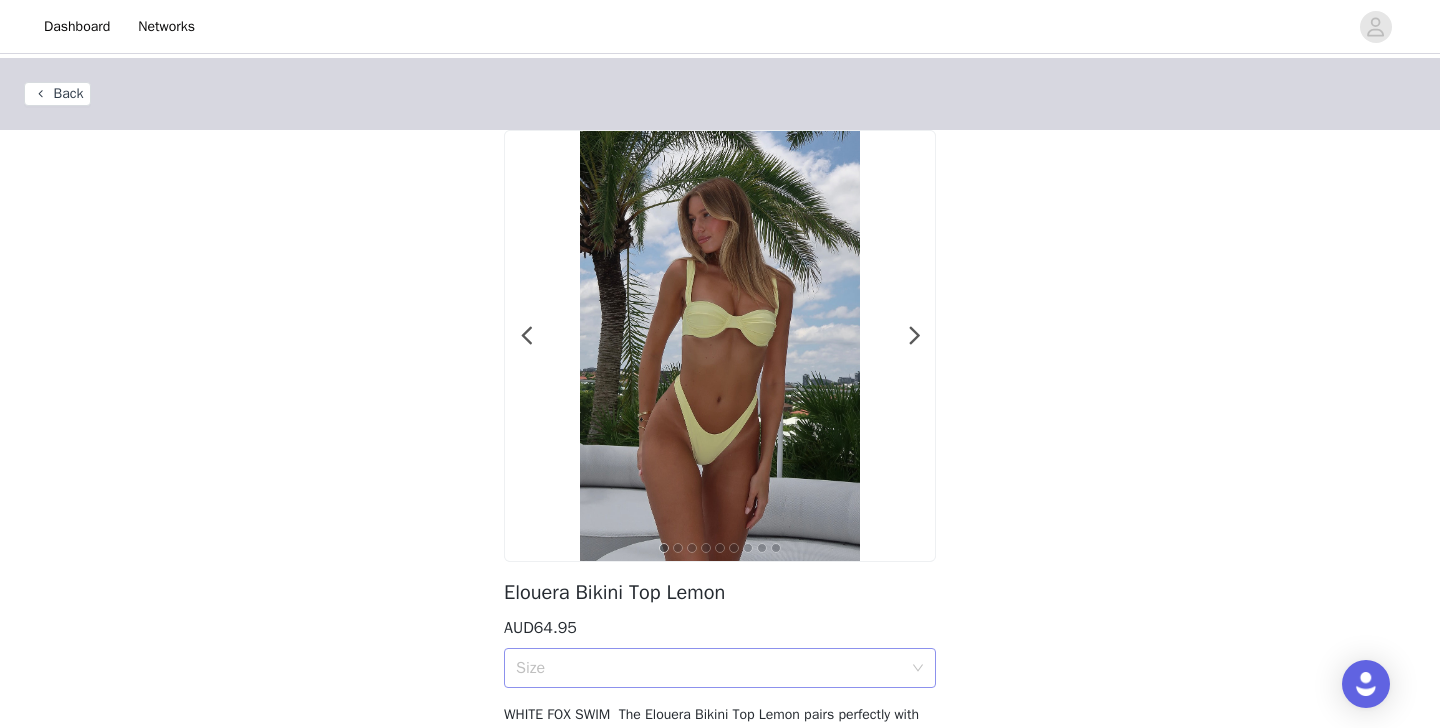 click on "Size" at bounding box center (709, 668) 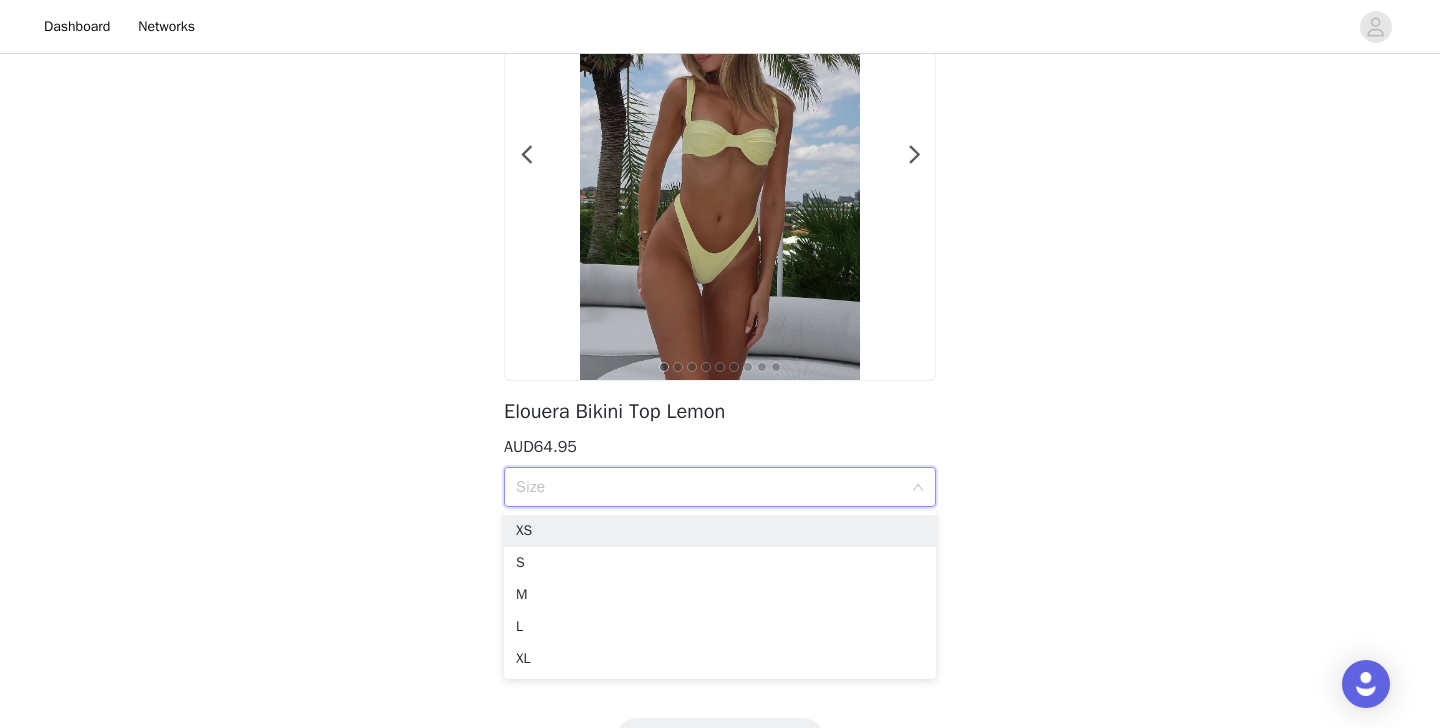 scroll, scrollTop: 243, scrollLeft: 0, axis: vertical 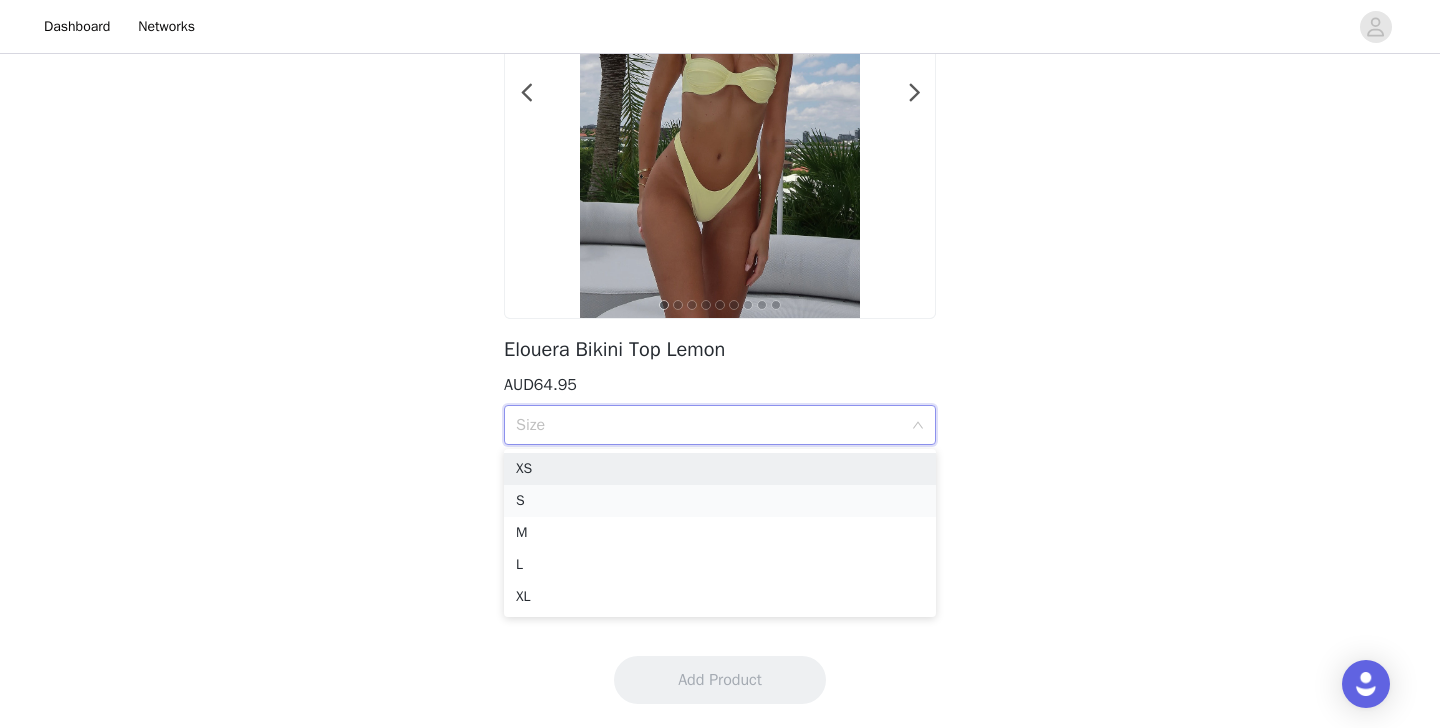click on "S" at bounding box center (720, 501) 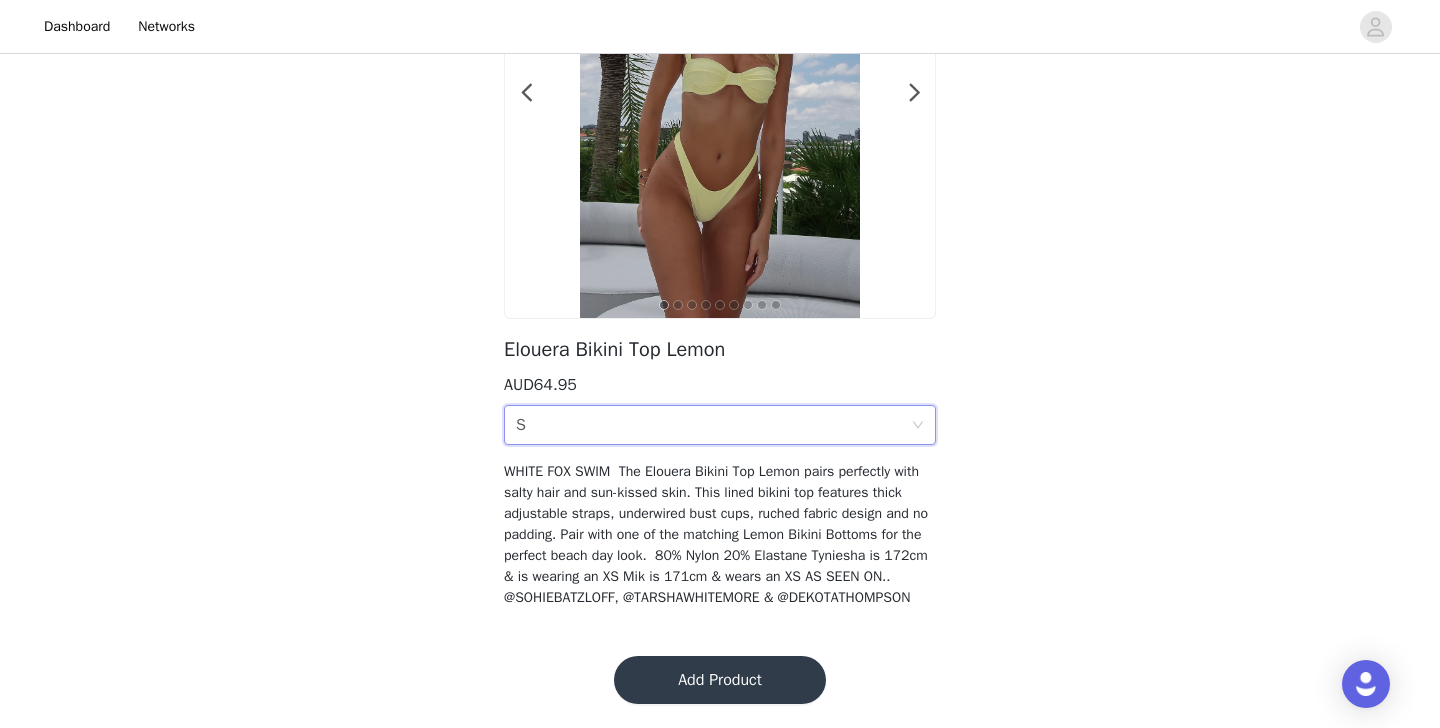 click on "Add Product" at bounding box center (720, 680) 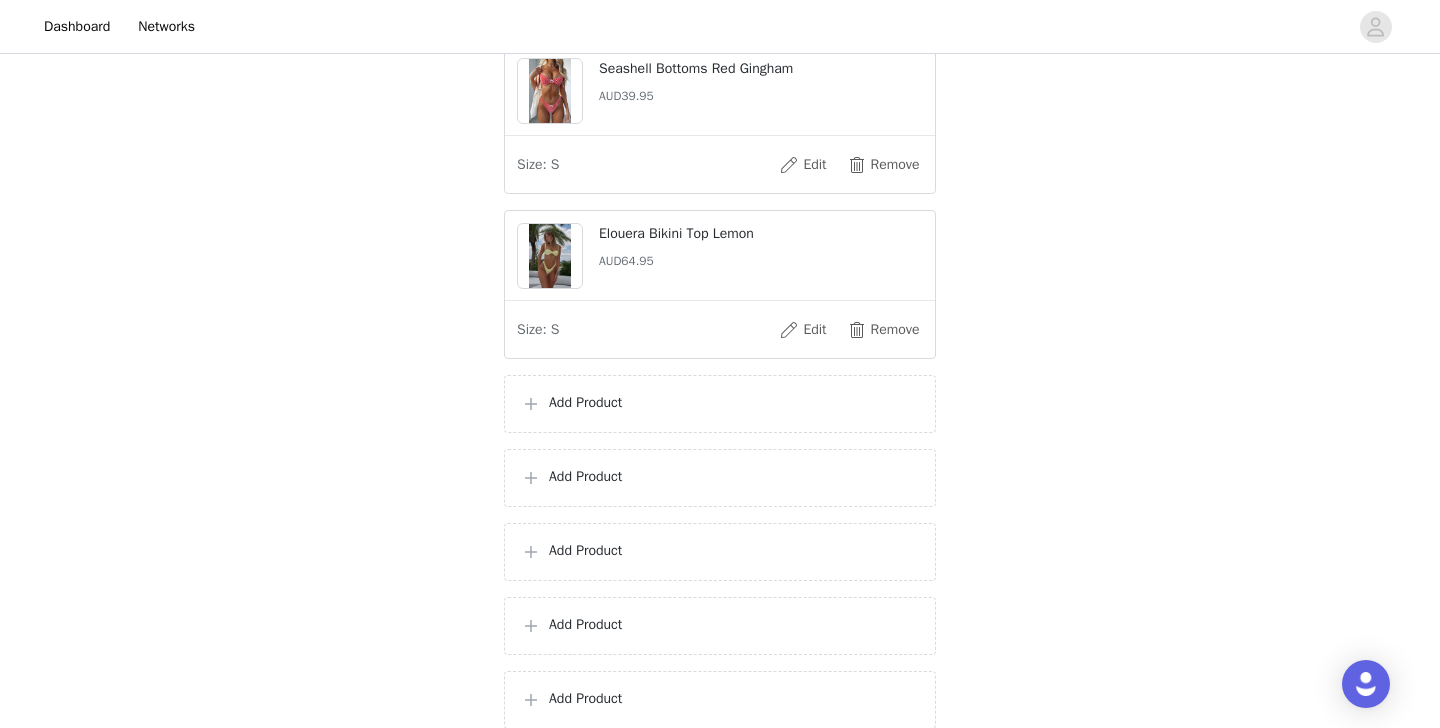 scroll, scrollTop: 722, scrollLeft: 0, axis: vertical 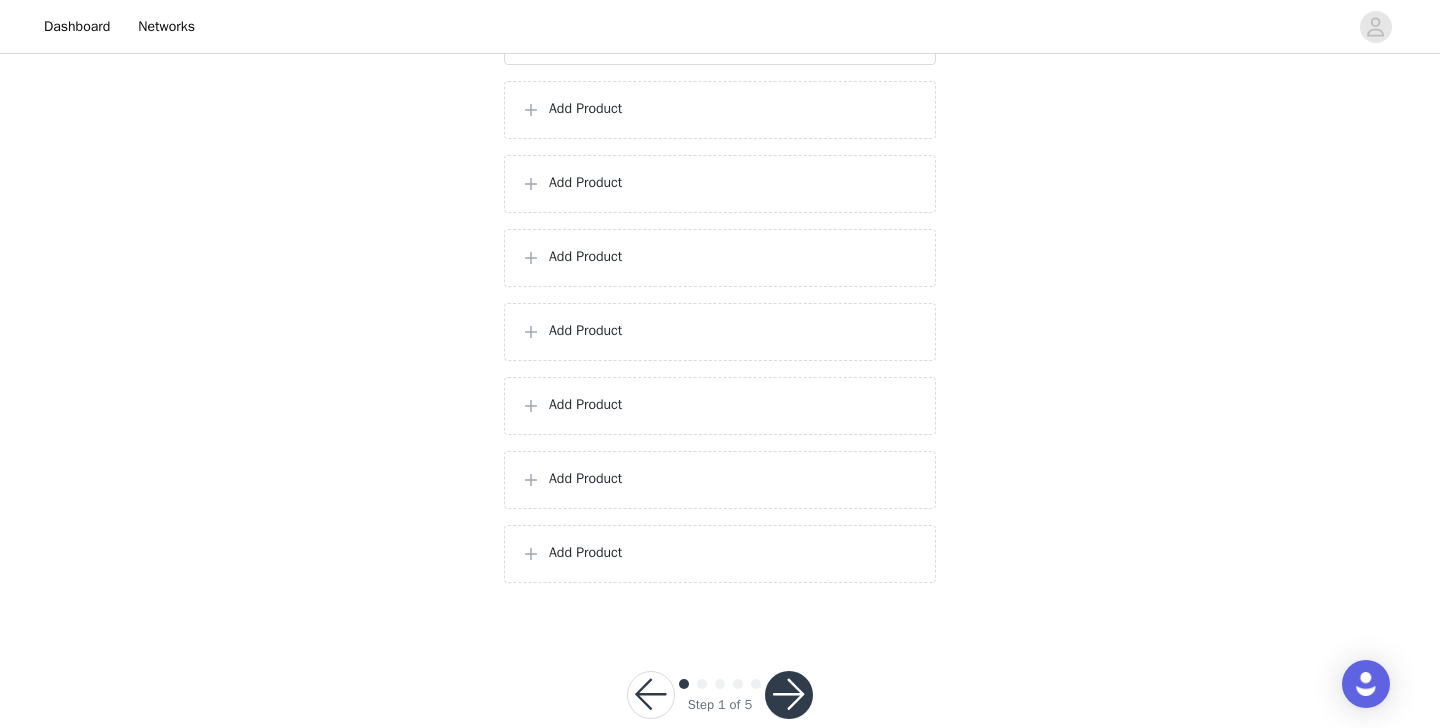 click on "Add Product" at bounding box center [734, 108] 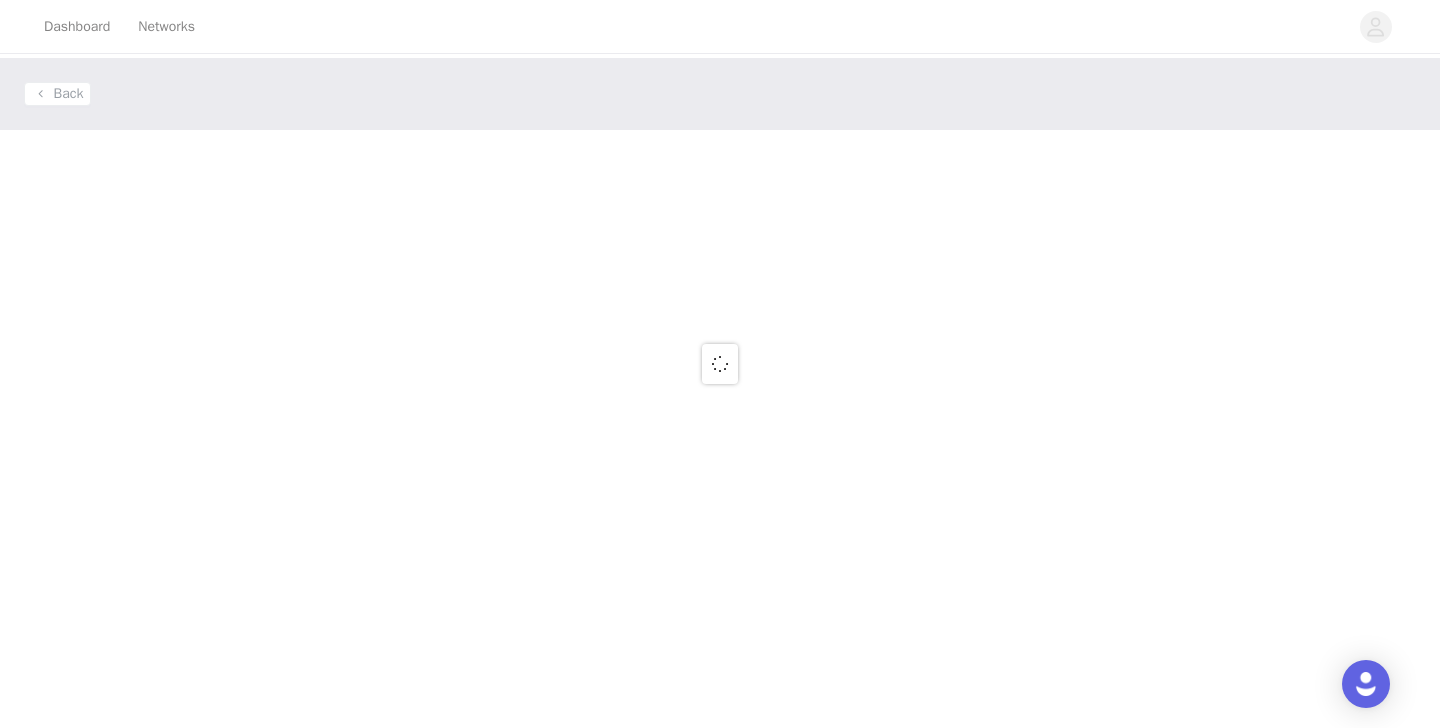 scroll, scrollTop: 0, scrollLeft: 0, axis: both 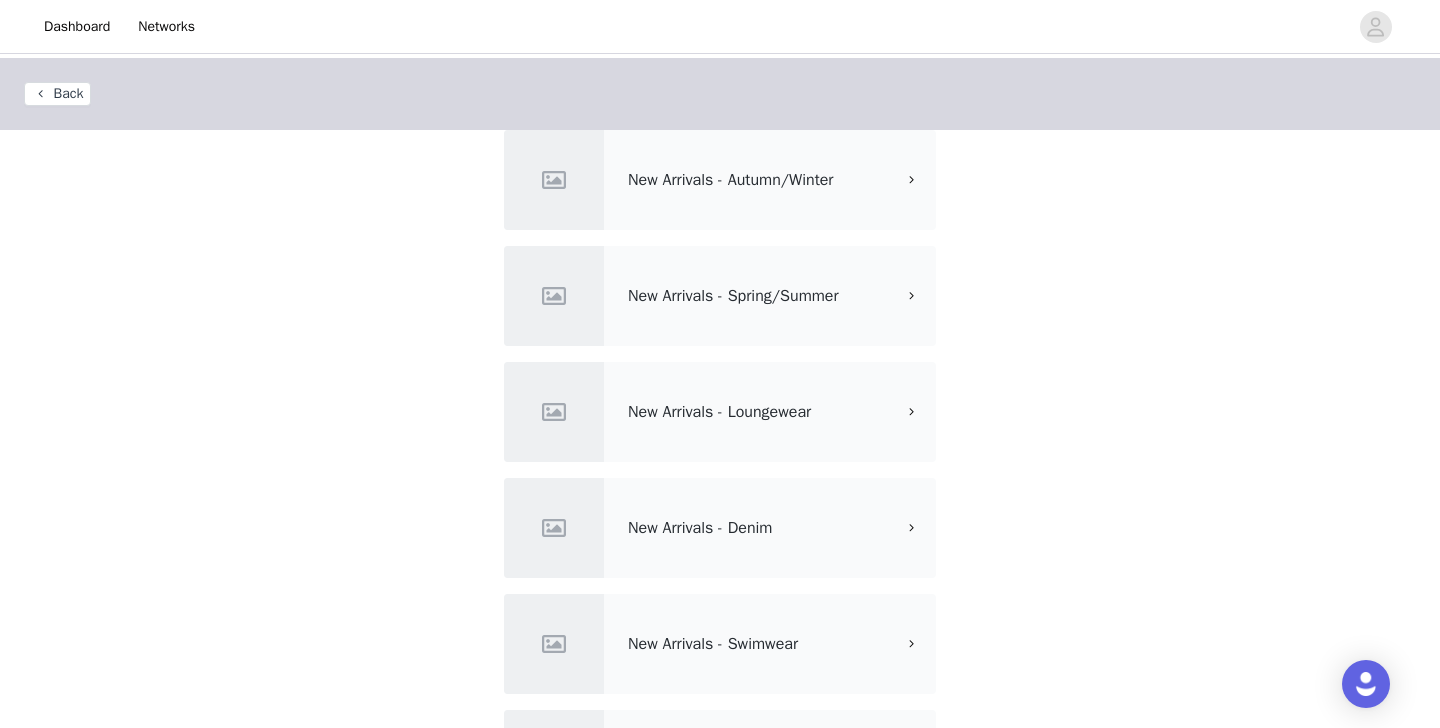 click on "New Arrivals - Swimwear" at bounding box center (713, 644) 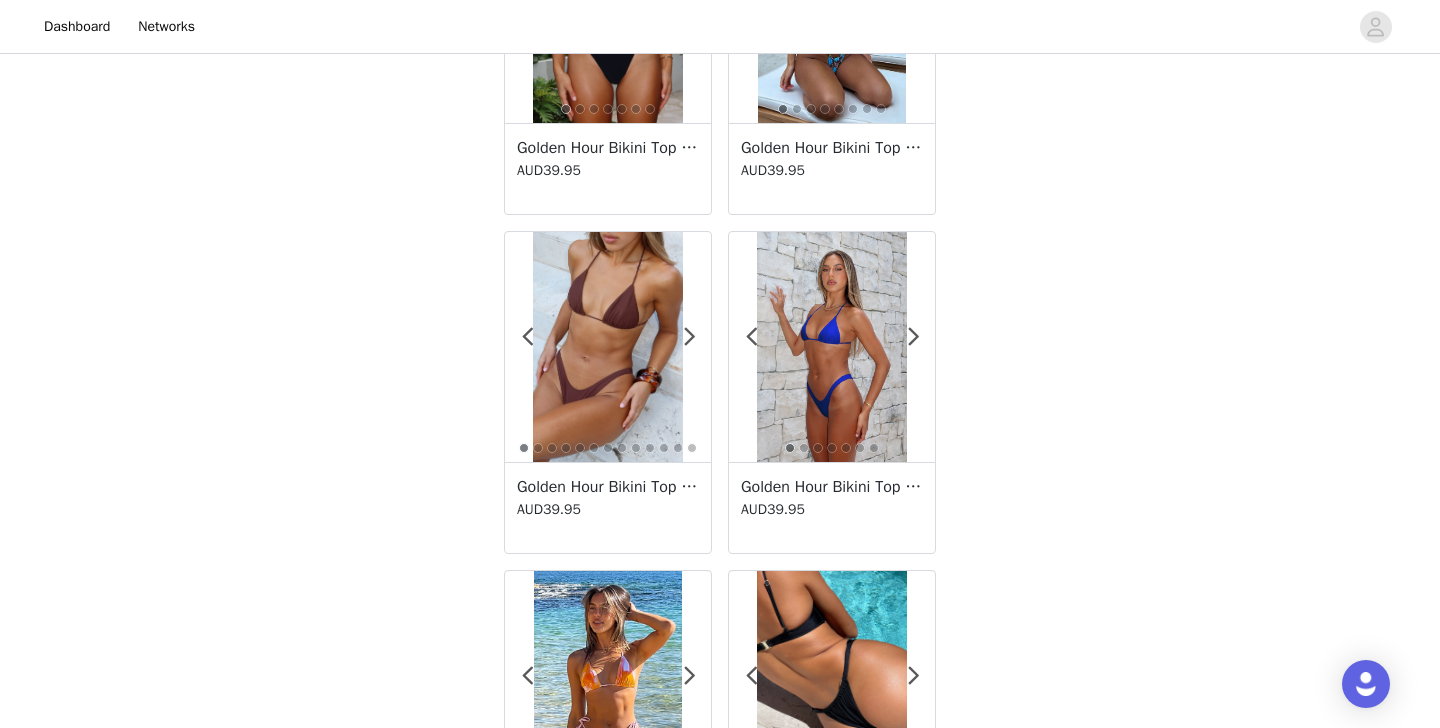 scroll, scrollTop: 3534, scrollLeft: 0, axis: vertical 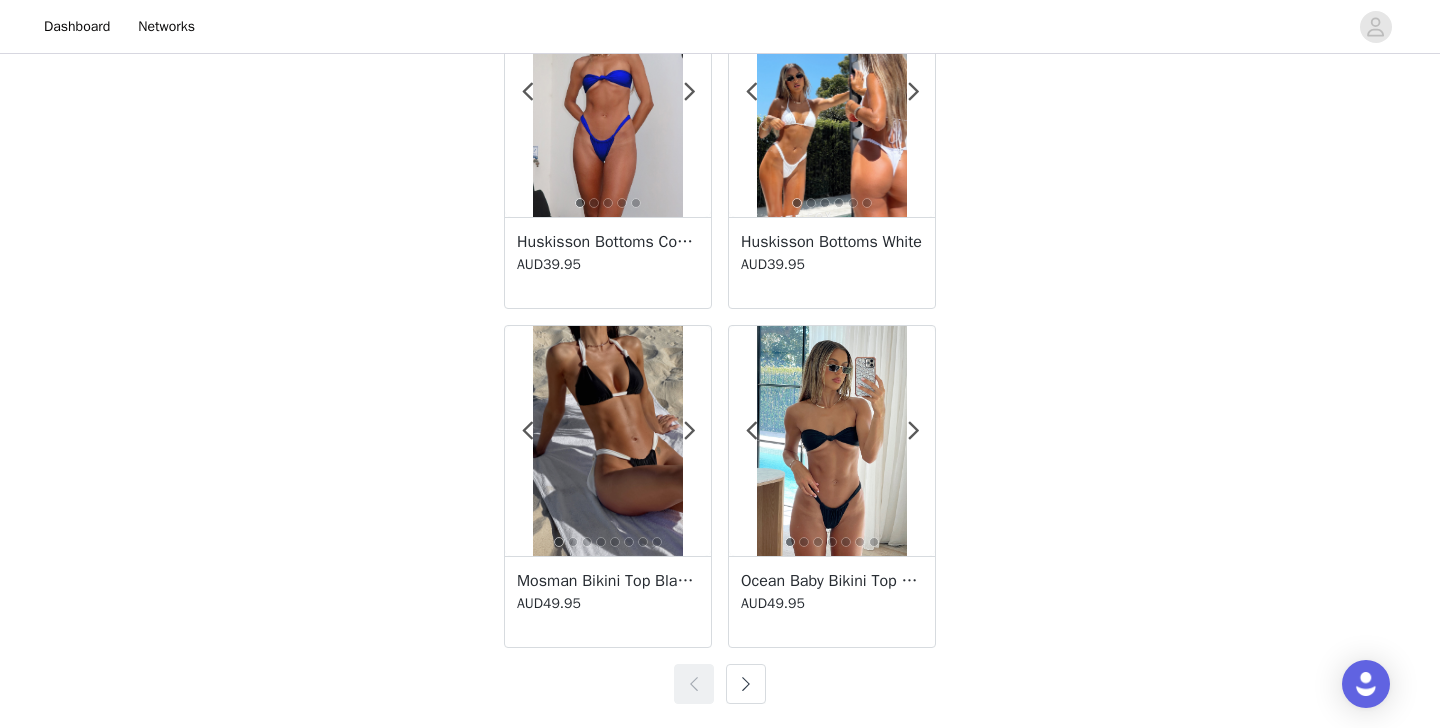 click at bounding box center [746, 684] 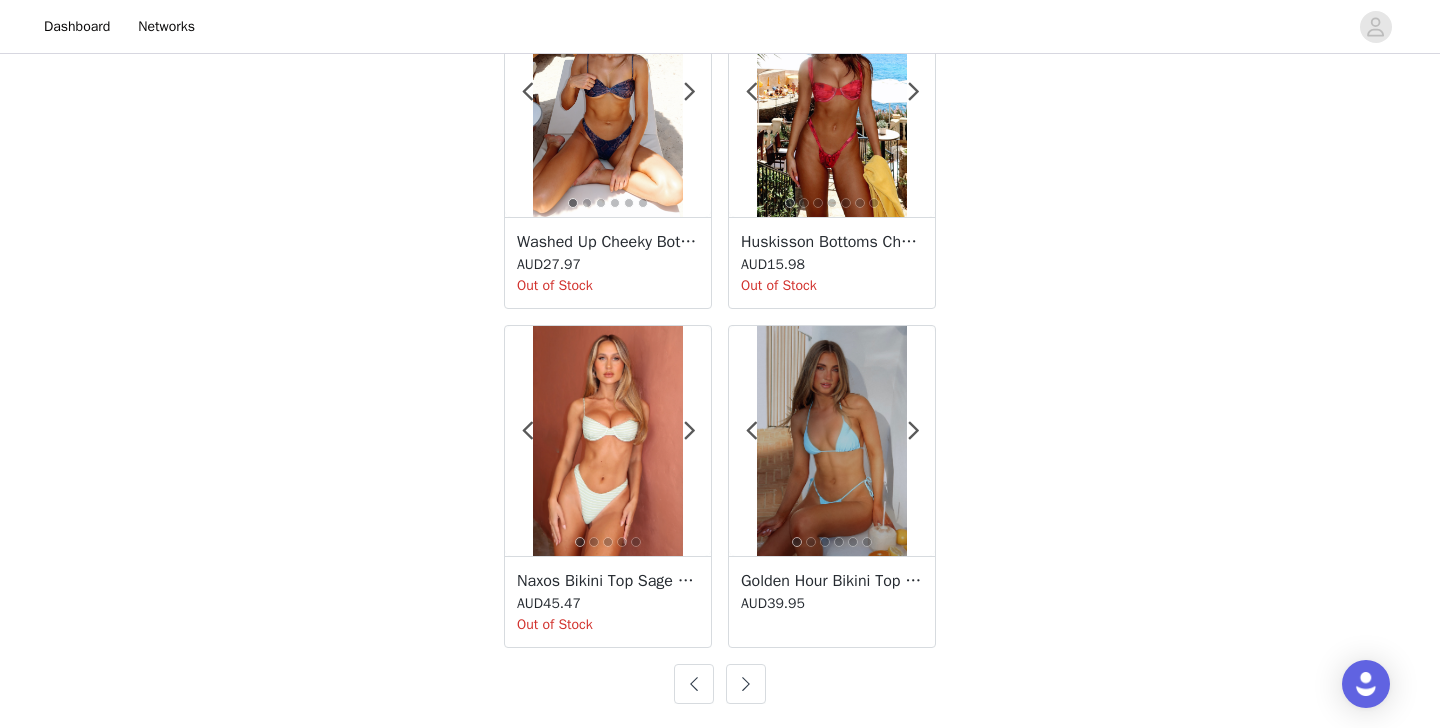 click at bounding box center (746, 684) 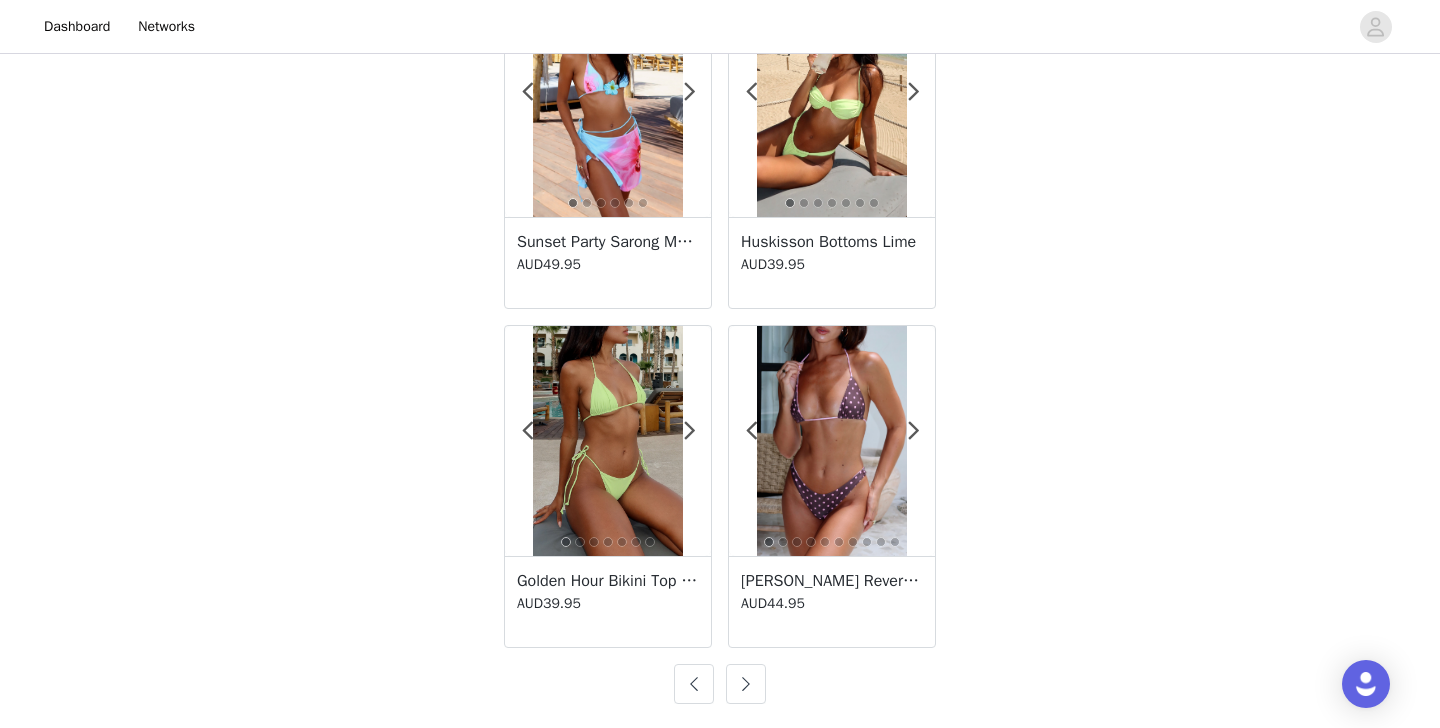 click at bounding box center (746, 684) 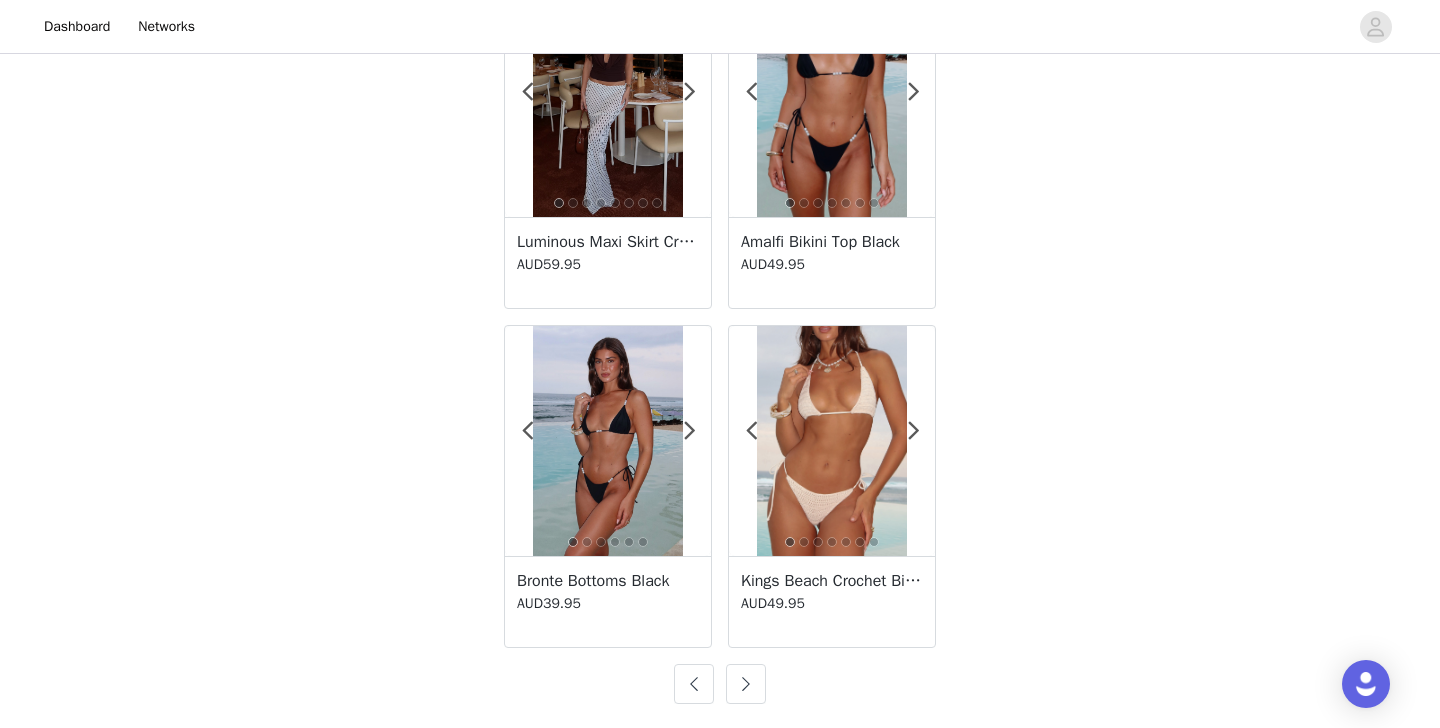 click at bounding box center (694, 684) 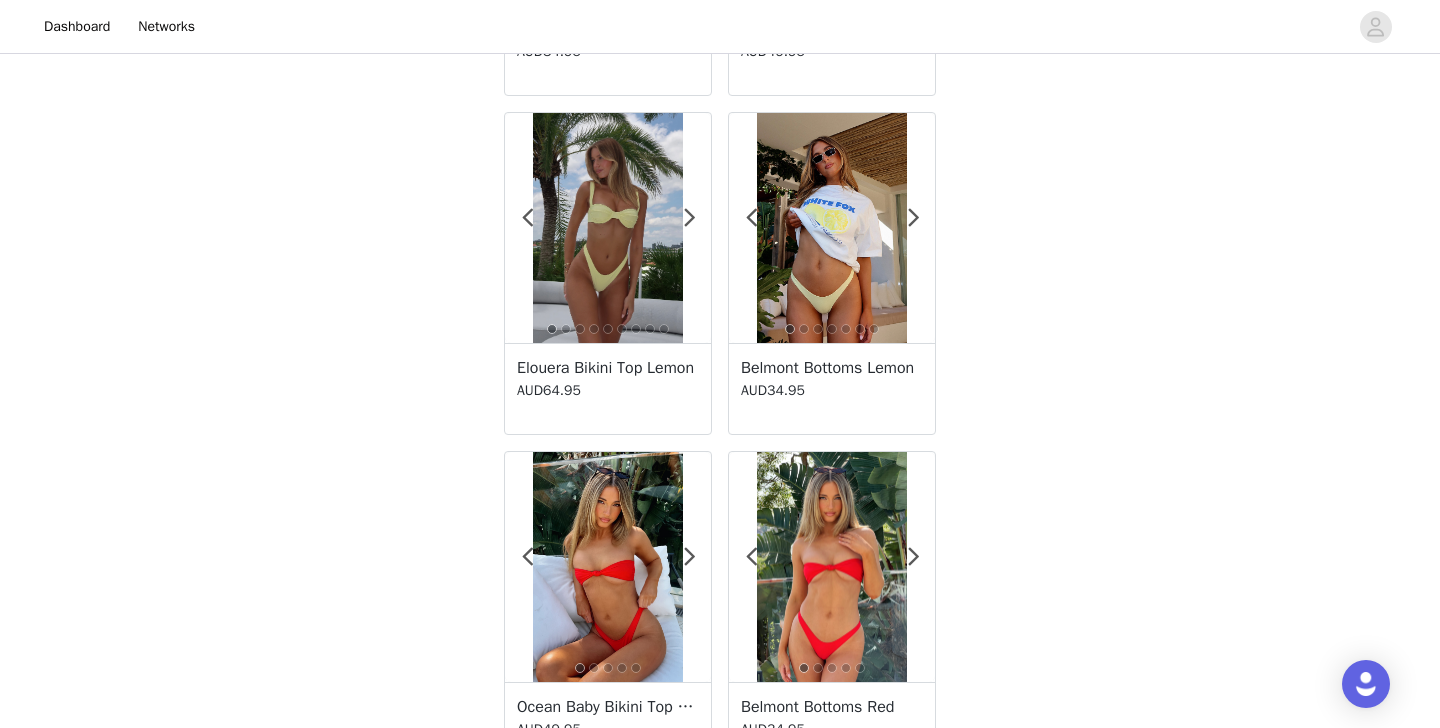 scroll, scrollTop: 495, scrollLeft: 0, axis: vertical 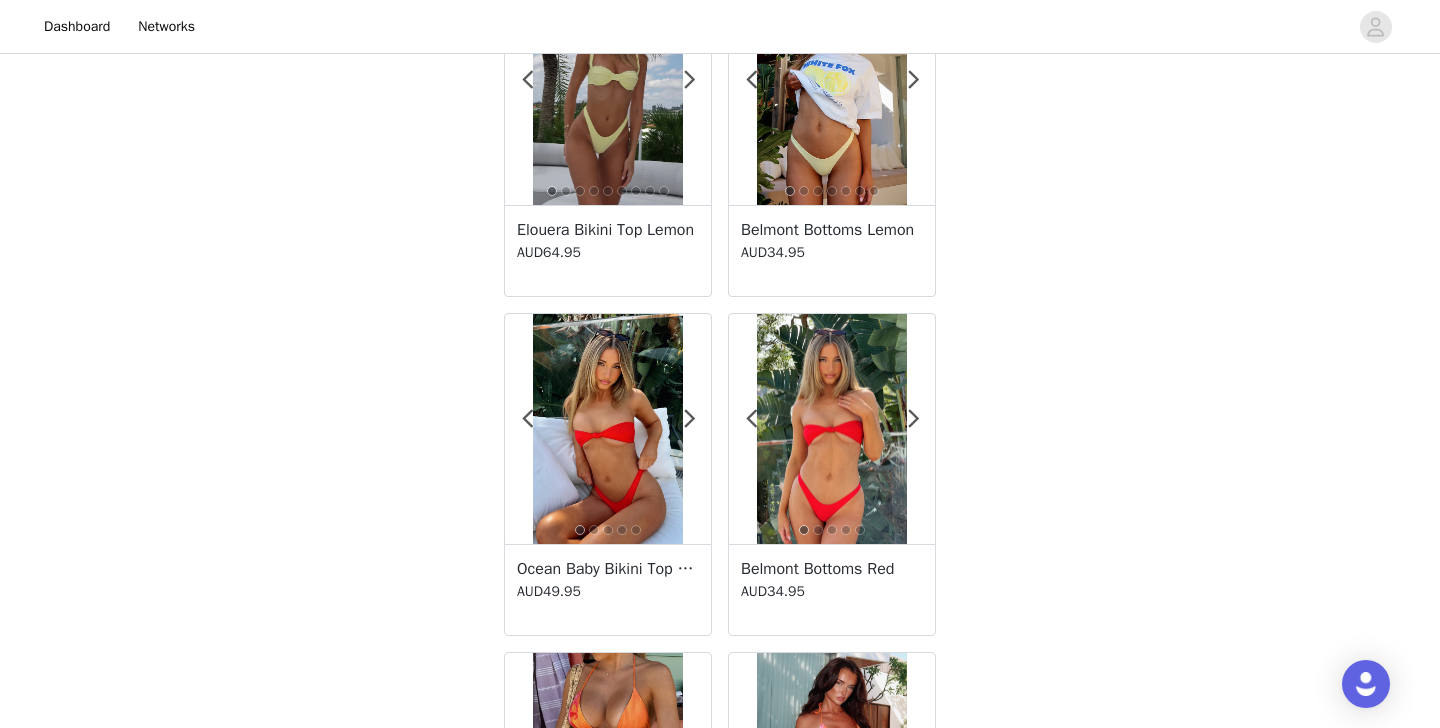 click at bounding box center [831, 90] 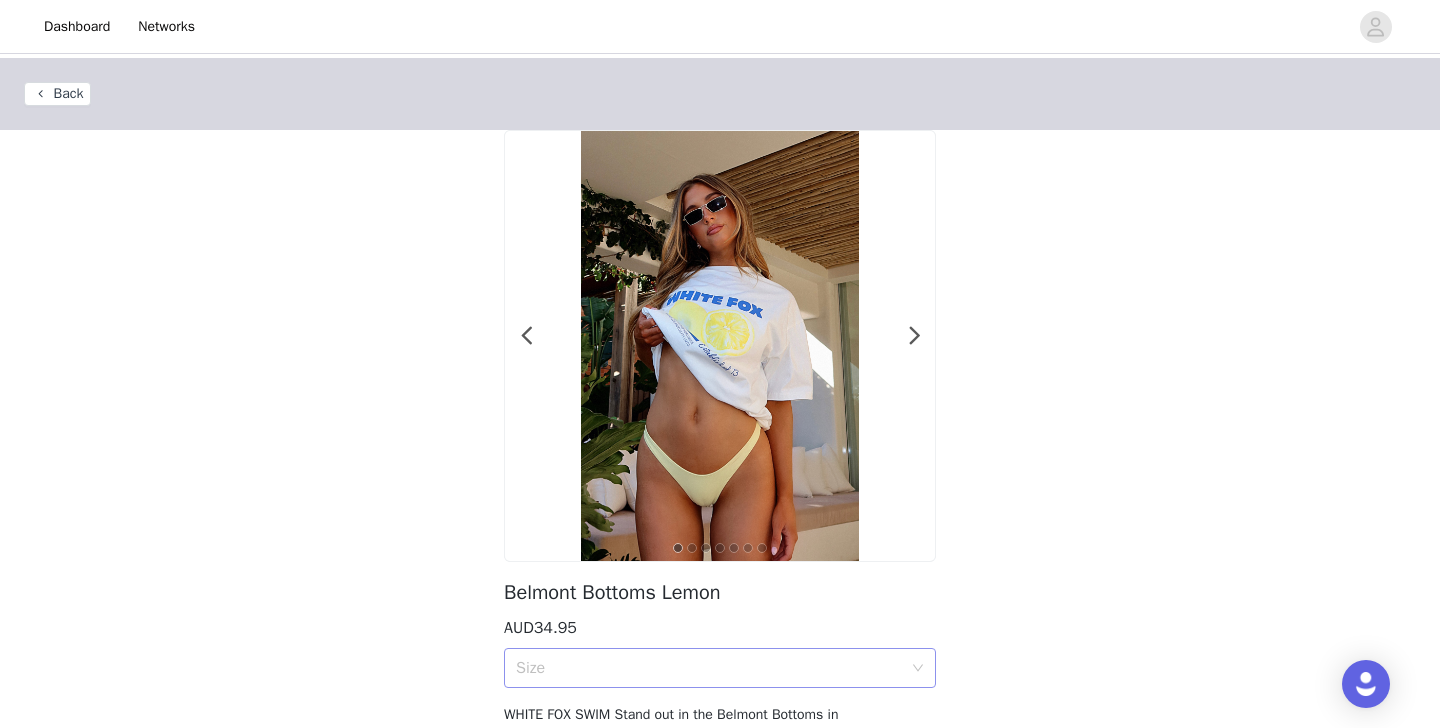 click on "Size" at bounding box center [709, 668] 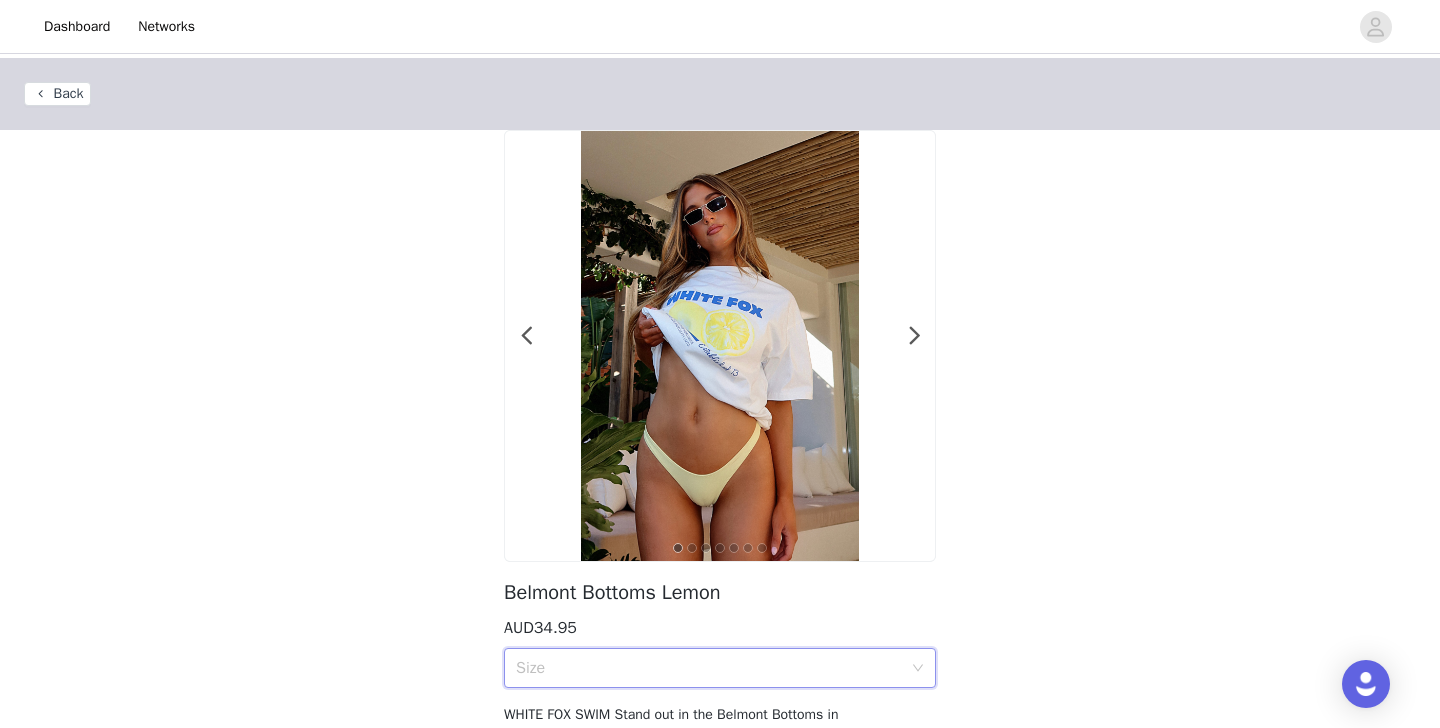 click on "Size" at bounding box center [709, 668] 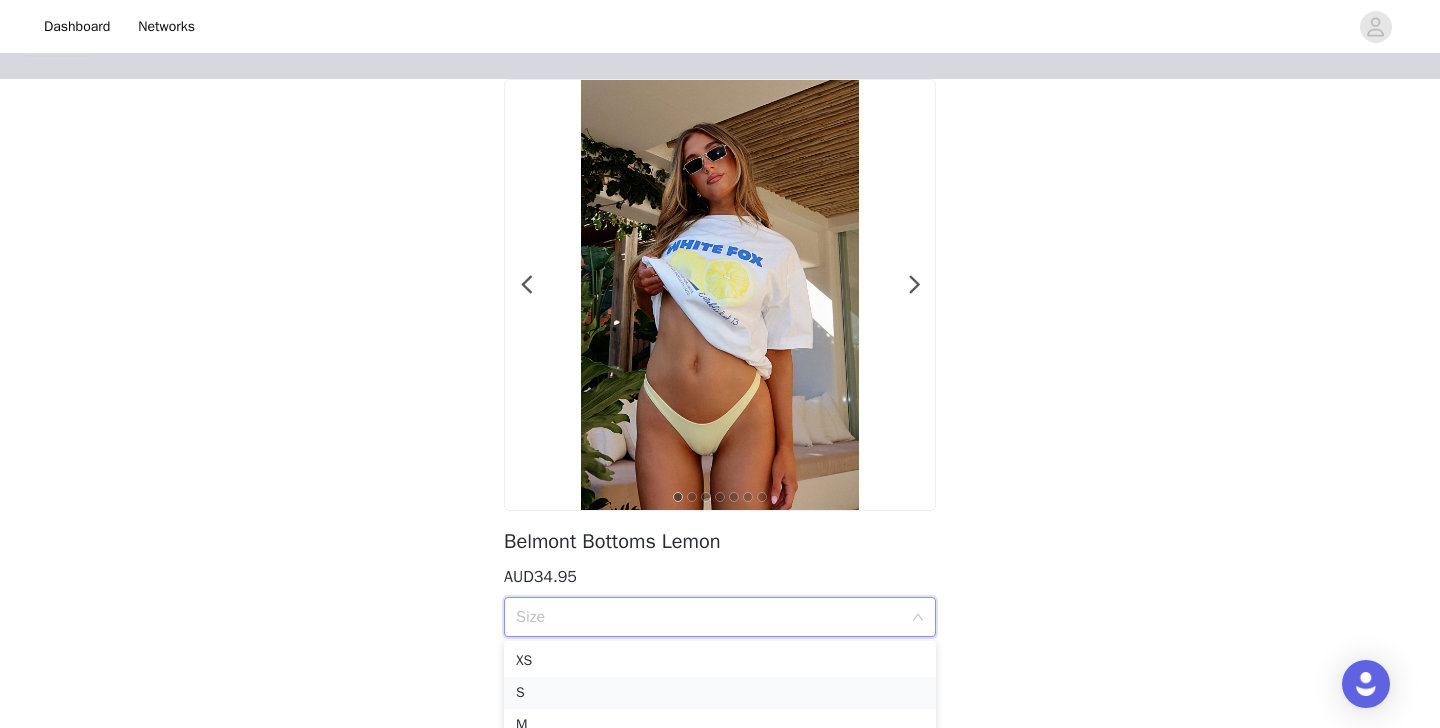 click on "S" at bounding box center [720, 693] 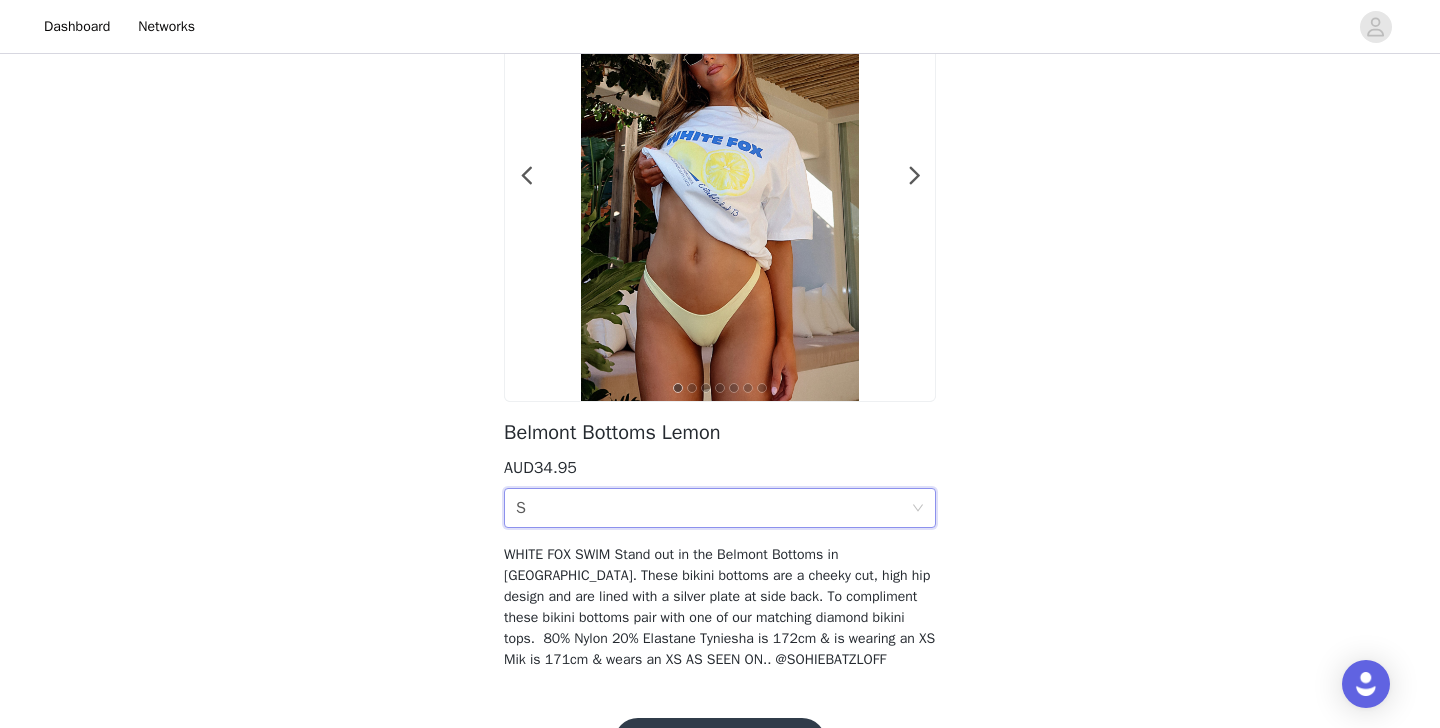 scroll, scrollTop: 222, scrollLeft: 0, axis: vertical 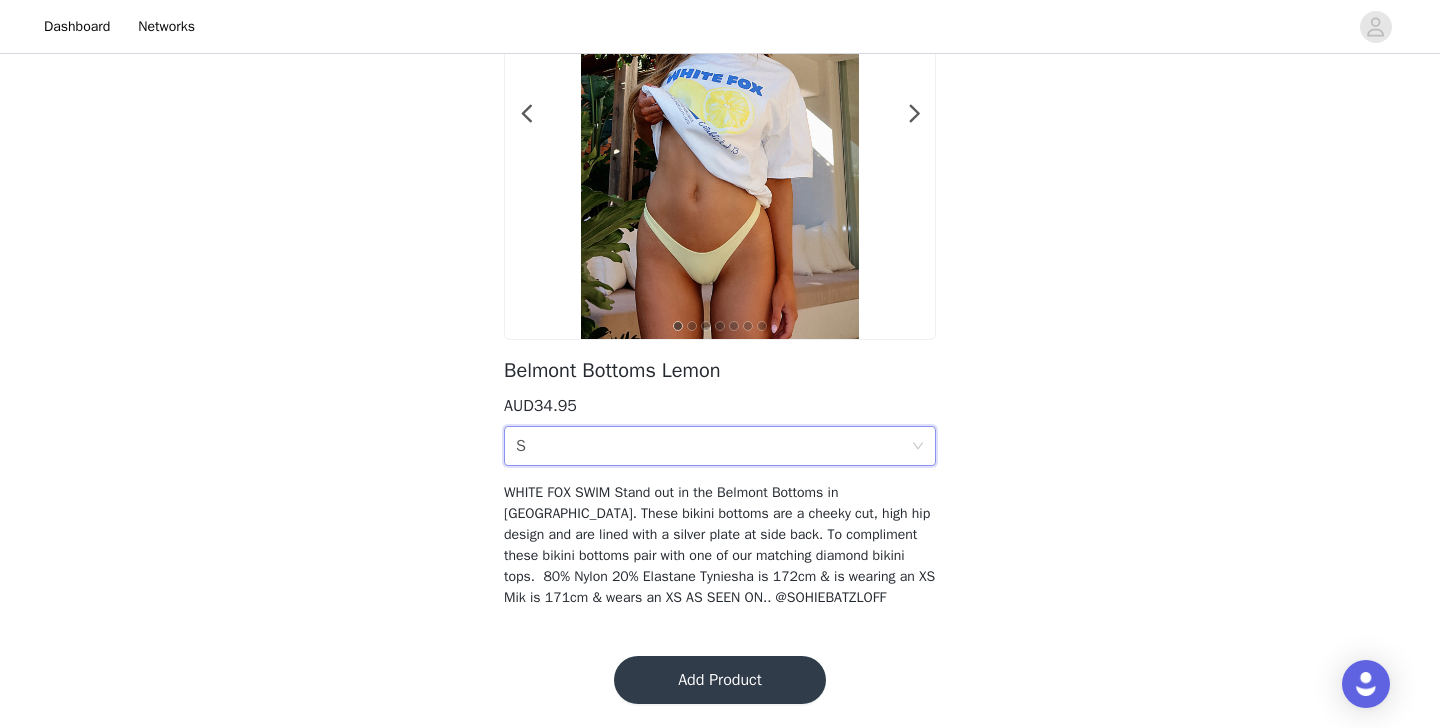 click on "Add Product" at bounding box center (720, 680) 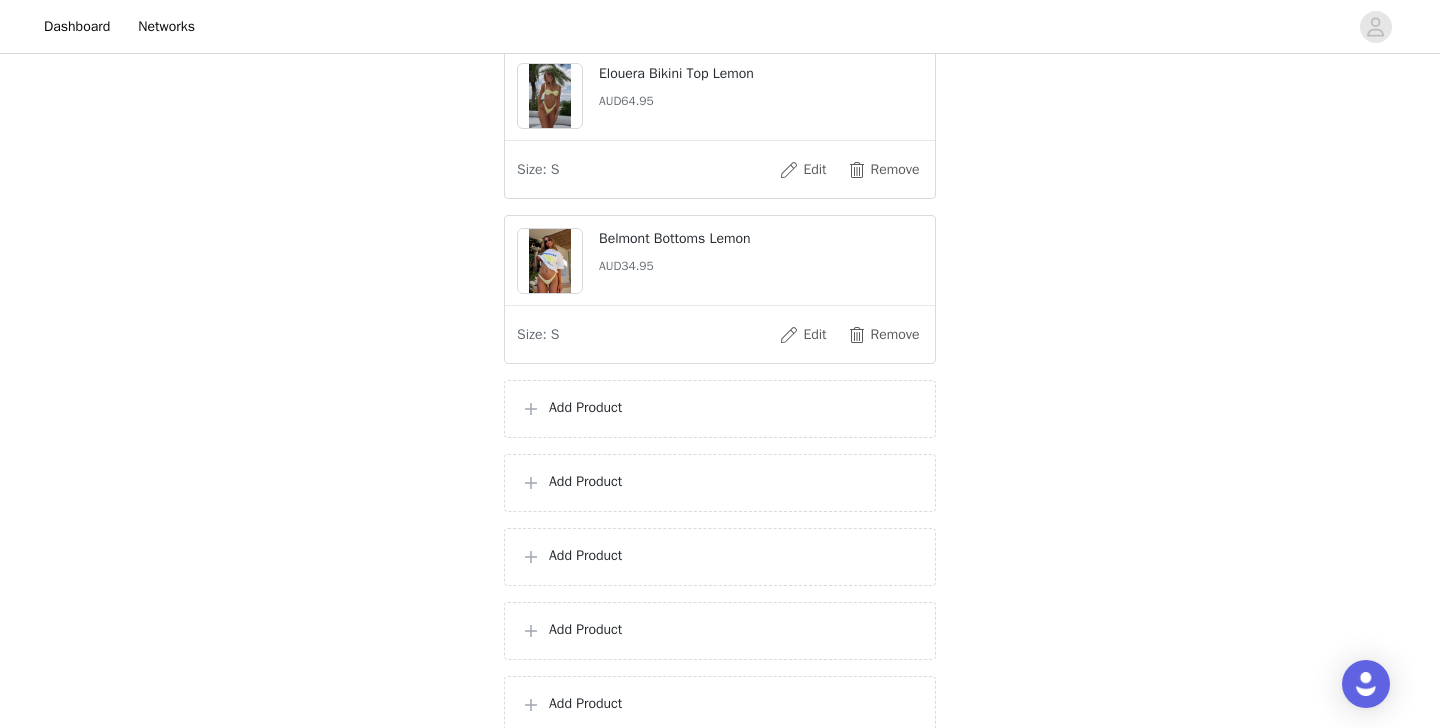 scroll, scrollTop: 872, scrollLeft: 0, axis: vertical 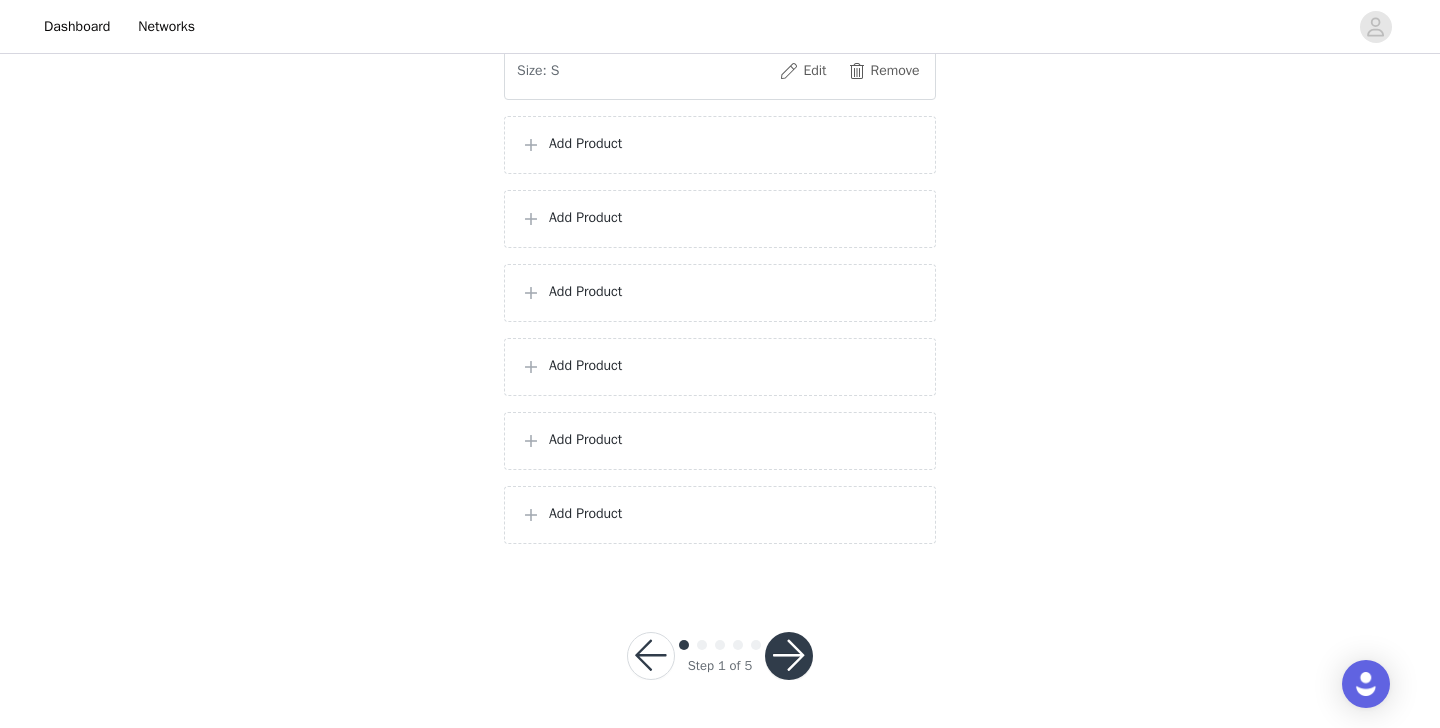 click on "Add Product" at bounding box center [734, 143] 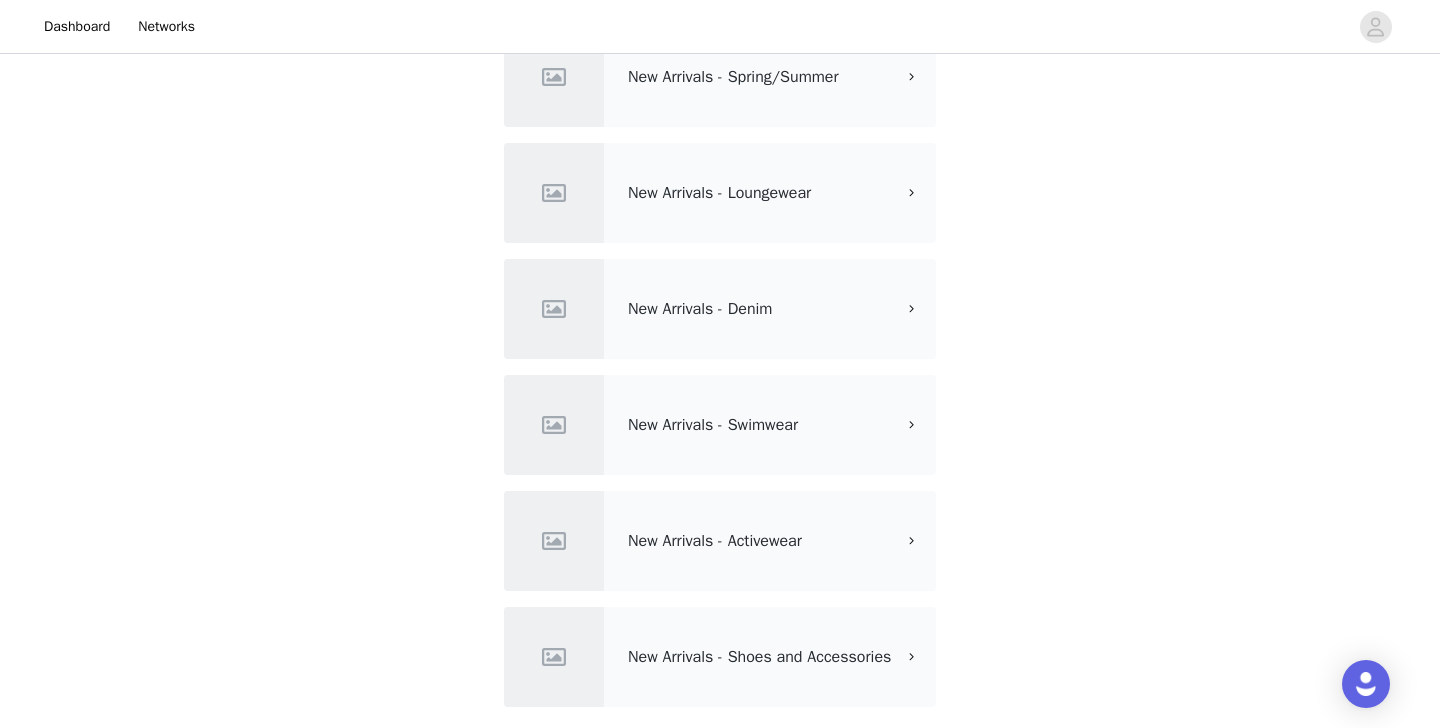 scroll, scrollTop: 238, scrollLeft: 0, axis: vertical 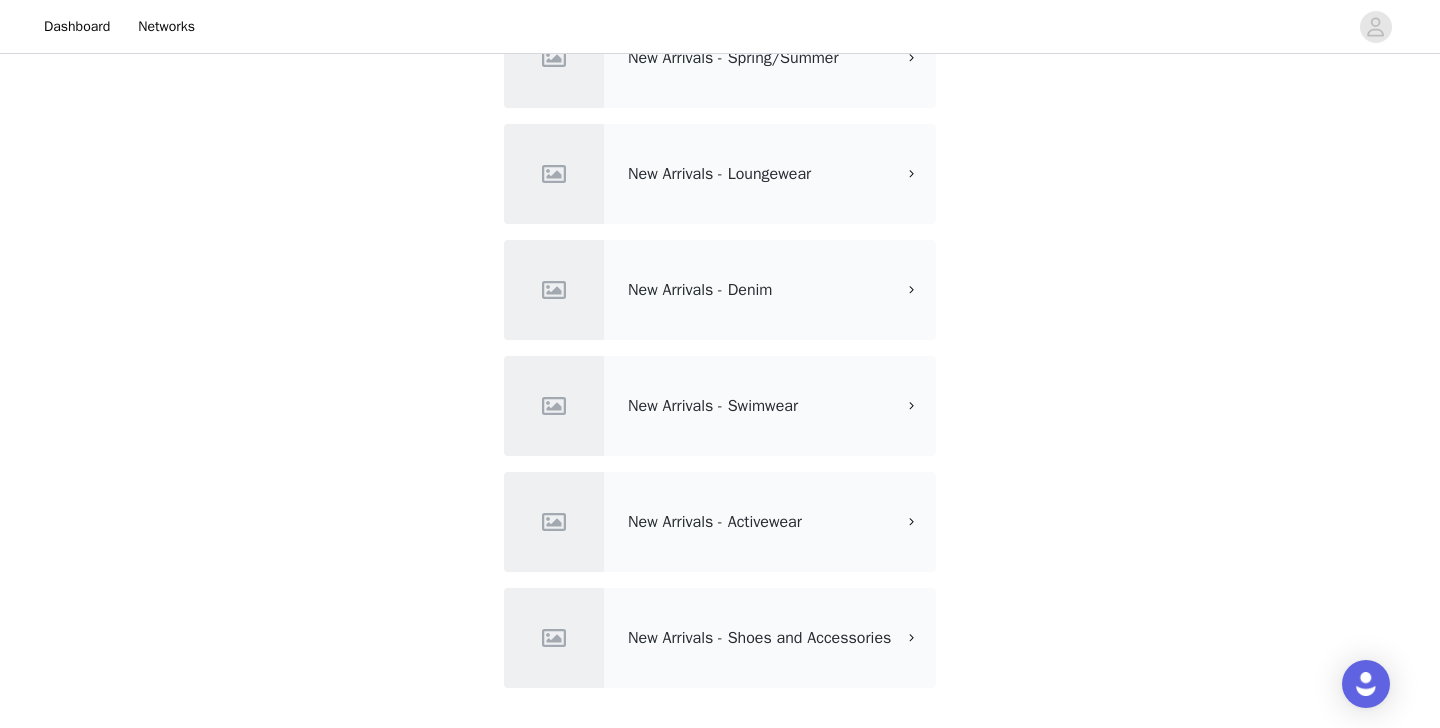click on "New Arrivals - Swimwear" at bounding box center [713, 406] 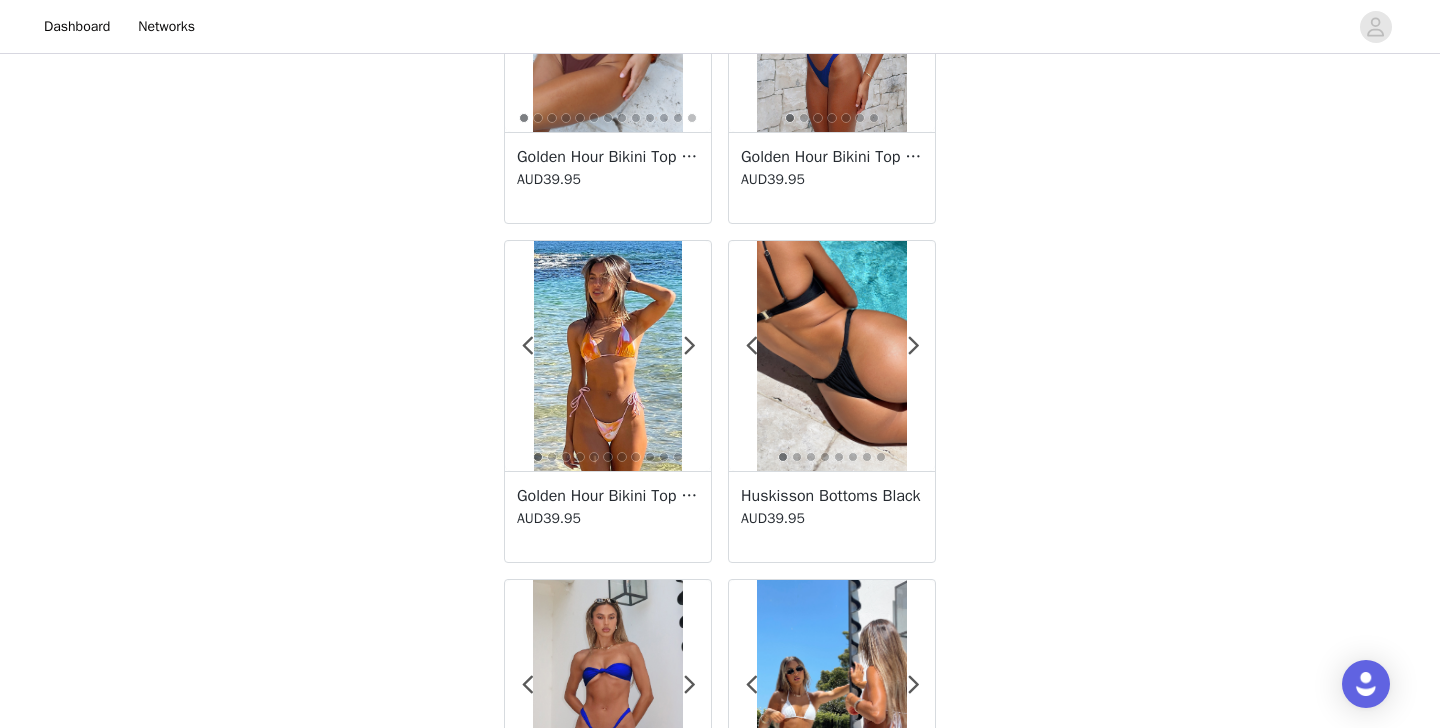 scroll, scrollTop: 3534, scrollLeft: 0, axis: vertical 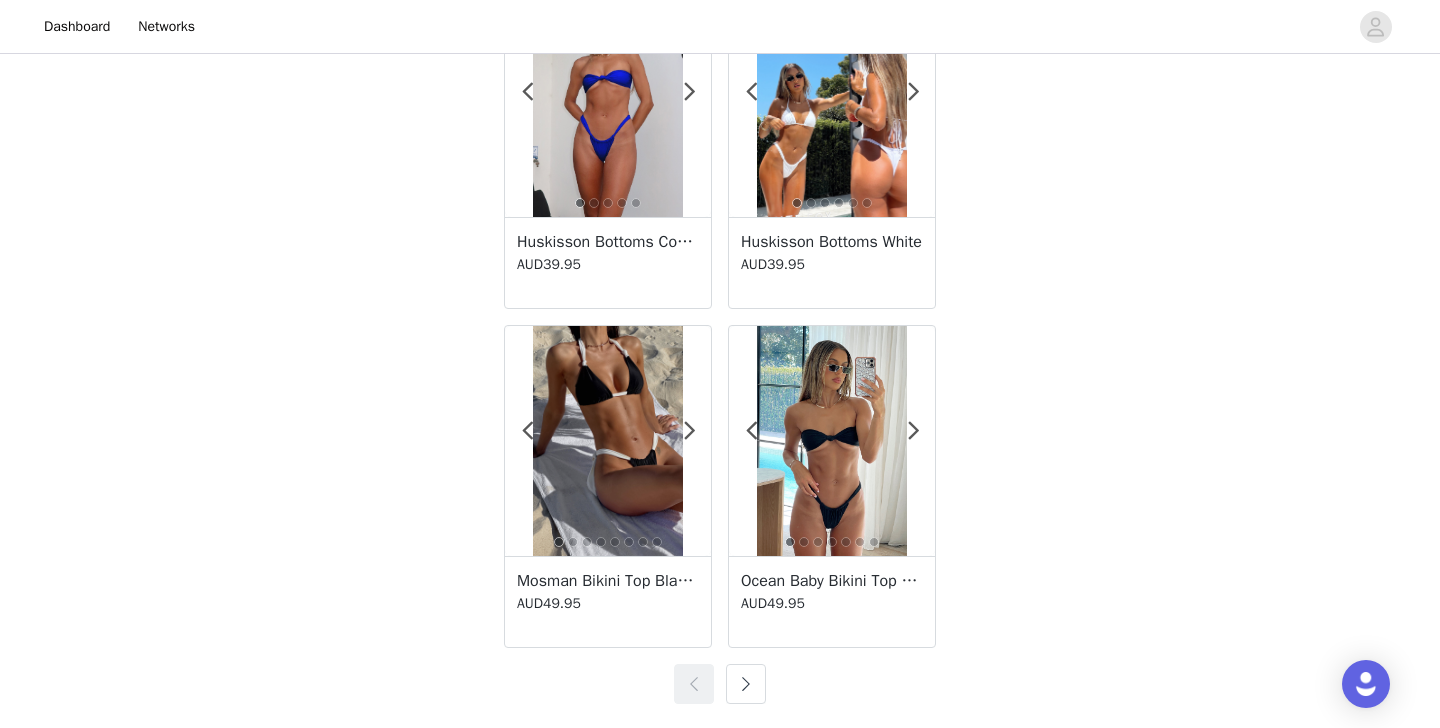 click at bounding box center (746, 684) 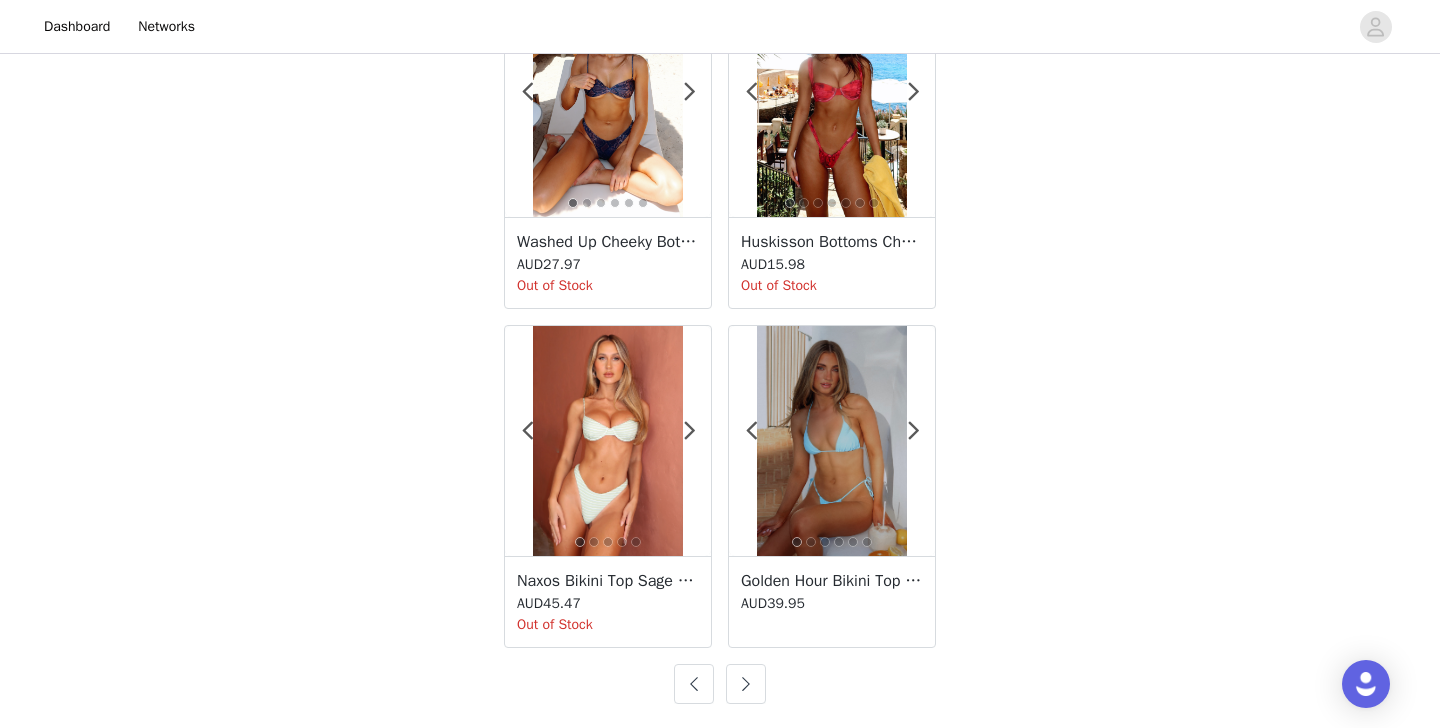 click at bounding box center (746, 684) 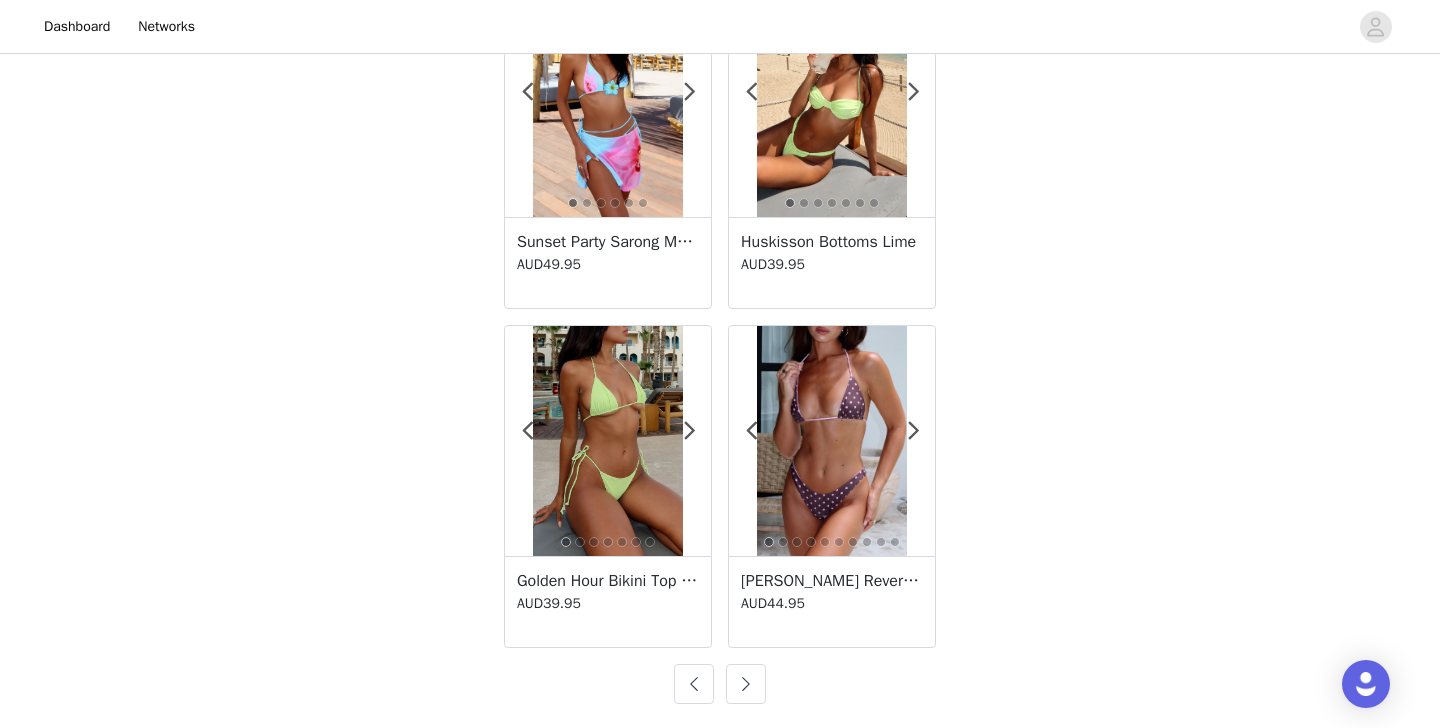 click at bounding box center [746, 684] 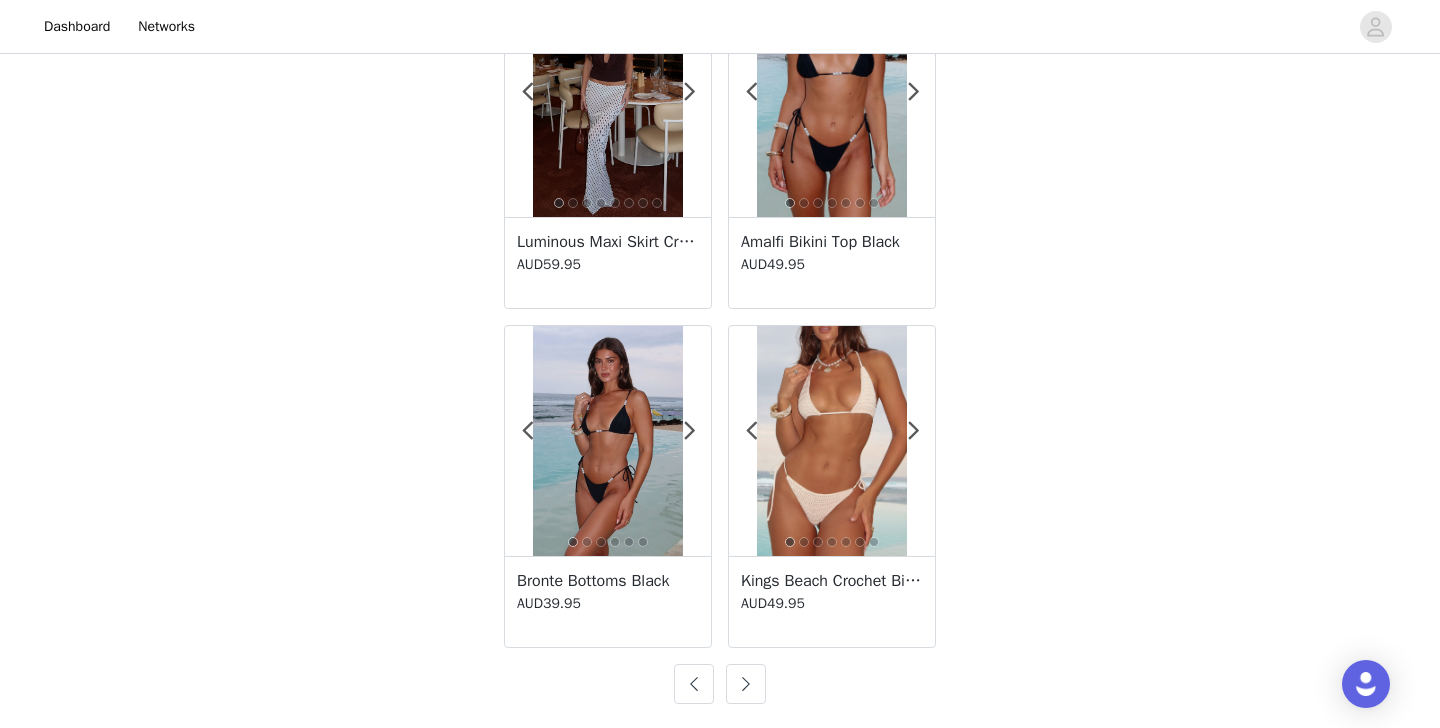 click at bounding box center (746, 684) 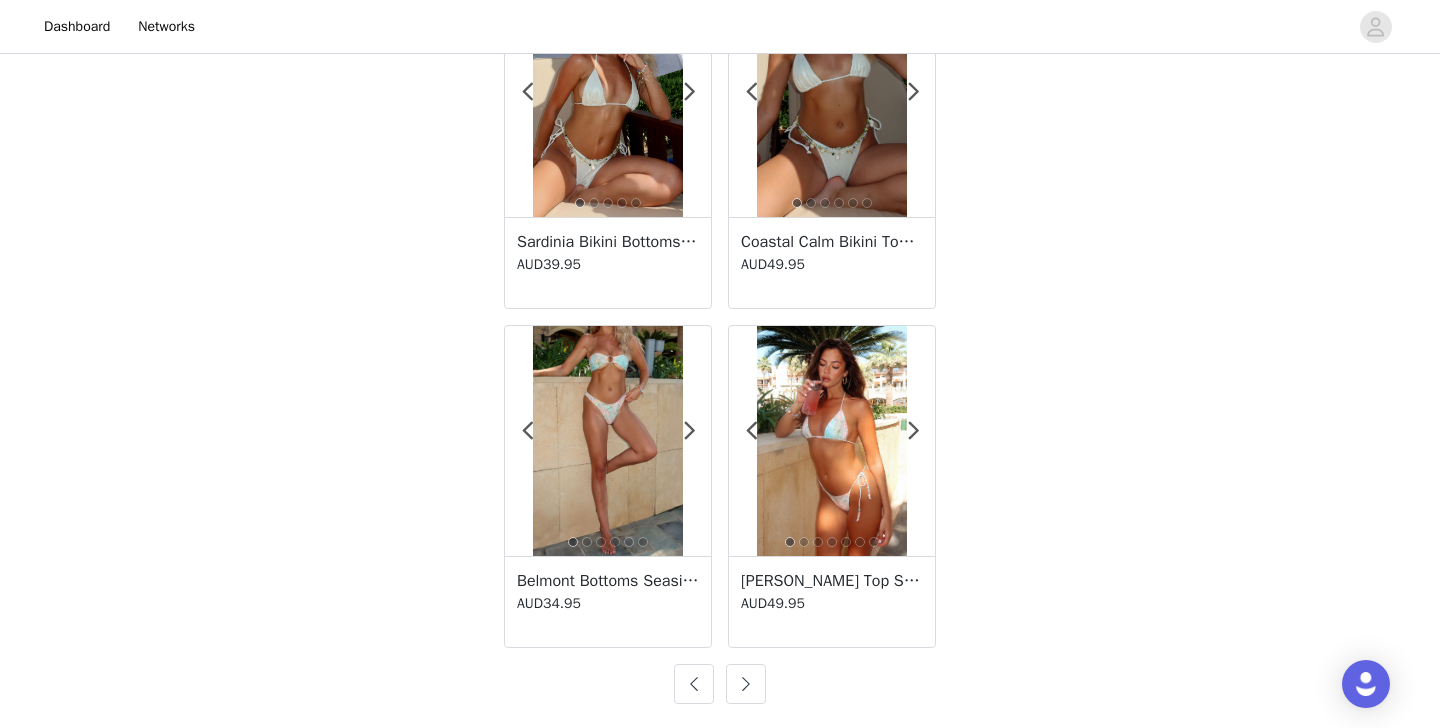 click at bounding box center (694, 684) 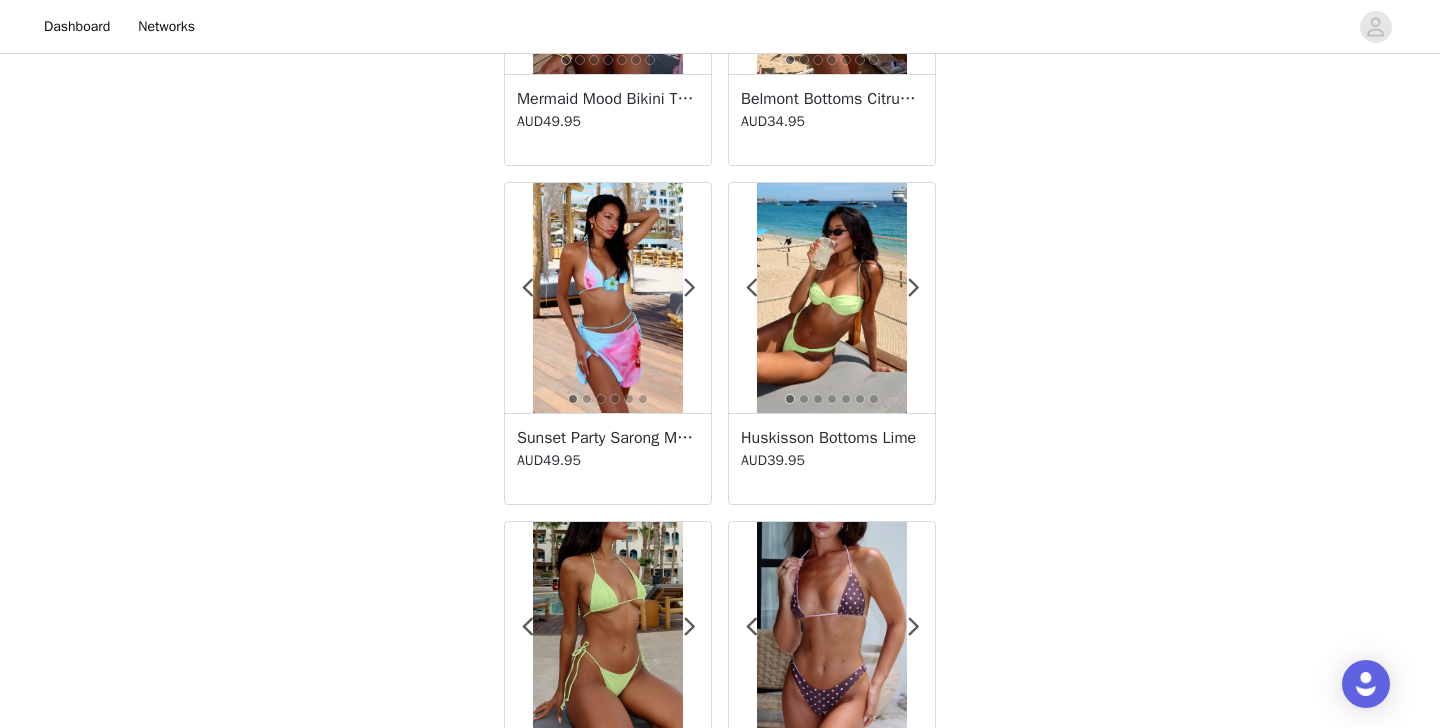 scroll, scrollTop: 3534, scrollLeft: 0, axis: vertical 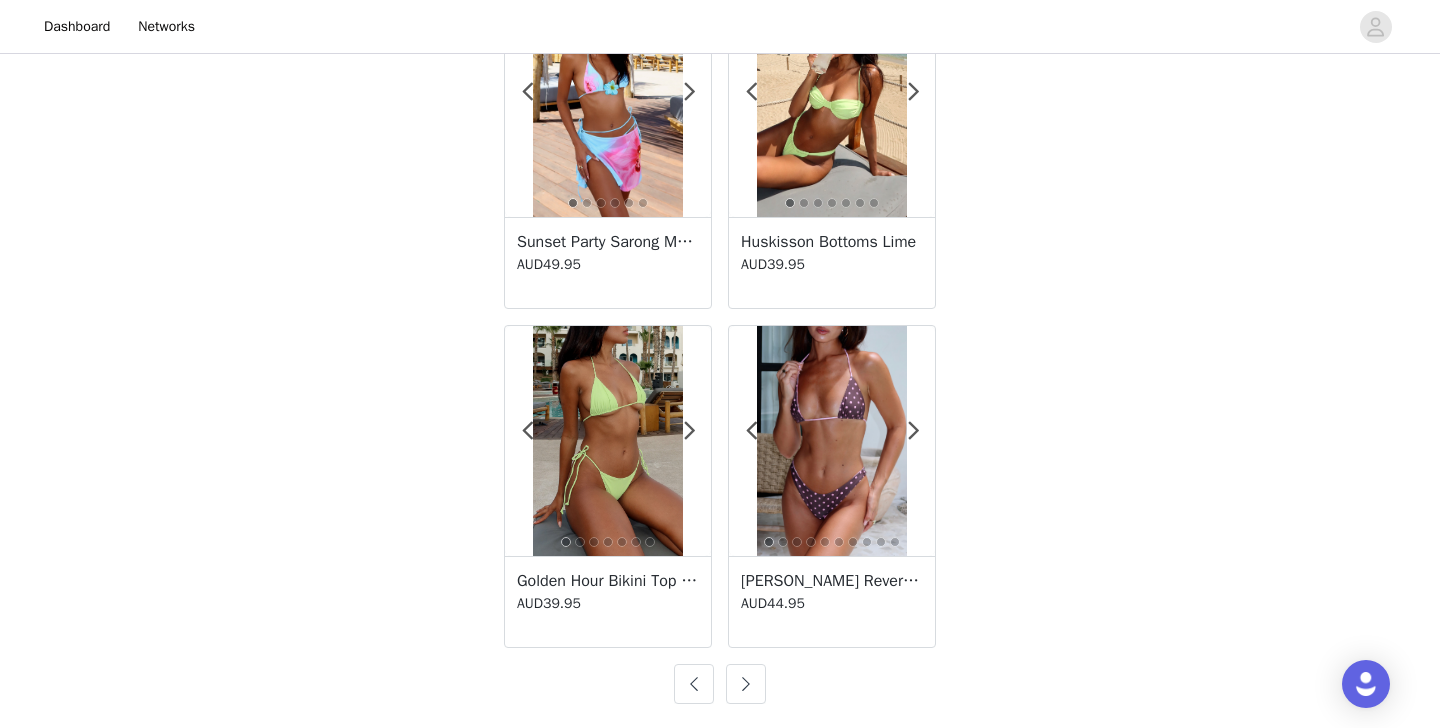 click at bounding box center (831, 441) 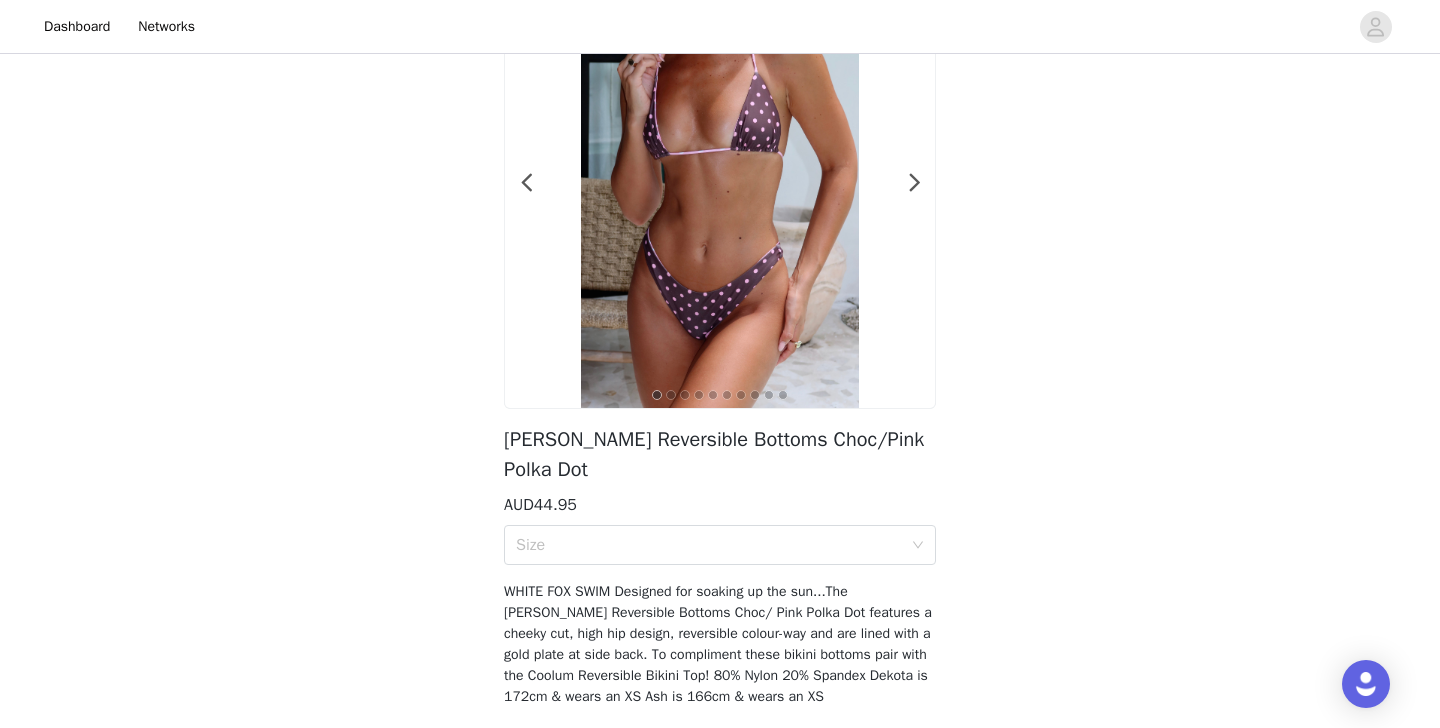 scroll, scrollTop: 220, scrollLeft: 0, axis: vertical 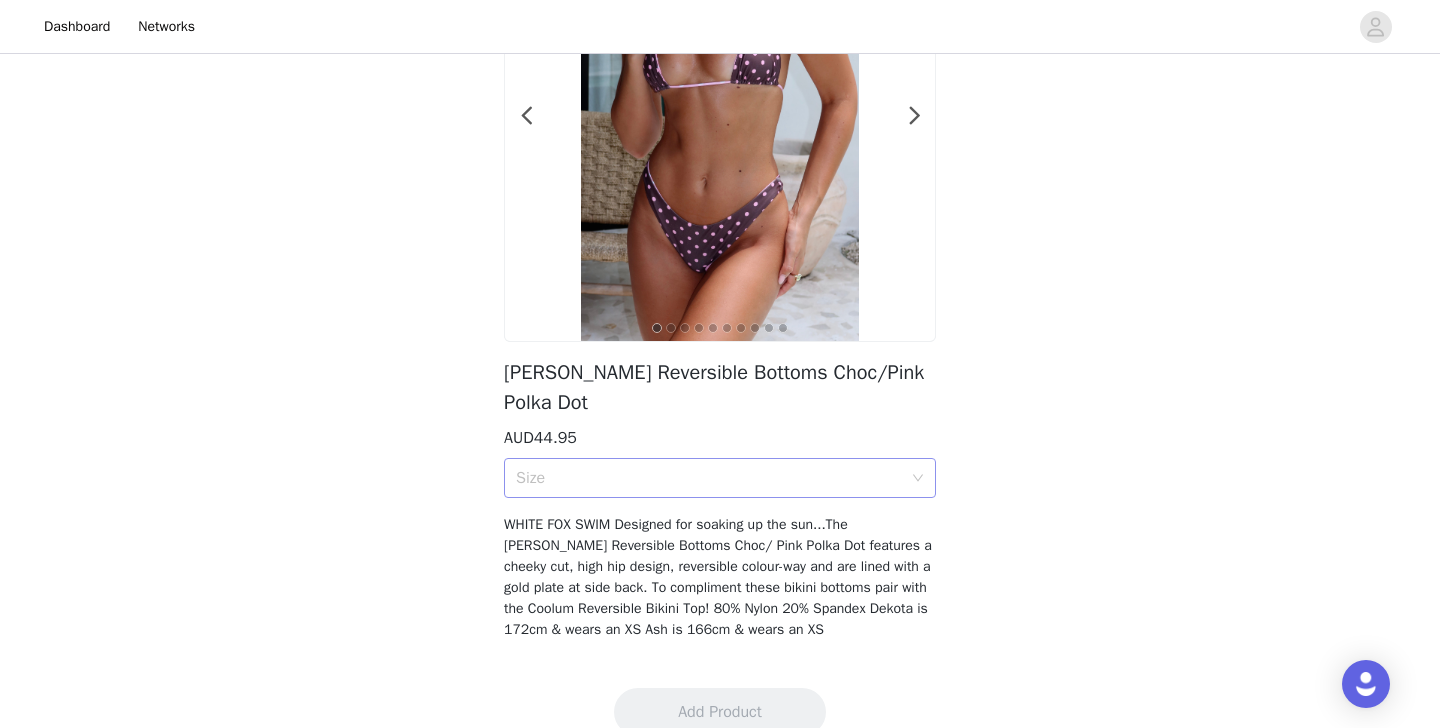 click on "Size" at bounding box center (720, 478) 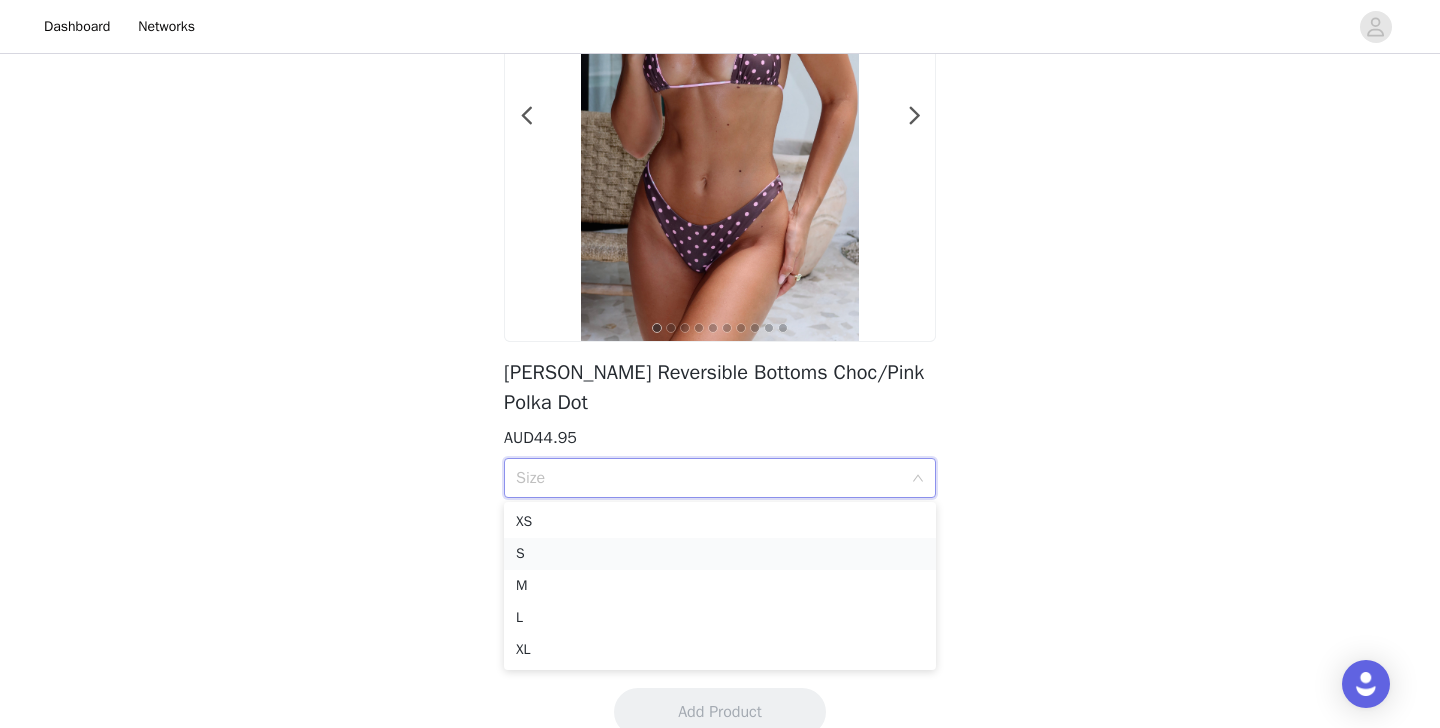 click on "S" at bounding box center (720, 554) 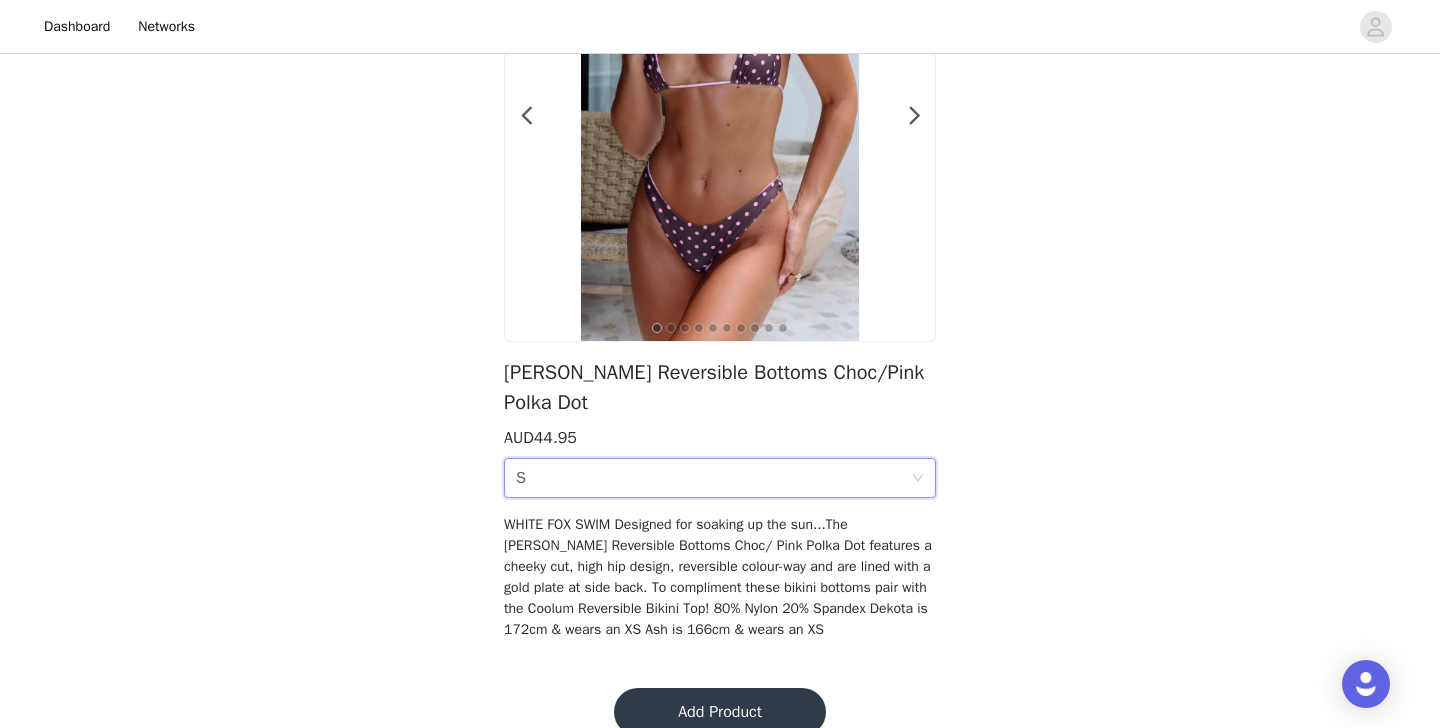 click on "Add Product" at bounding box center (720, 712) 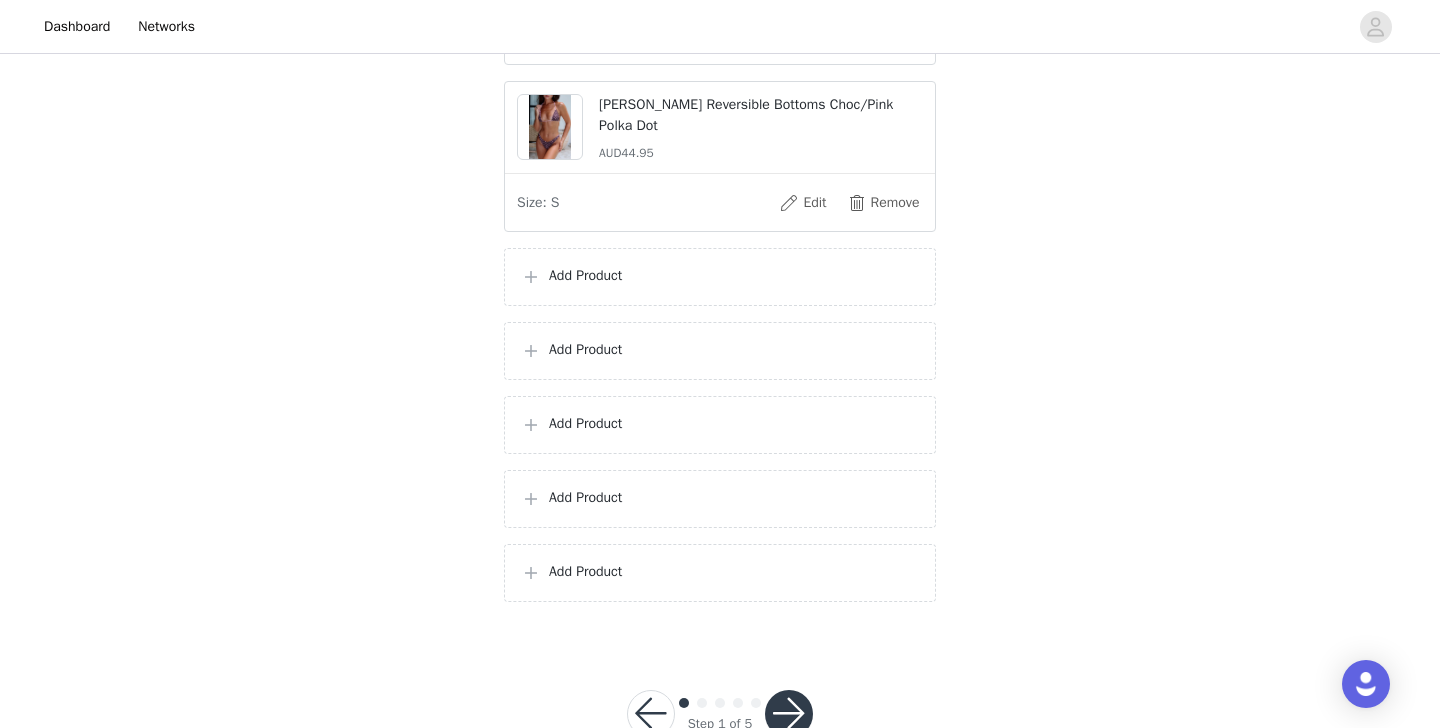 scroll, scrollTop: 860, scrollLeft: 0, axis: vertical 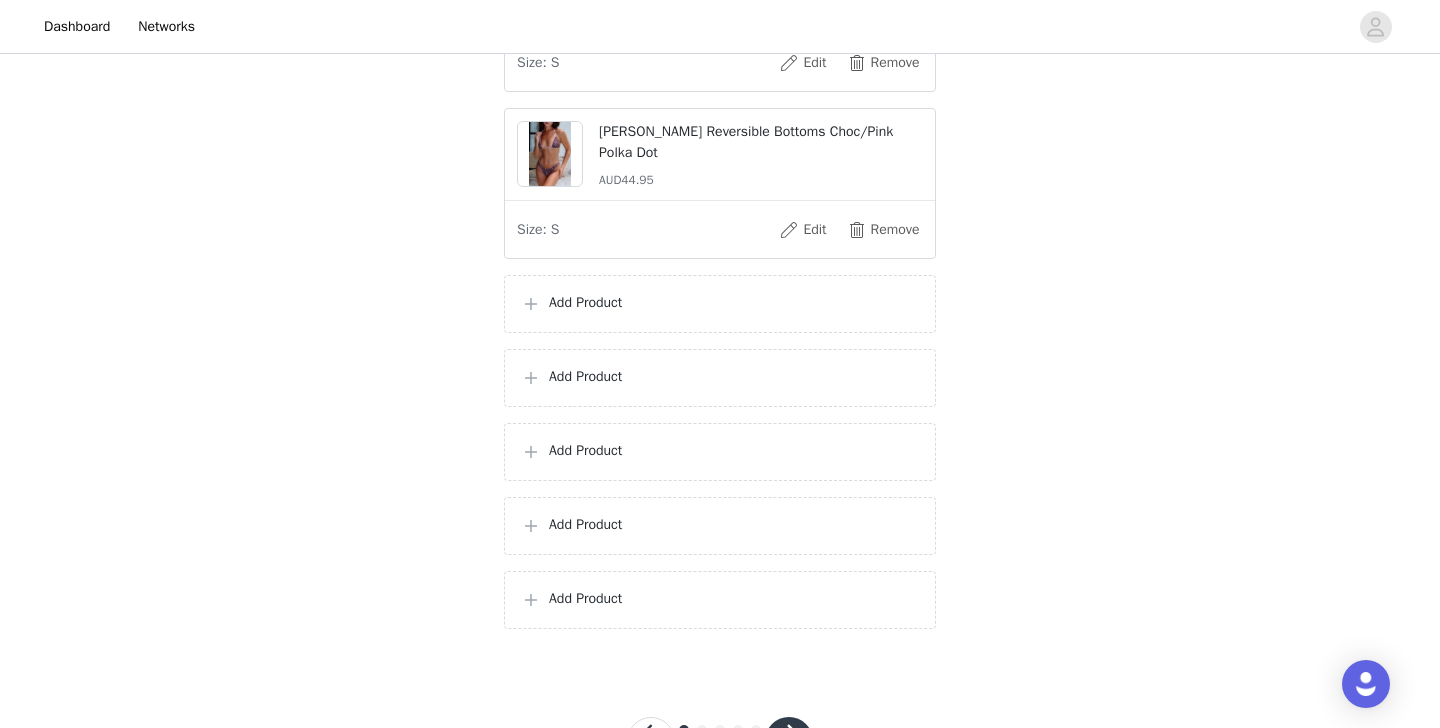 click on "Add Product" at bounding box center (734, 302) 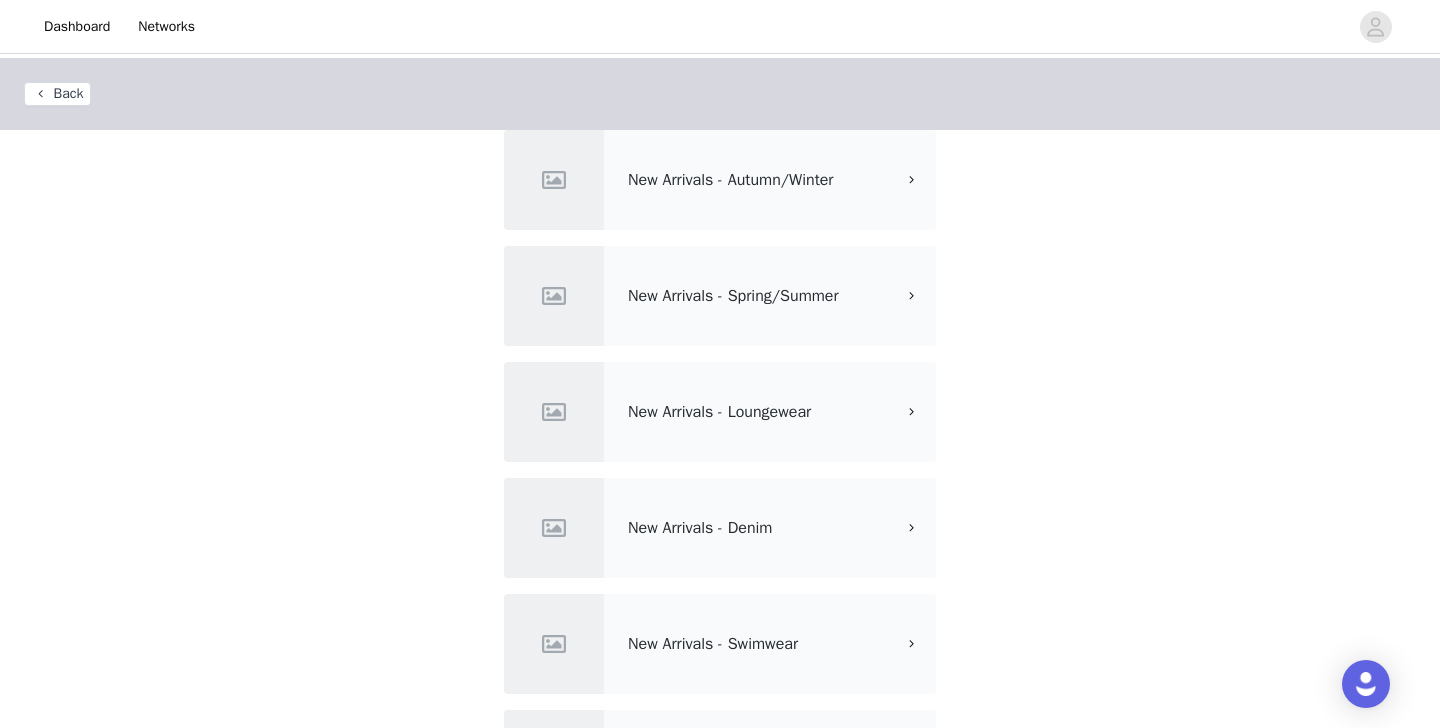 scroll, scrollTop: 238, scrollLeft: 0, axis: vertical 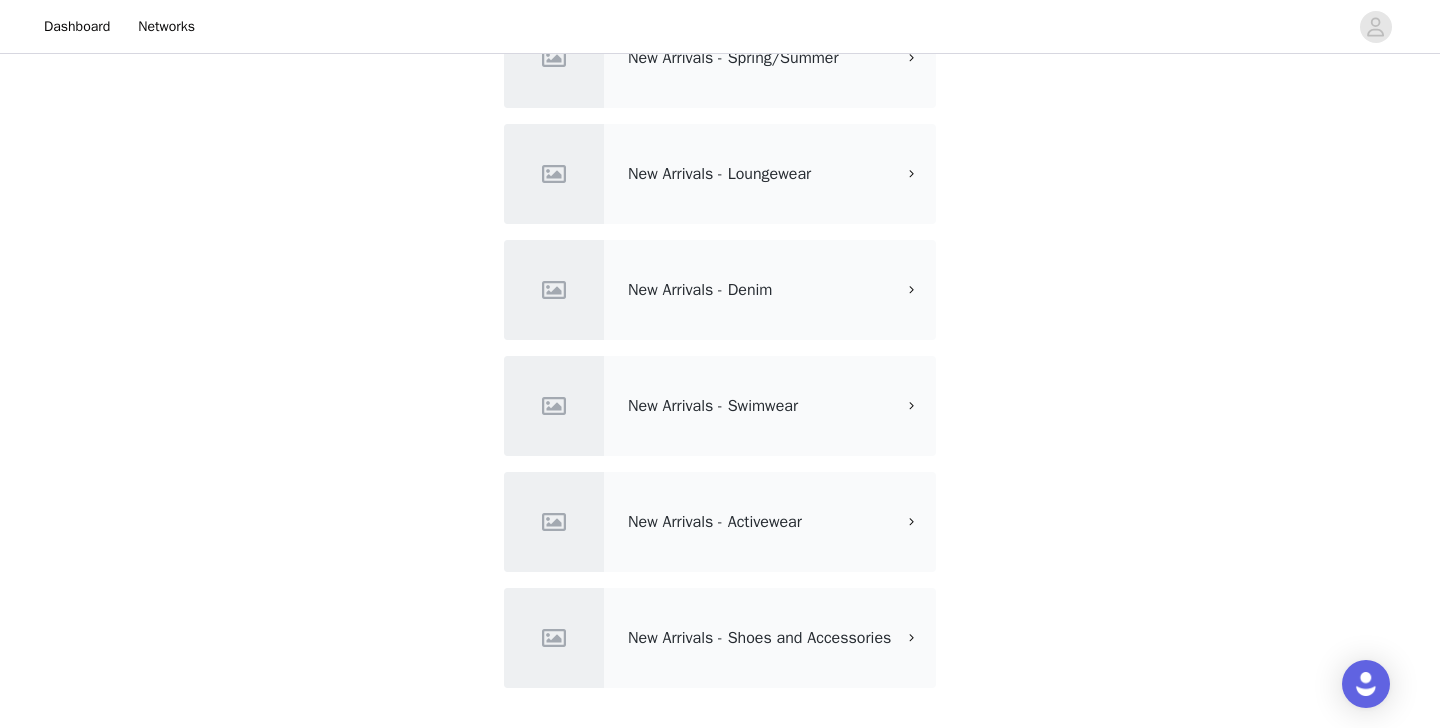 click on "New Arrivals - Swimwear" at bounding box center [761, 406] 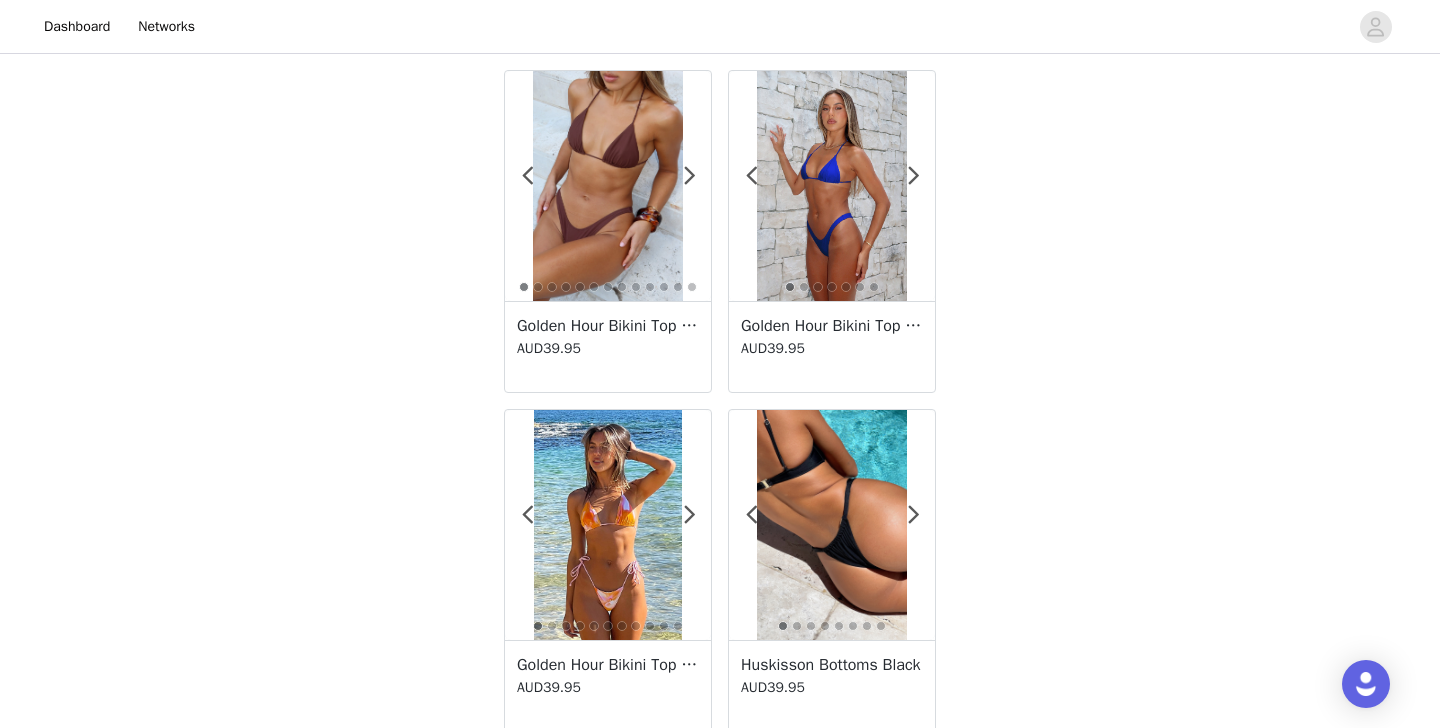 scroll, scrollTop: 3534, scrollLeft: 0, axis: vertical 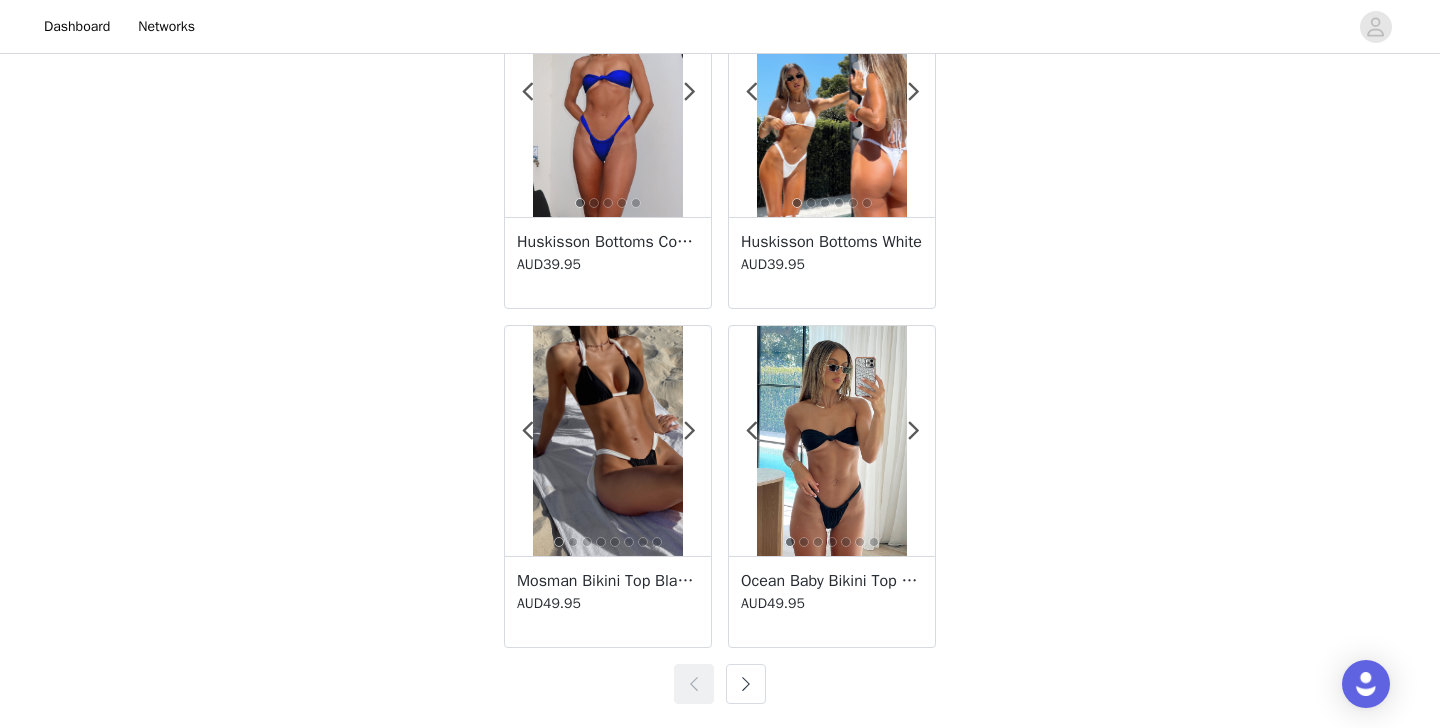 click at bounding box center (746, 684) 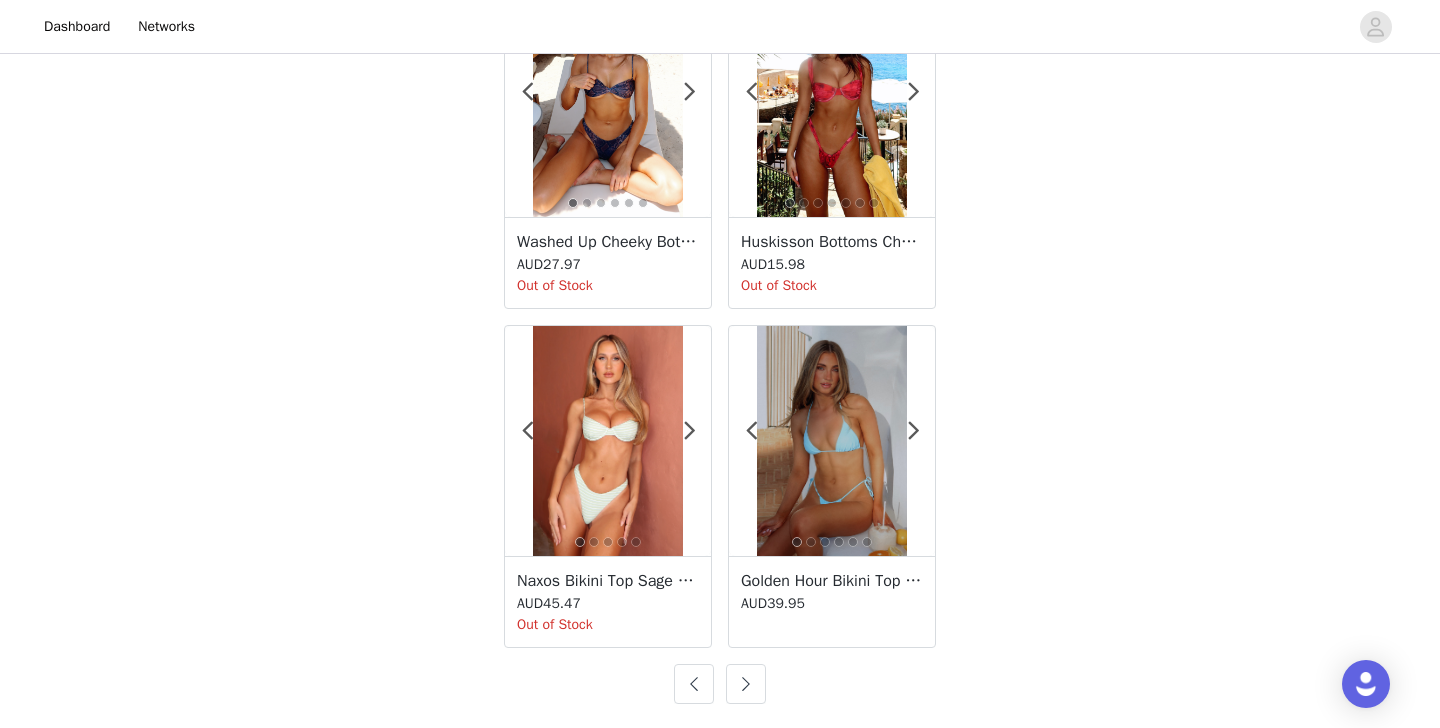 click at bounding box center [746, 684] 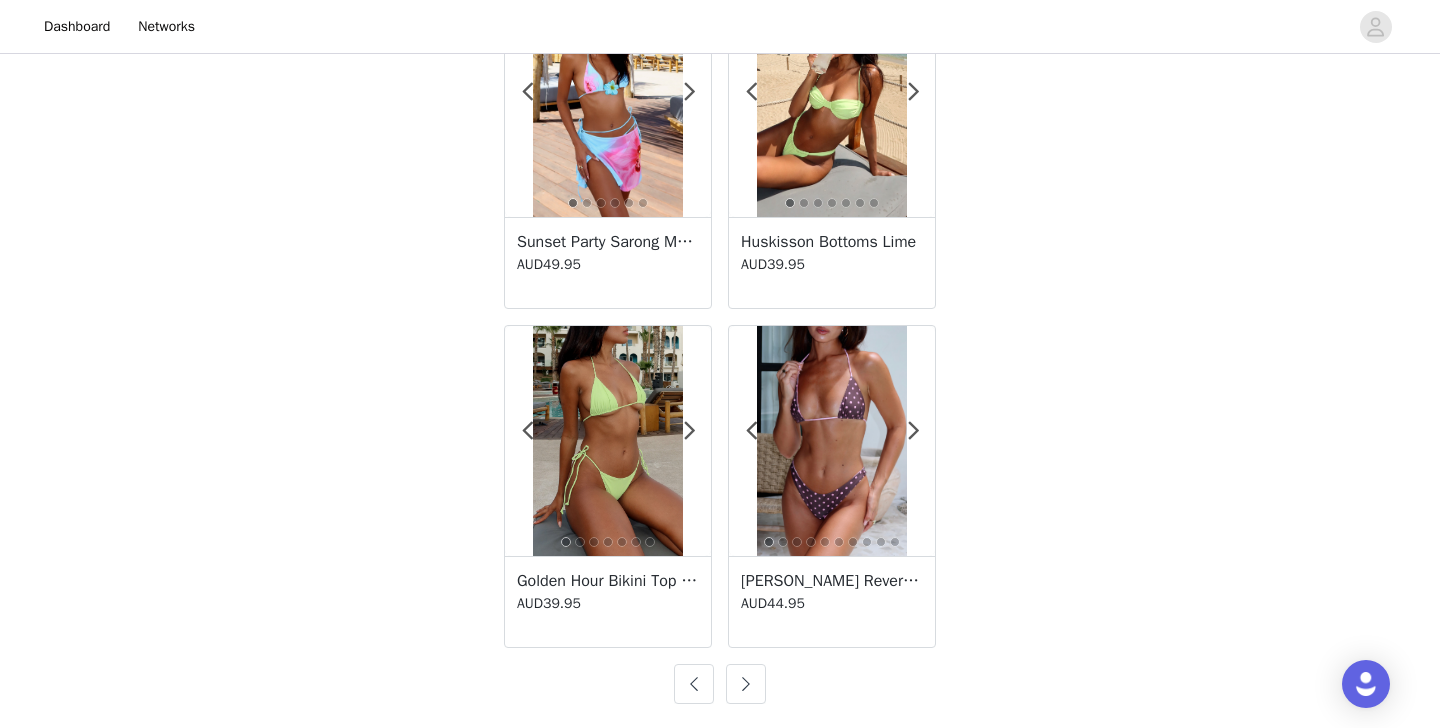 click at bounding box center [746, 684] 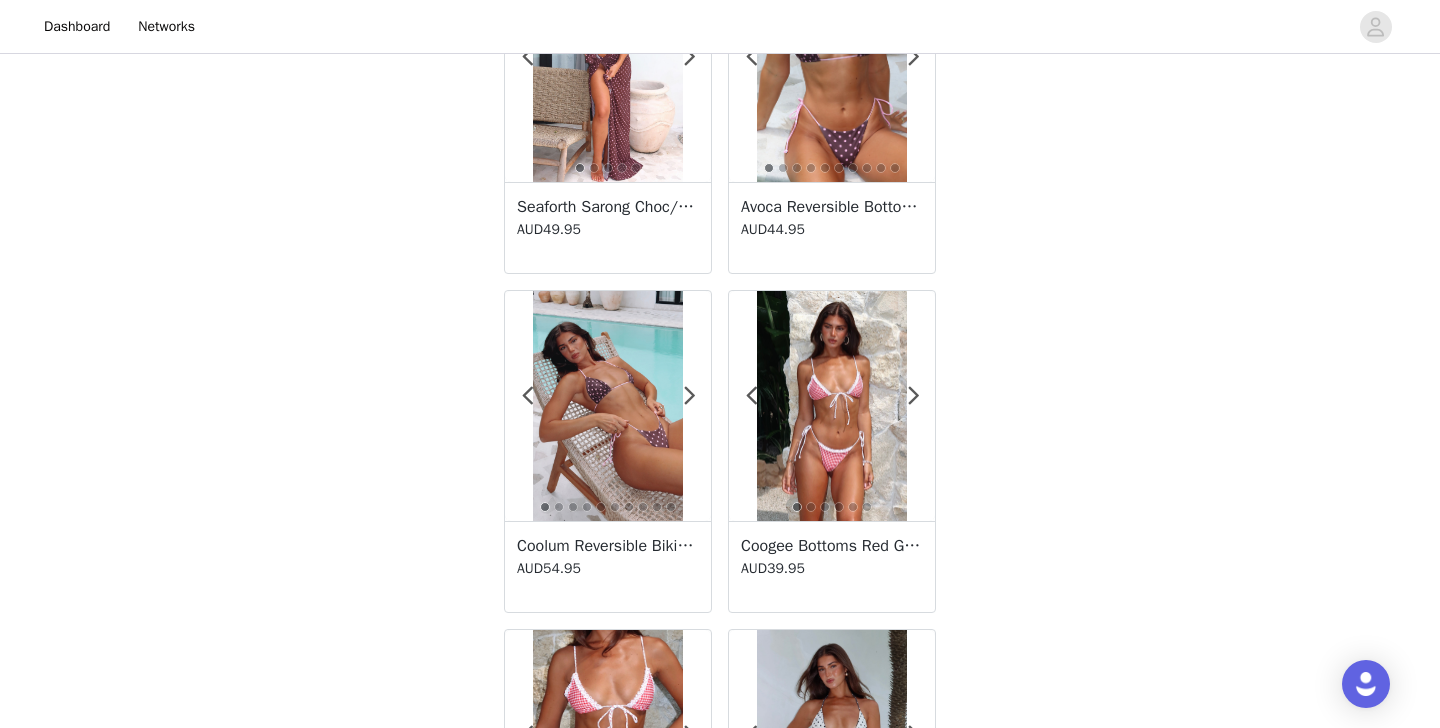 scroll, scrollTop: 0, scrollLeft: 0, axis: both 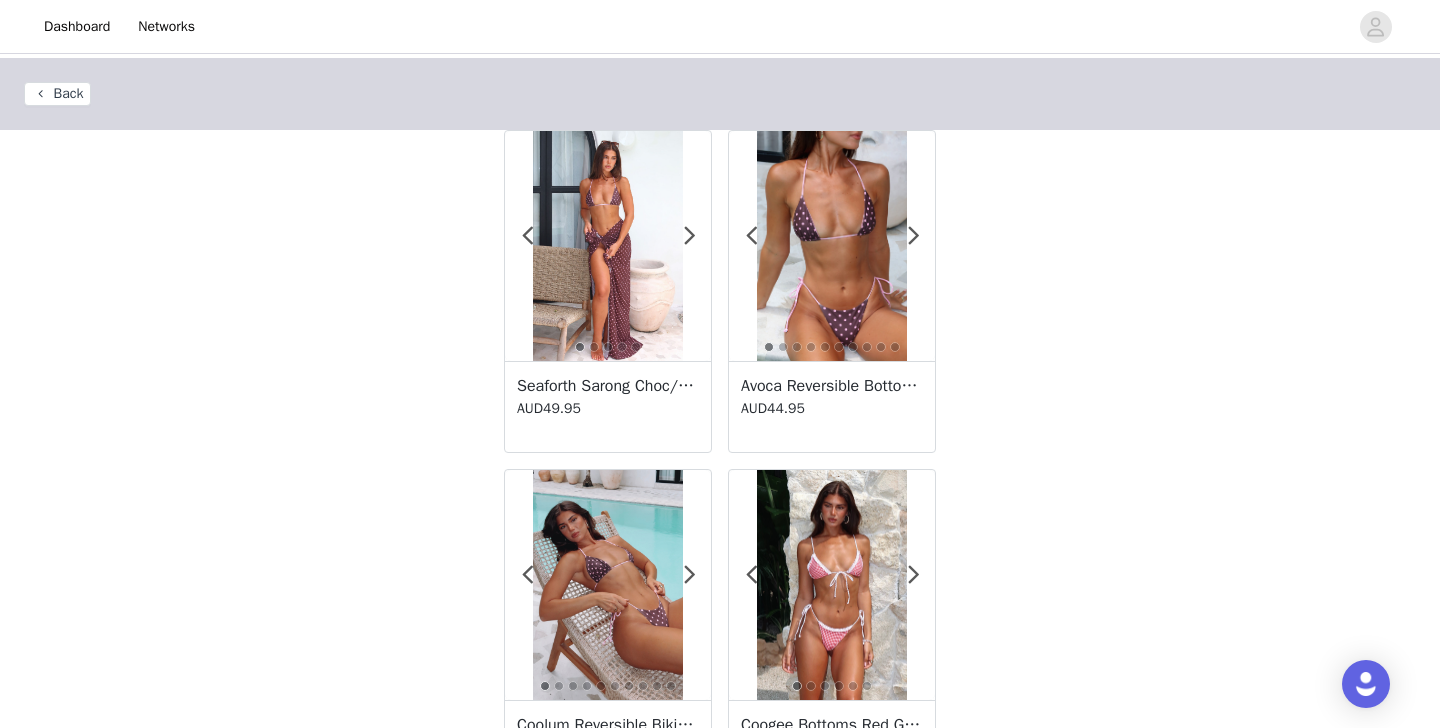 click at bounding box center (831, 246) 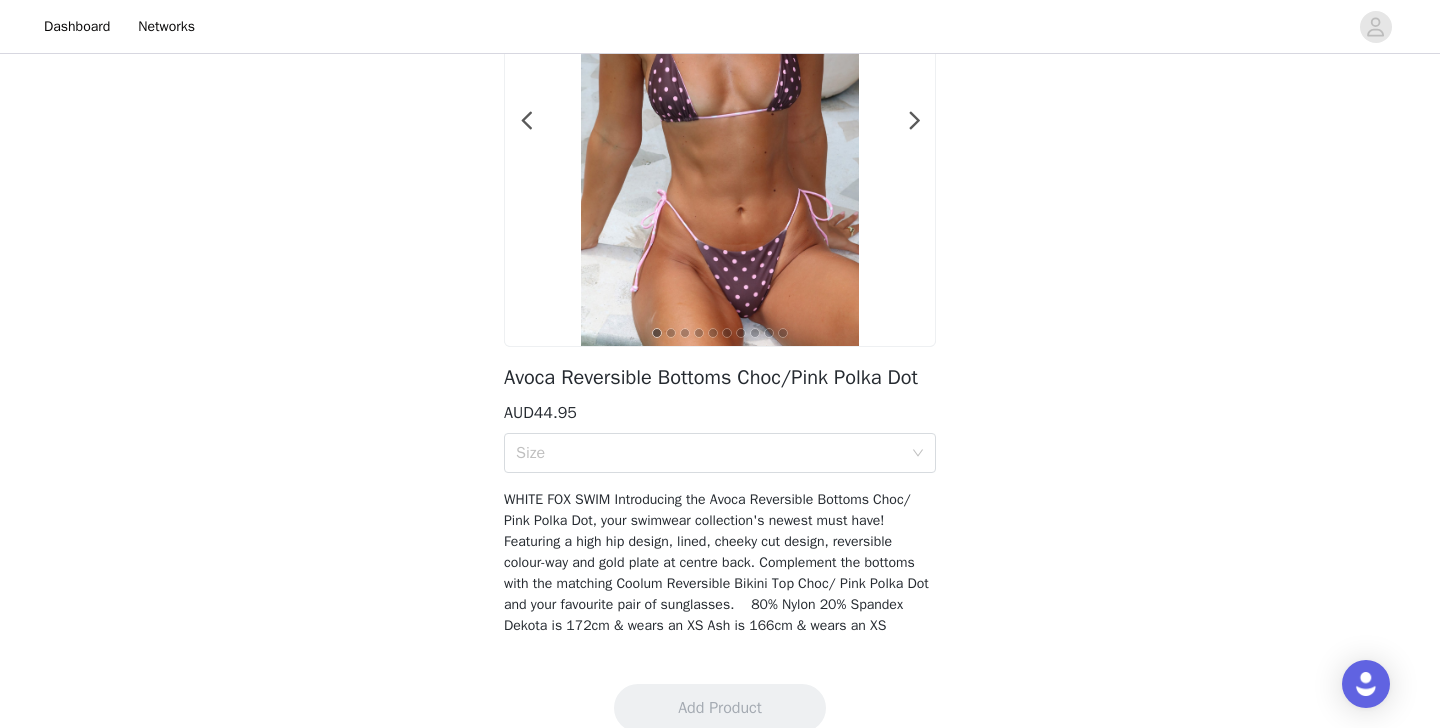 scroll, scrollTop: 264, scrollLeft: 0, axis: vertical 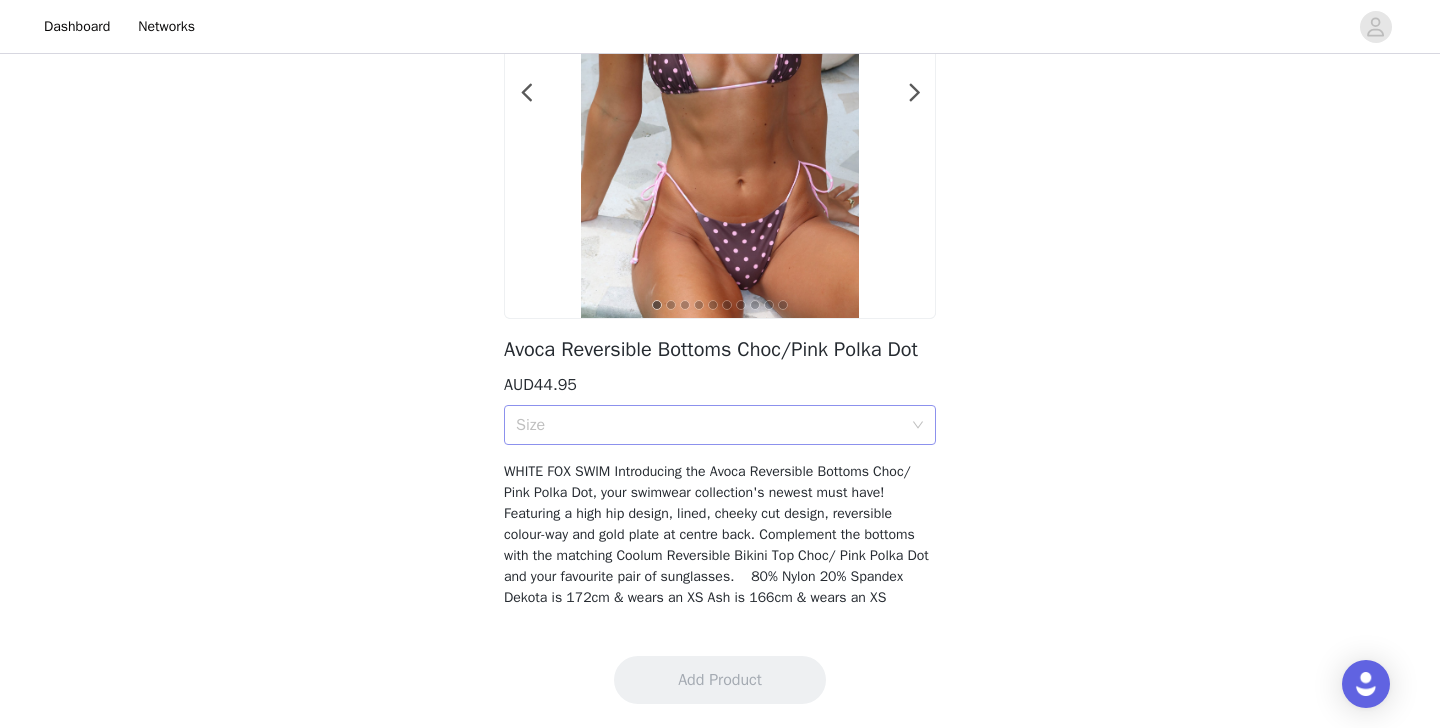 click on "Size" at bounding box center [709, 425] 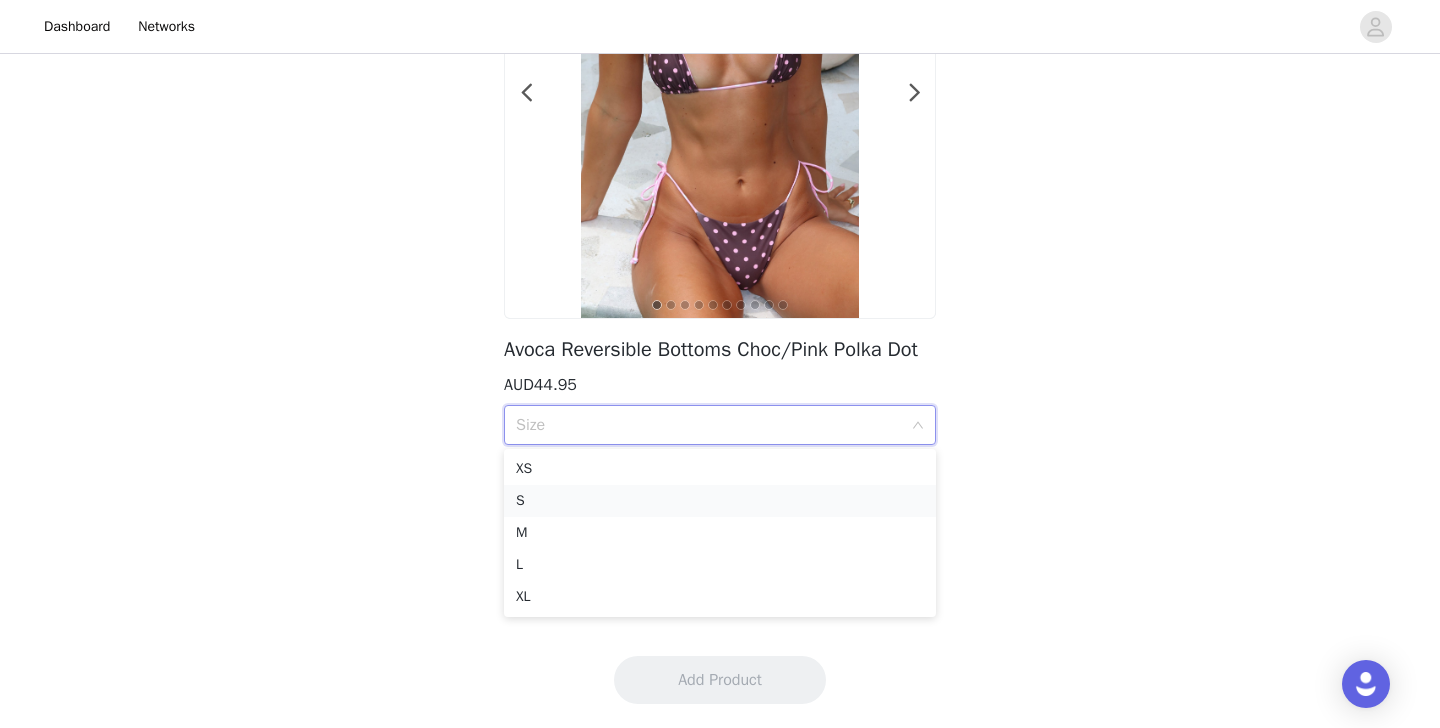 click on "S" at bounding box center (720, 501) 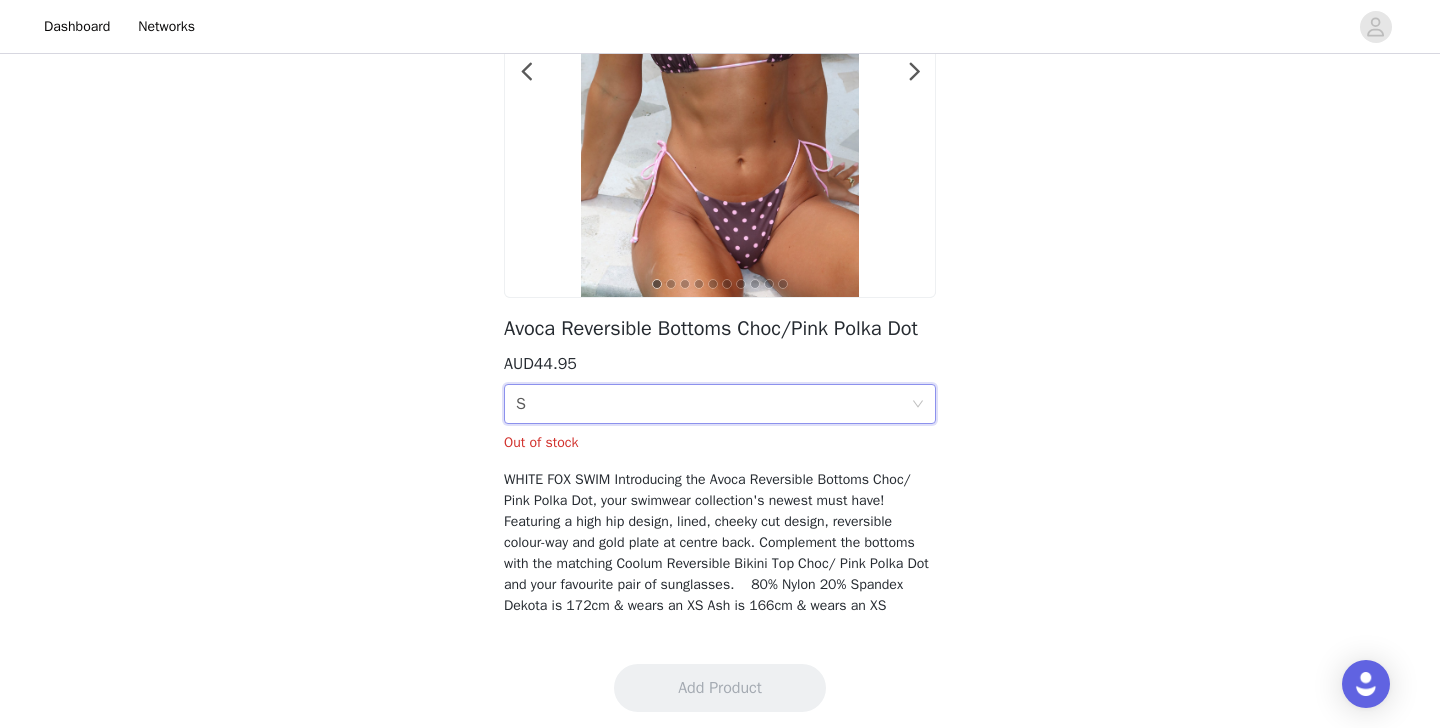 scroll, scrollTop: 293, scrollLeft: 0, axis: vertical 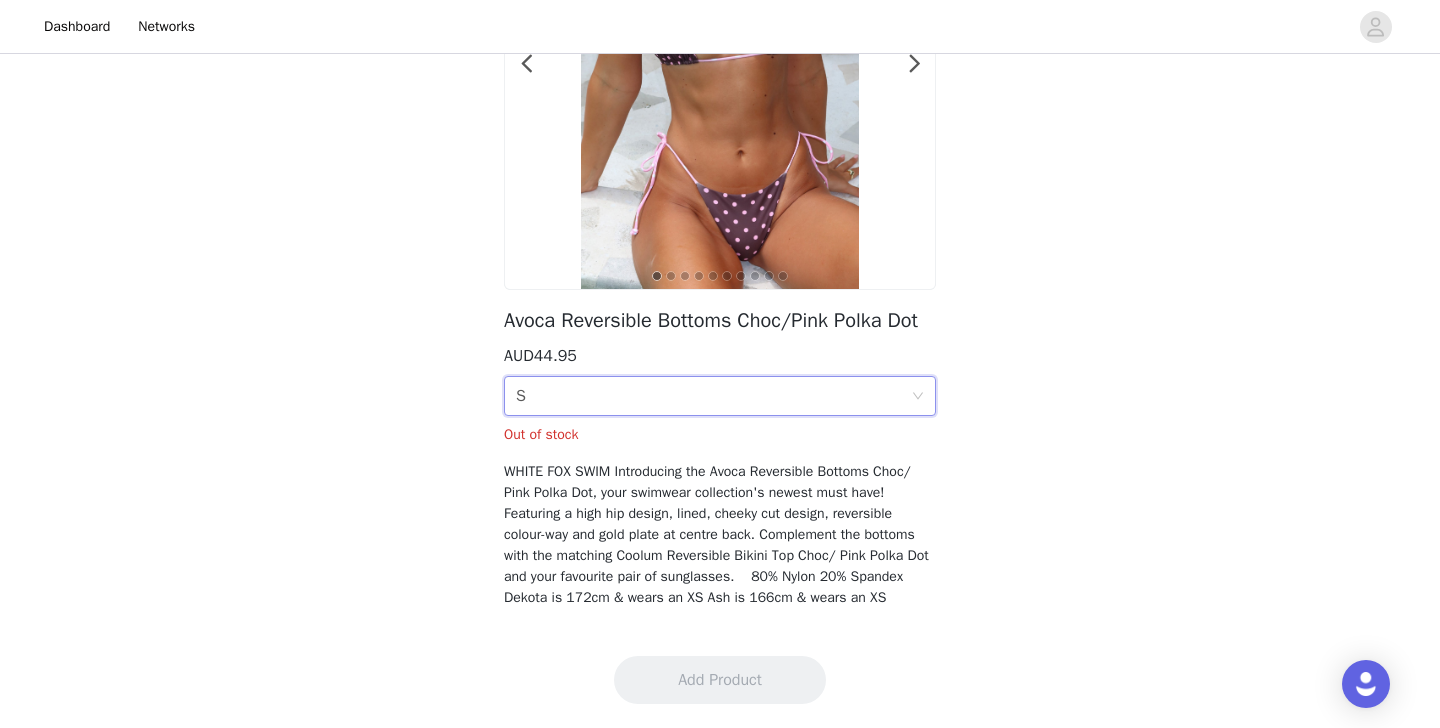 click on "Size S" at bounding box center (713, 396) 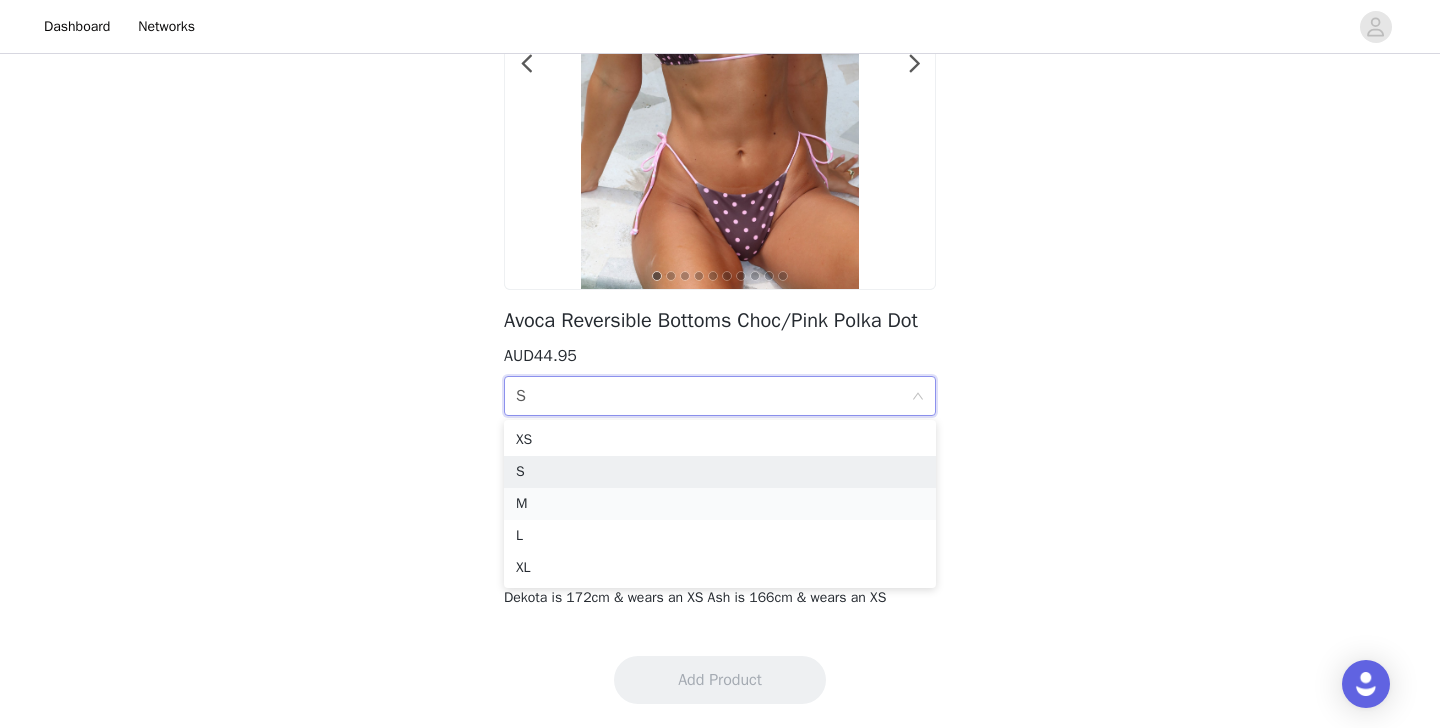 click on "M" at bounding box center (720, 504) 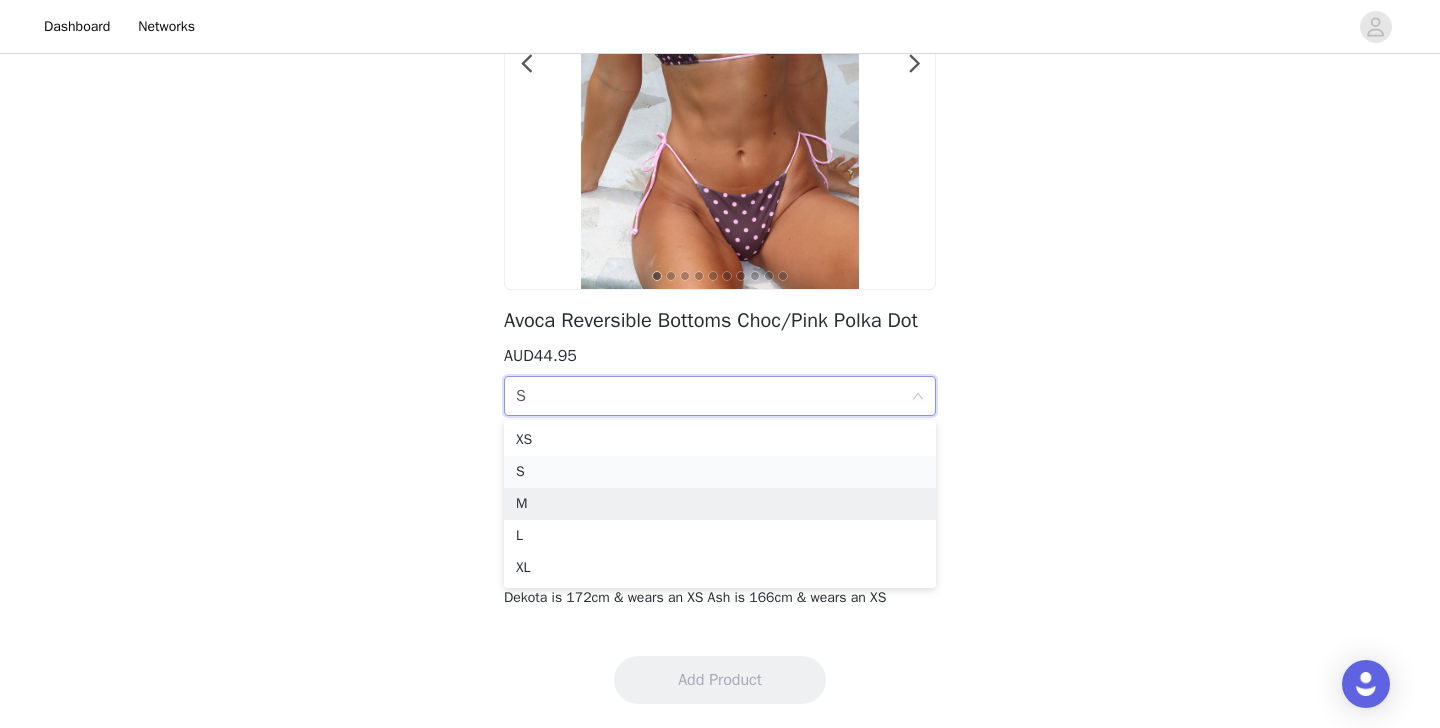 scroll, scrollTop: 264, scrollLeft: 0, axis: vertical 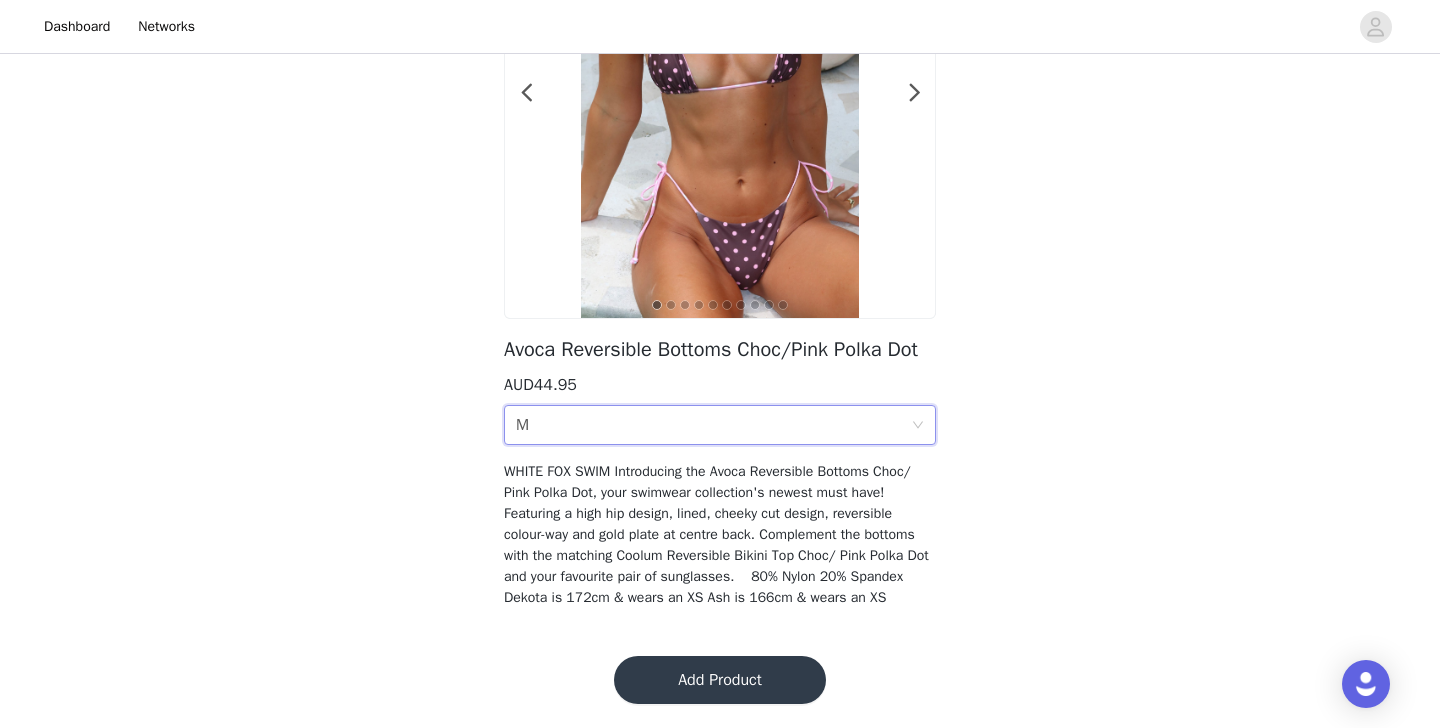 click on "Size M" at bounding box center [713, 425] 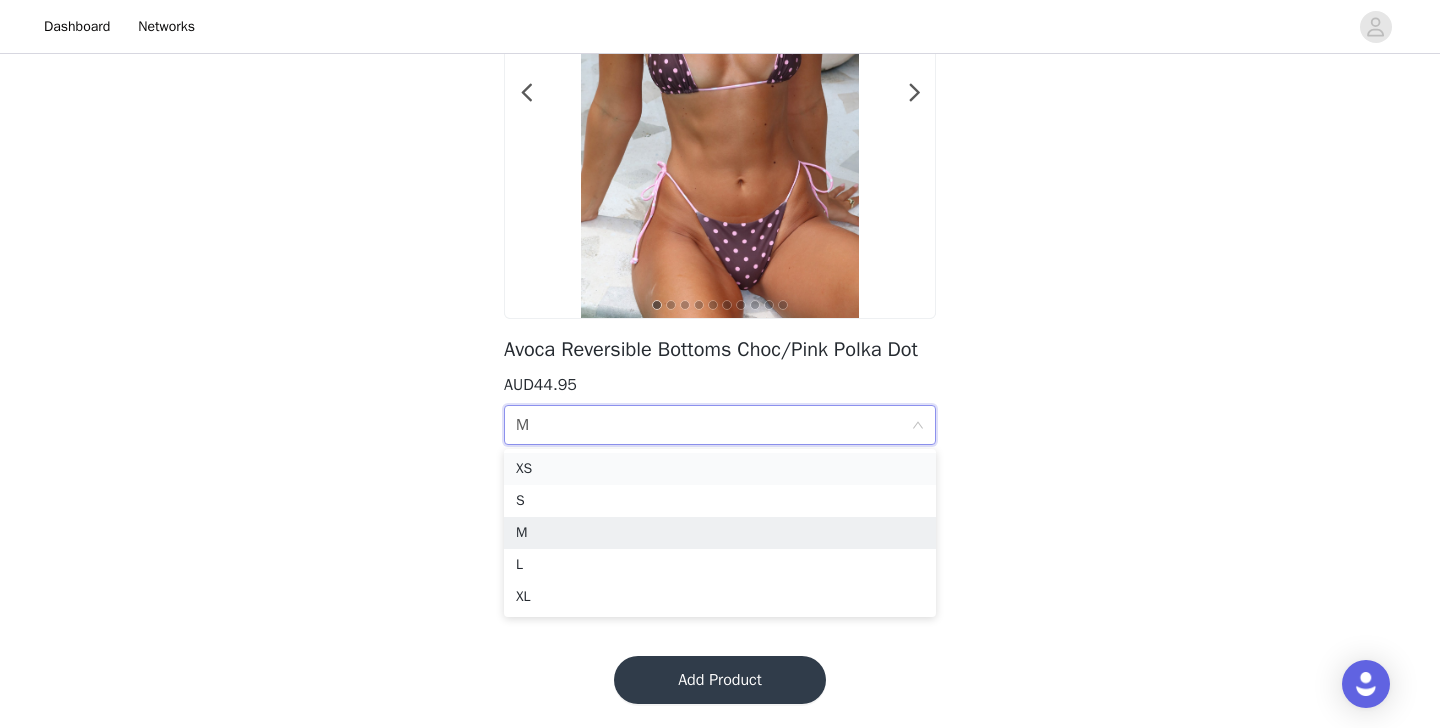 click on "XS" at bounding box center (720, 469) 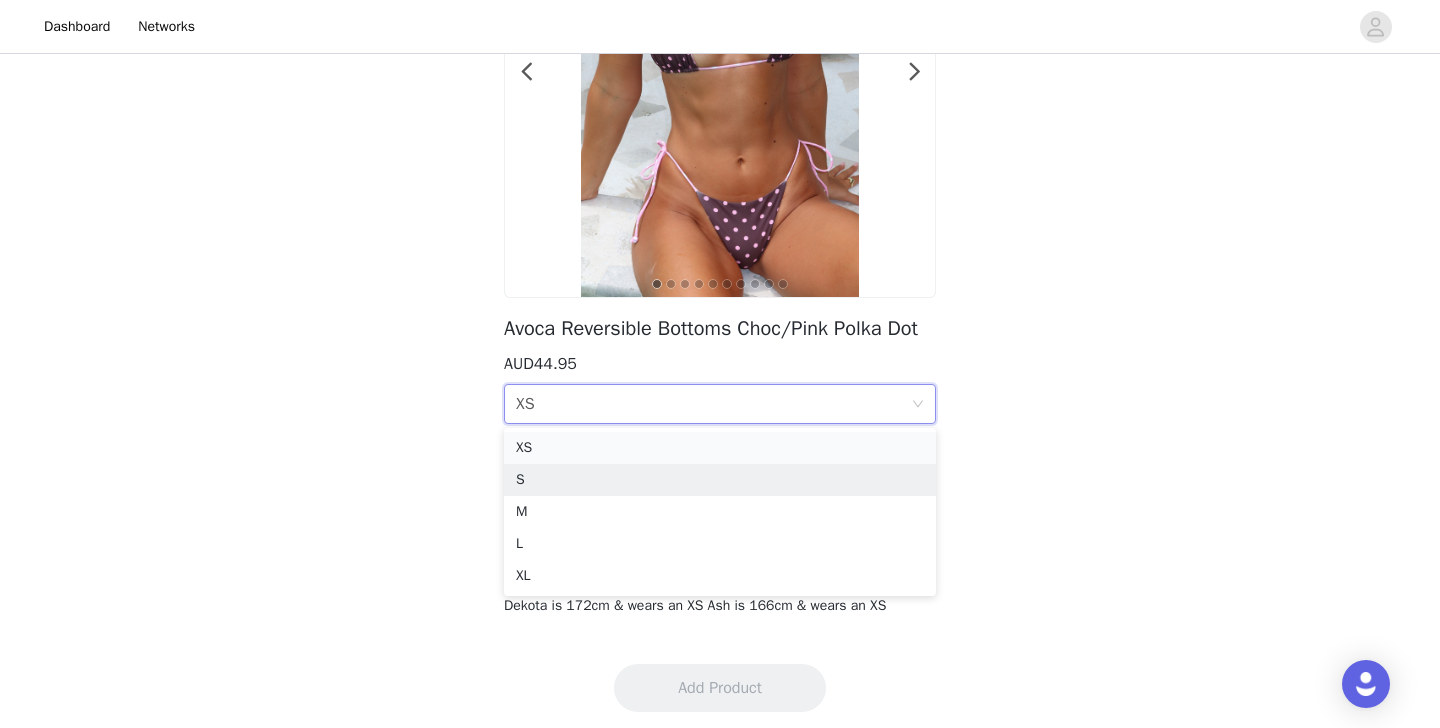 scroll, scrollTop: 293, scrollLeft: 0, axis: vertical 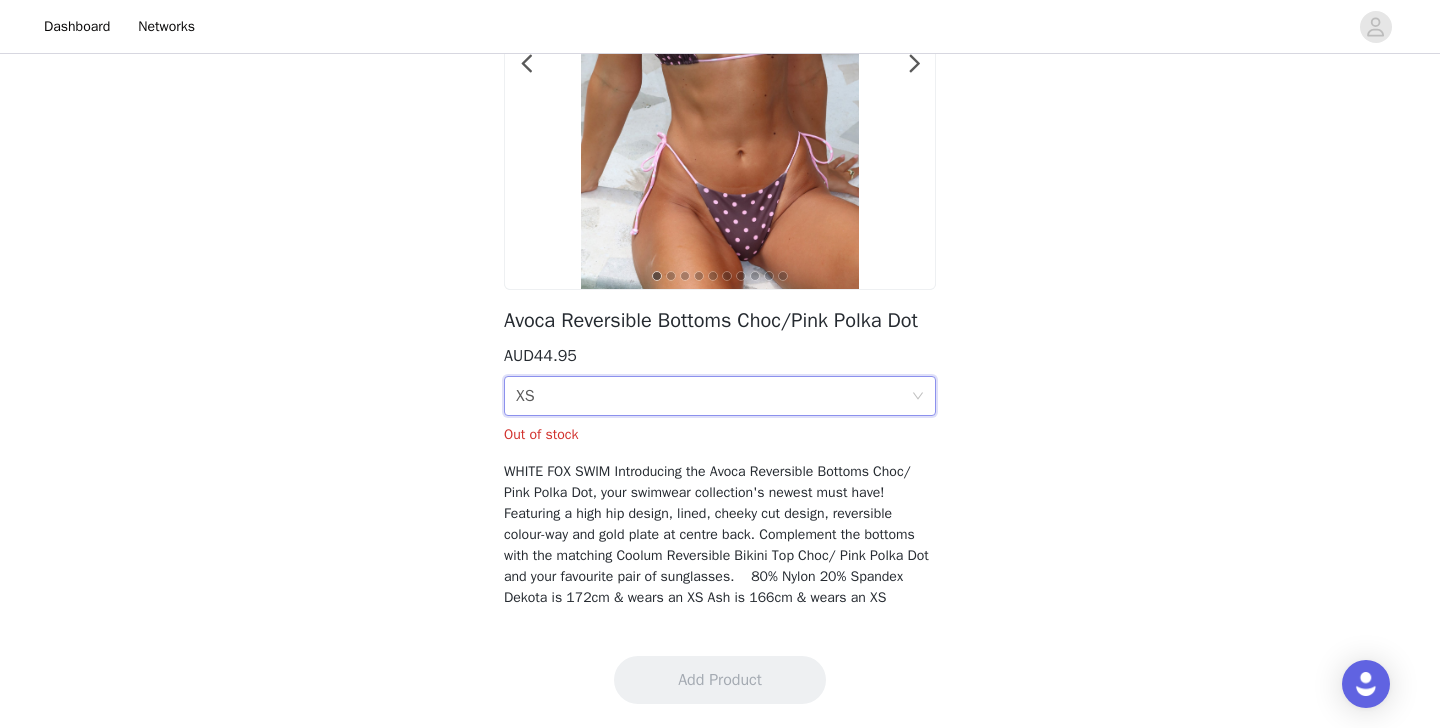 click on "Size XS" at bounding box center [713, 396] 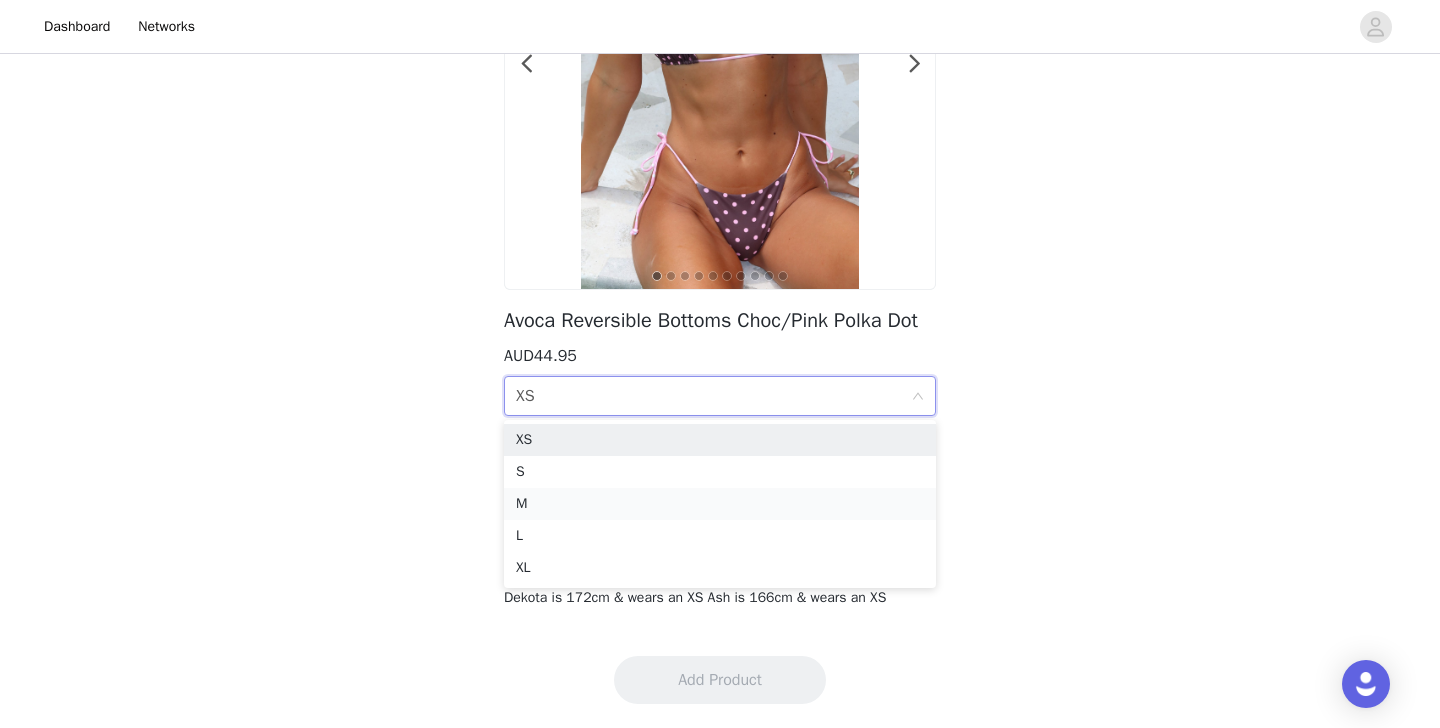 click on "M" at bounding box center [720, 504] 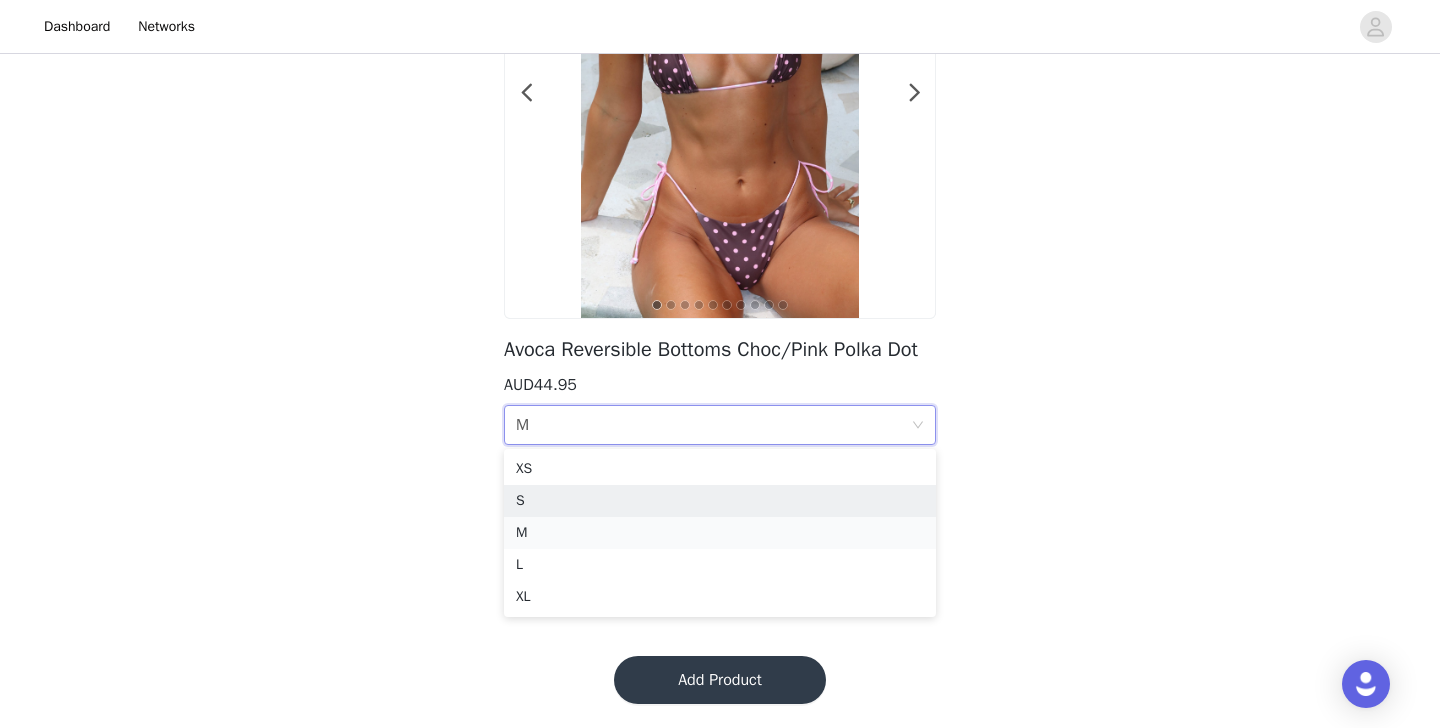scroll, scrollTop: 264, scrollLeft: 0, axis: vertical 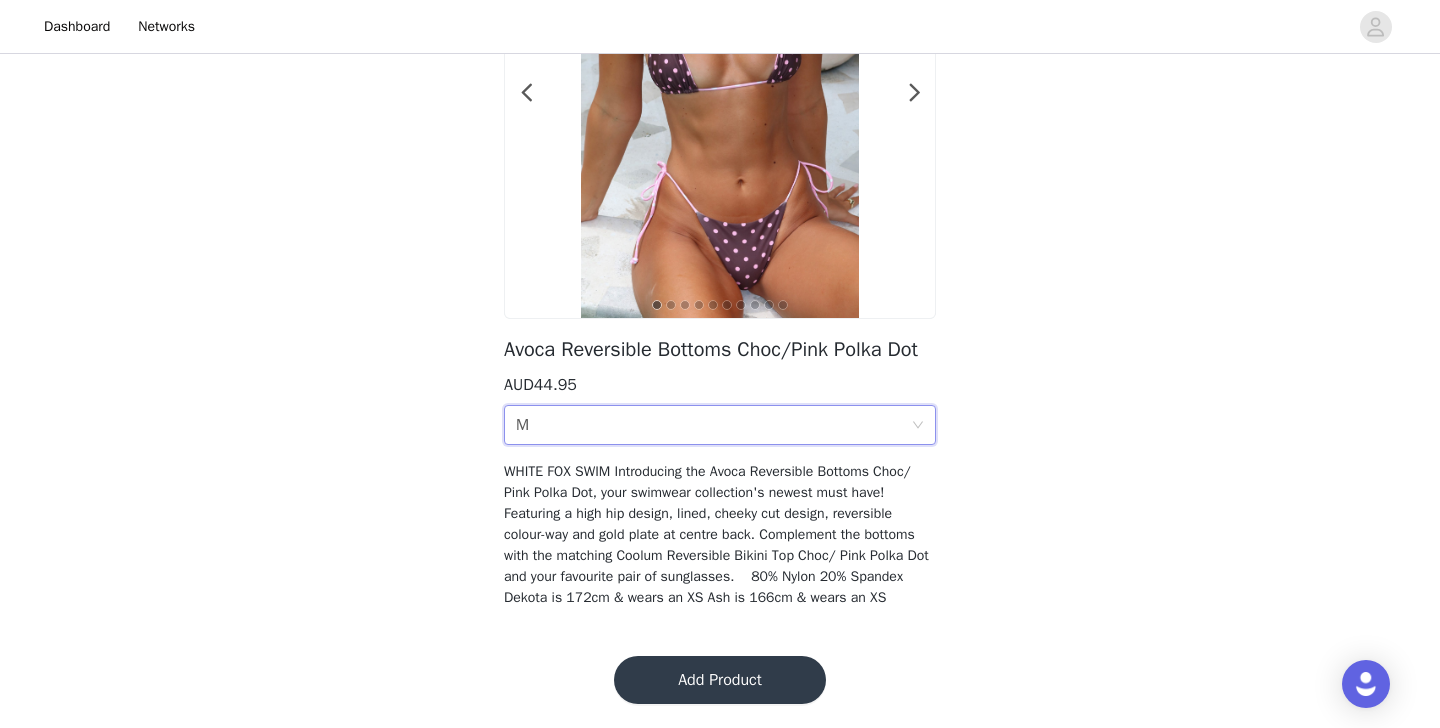click on "Add Product" at bounding box center (720, 680) 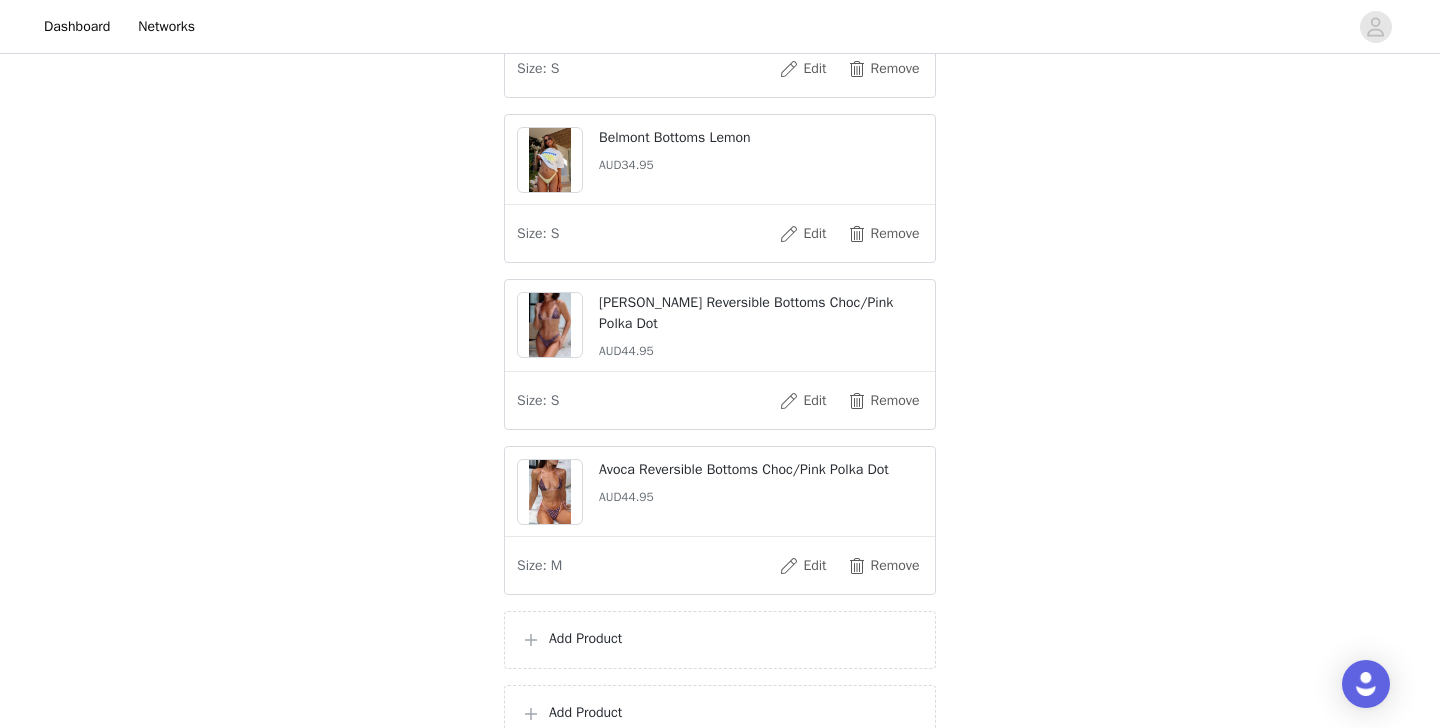 scroll, scrollTop: 899, scrollLeft: 0, axis: vertical 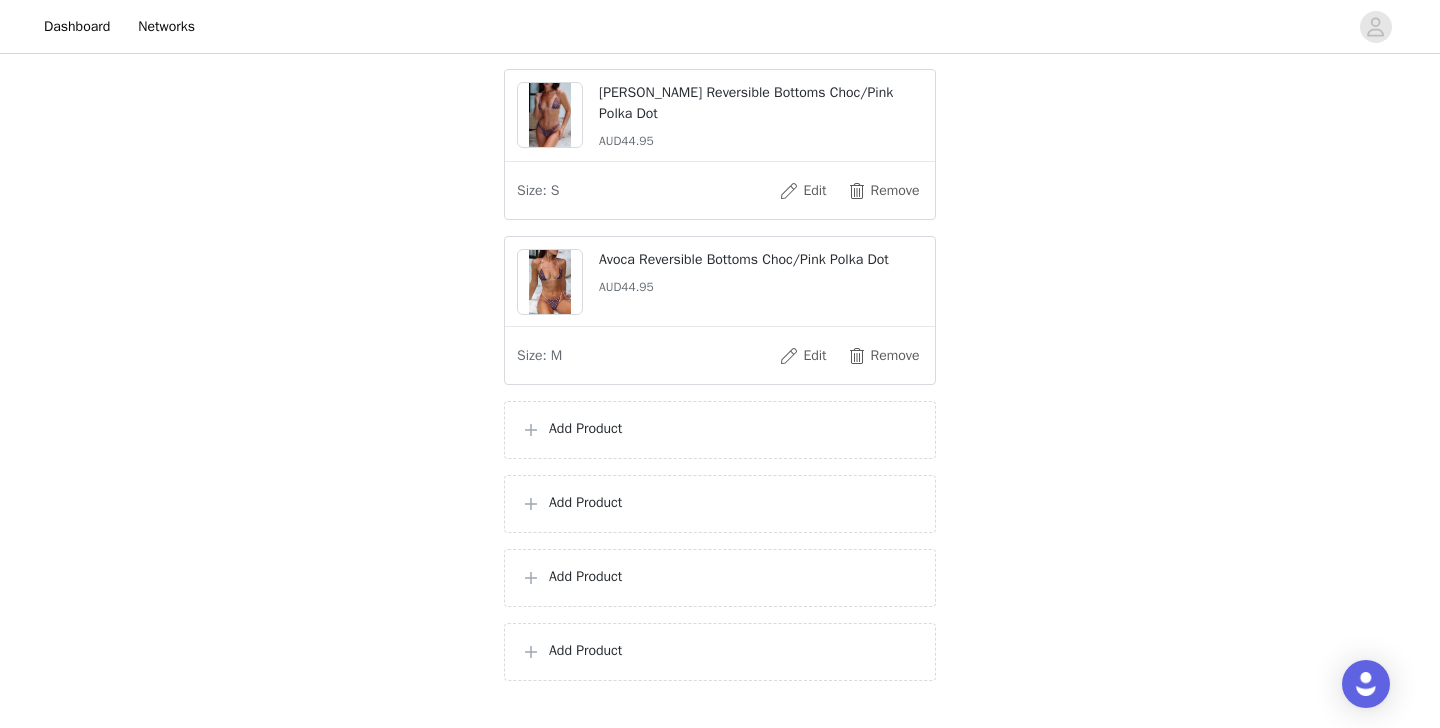 click on "Add Product" at bounding box center (720, 430) 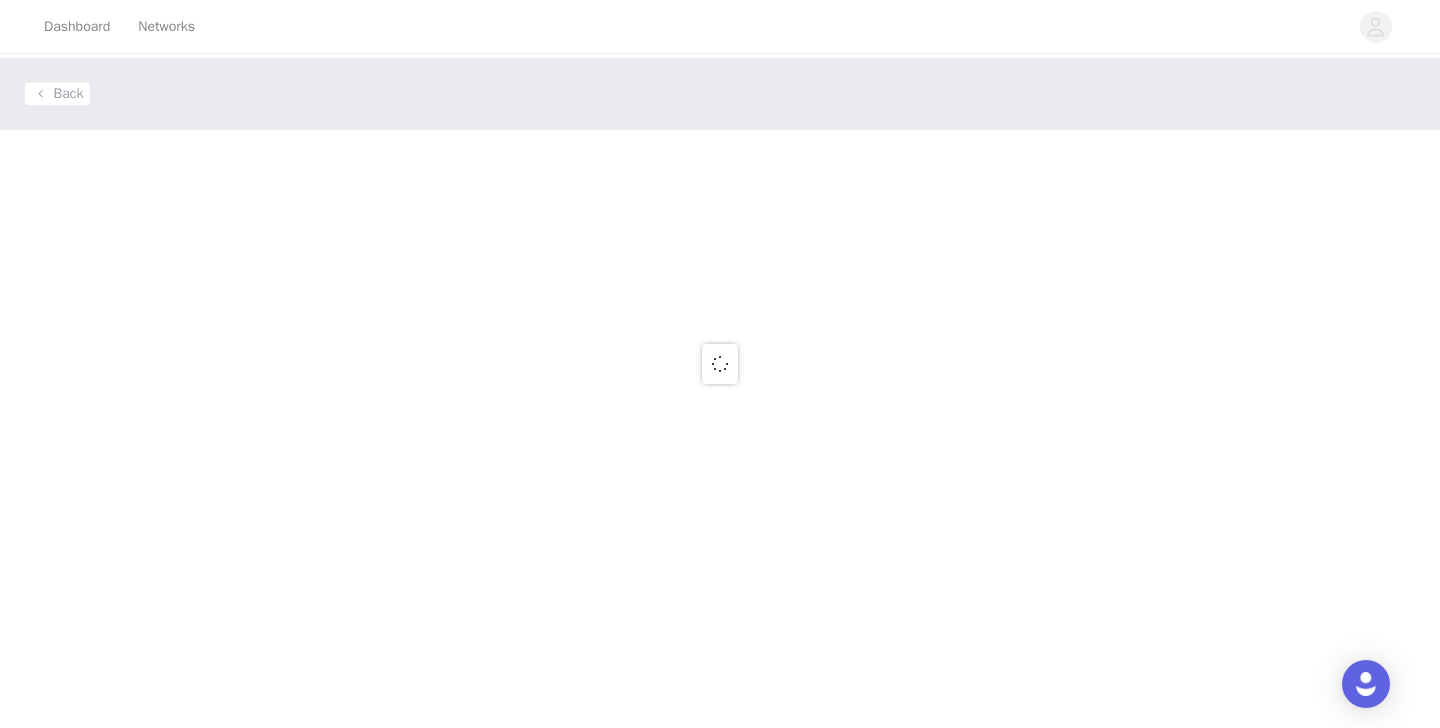 scroll, scrollTop: 0, scrollLeft: 0, axis: both 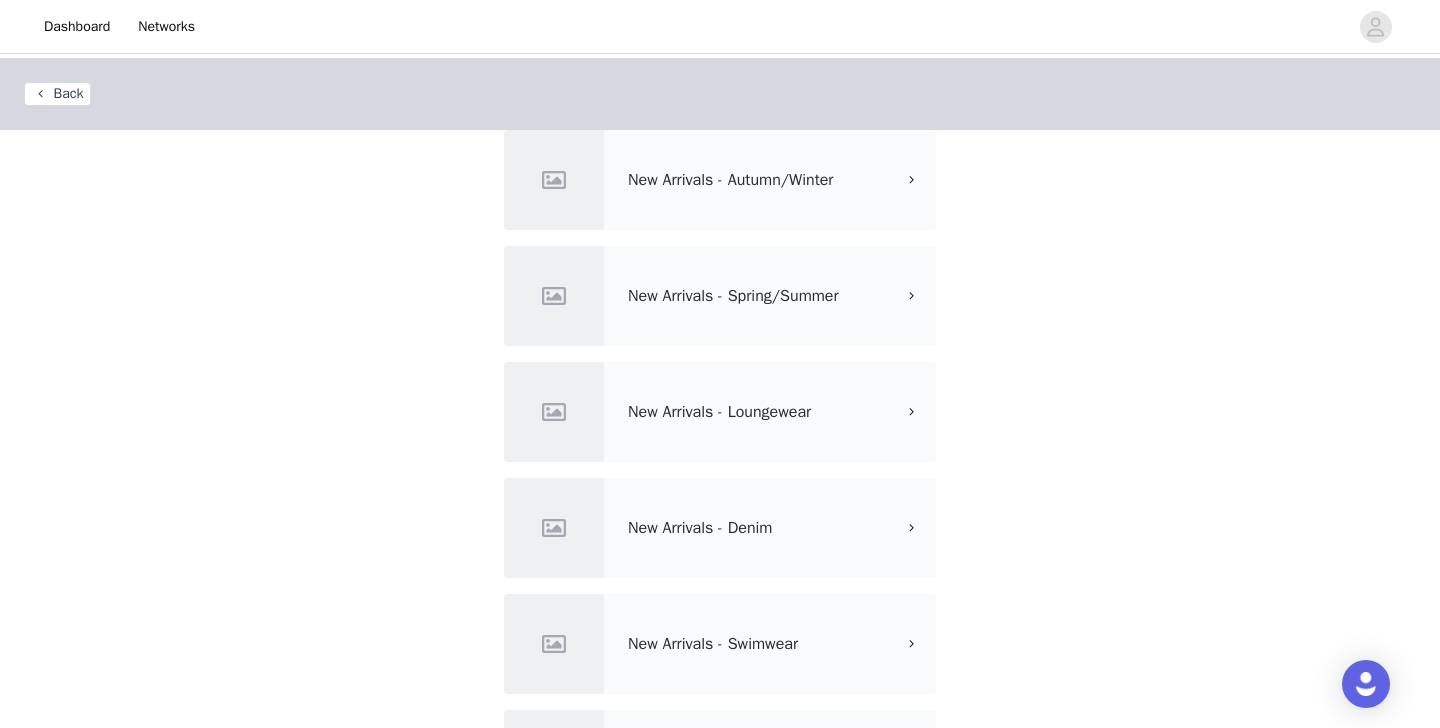 click on "New Arrivals - Swimwear" at bounding box center [720, 644] 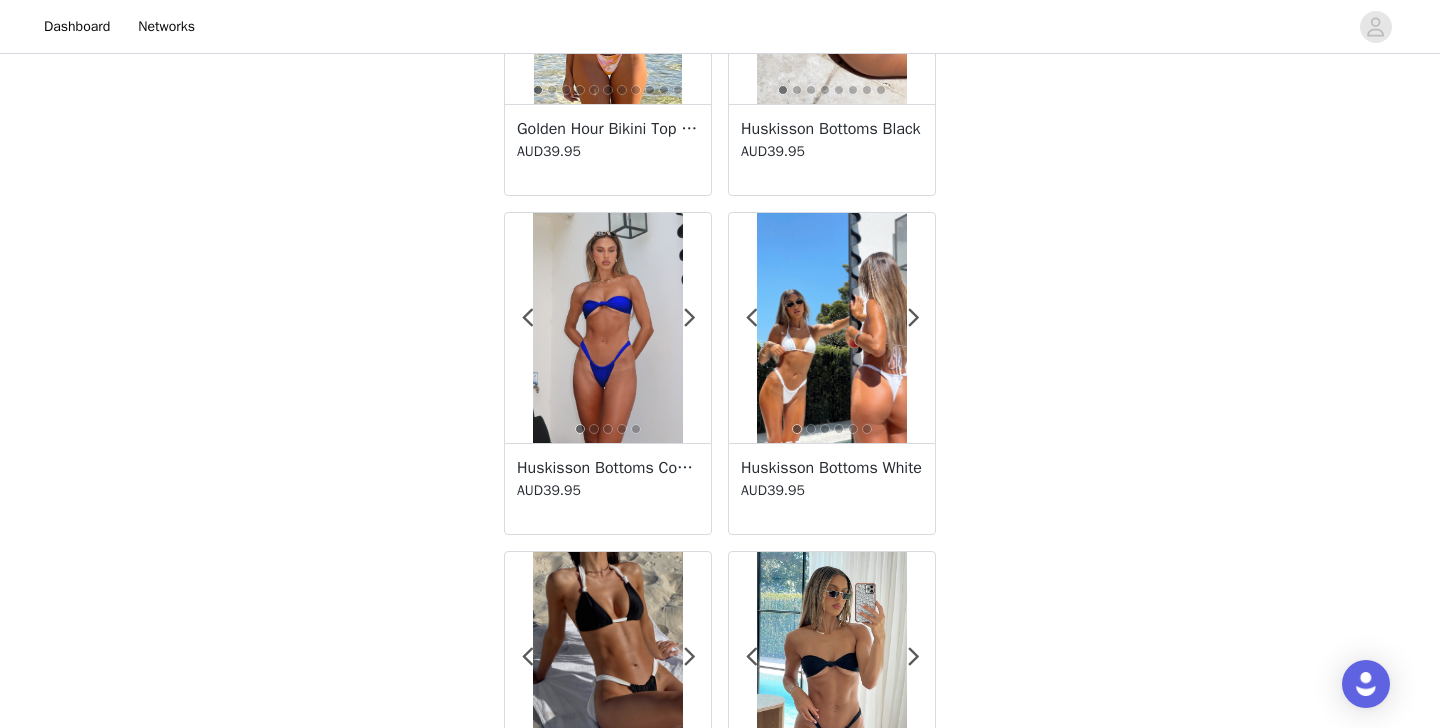 scroll, scrollTop: 3534, scrollLeft: 0, axis: vertical 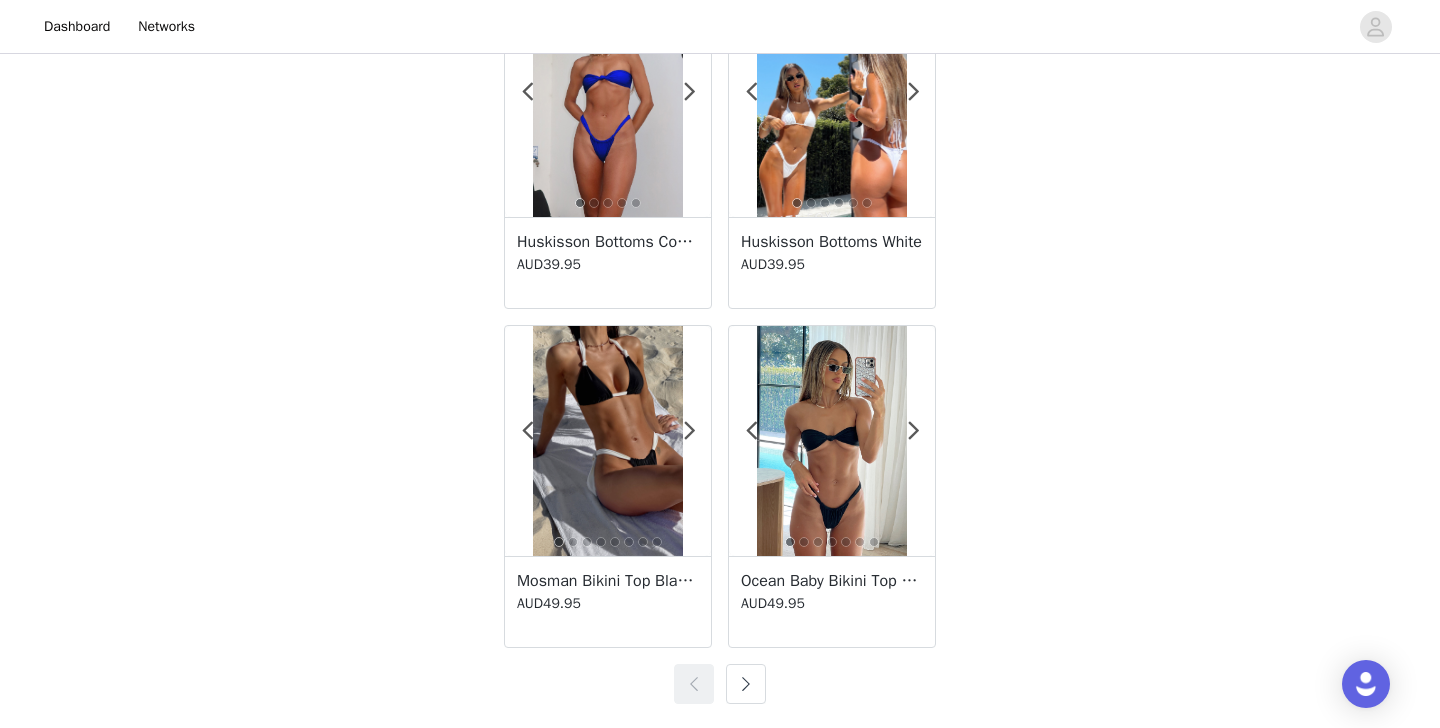click at bounding box center (746, 684) 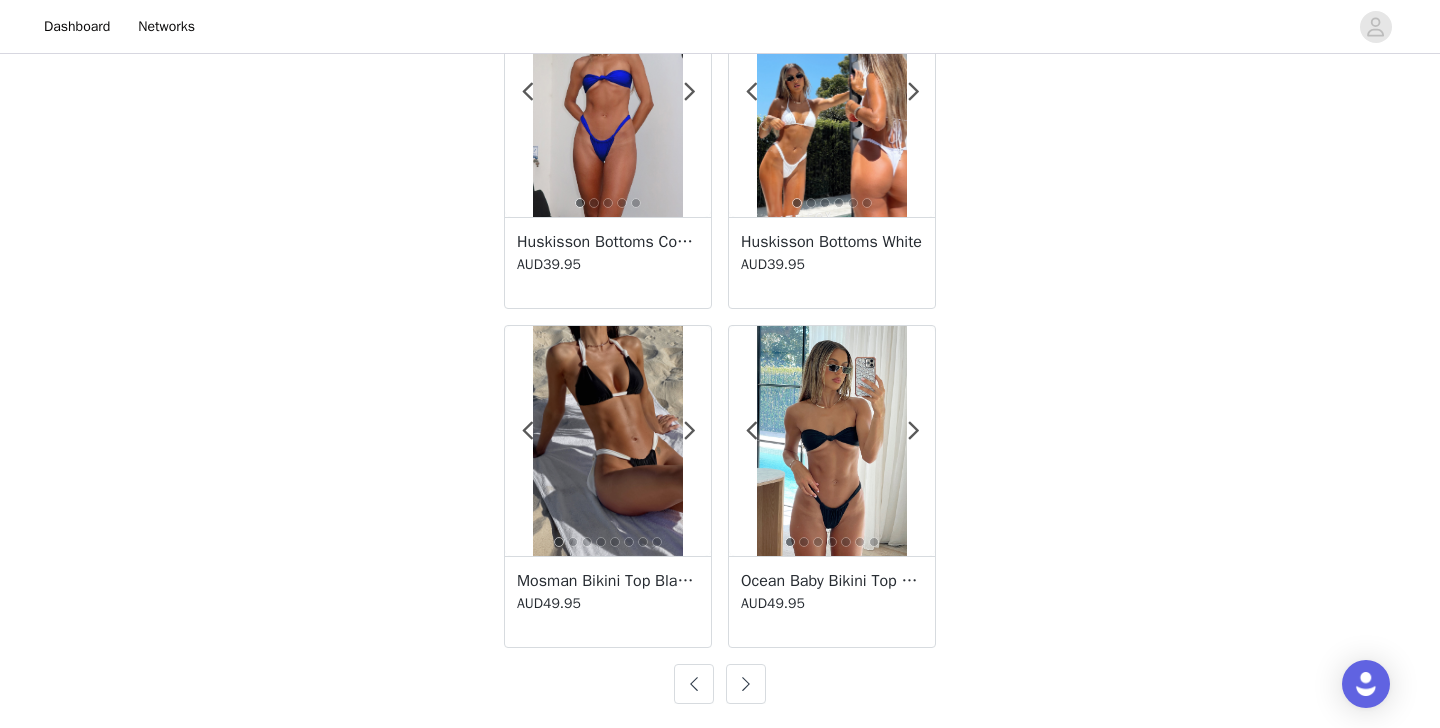 click at bounding box center (746, 684) 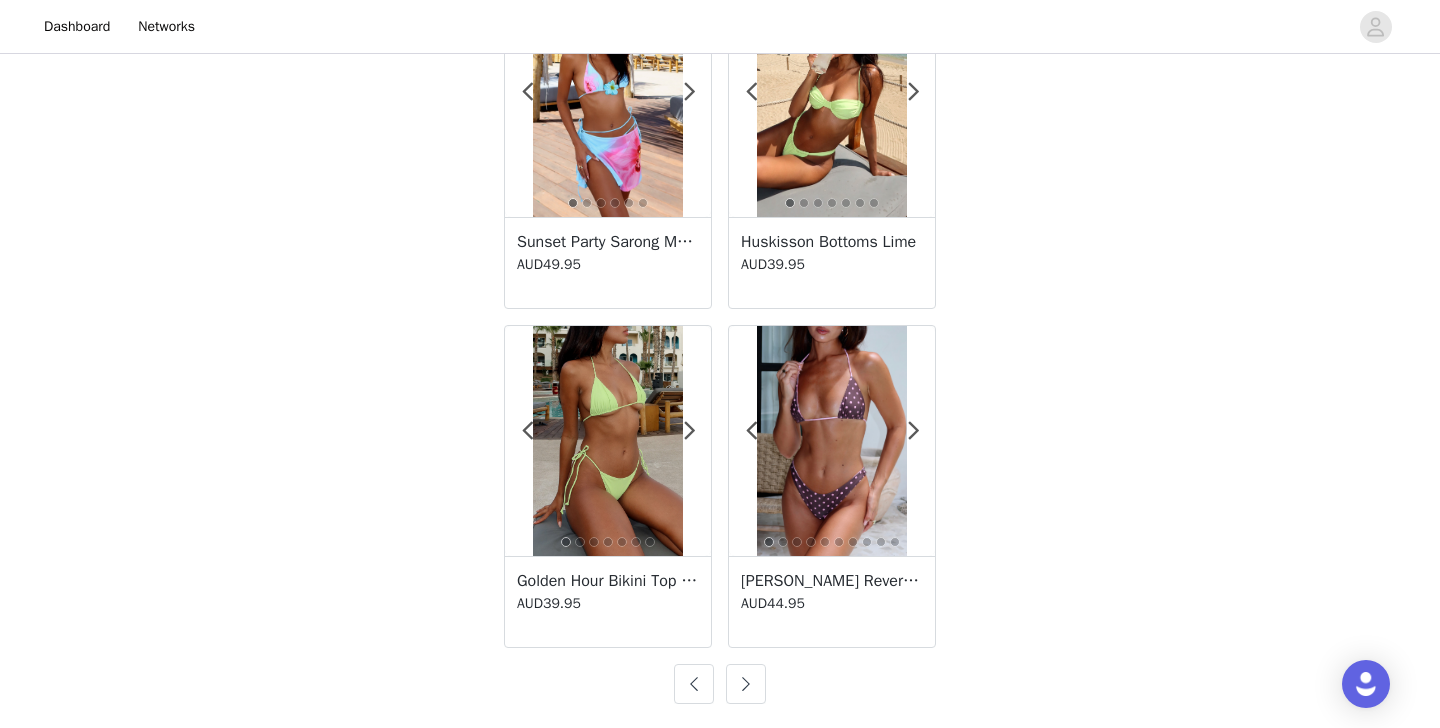 click at bounding box center [746, 684] 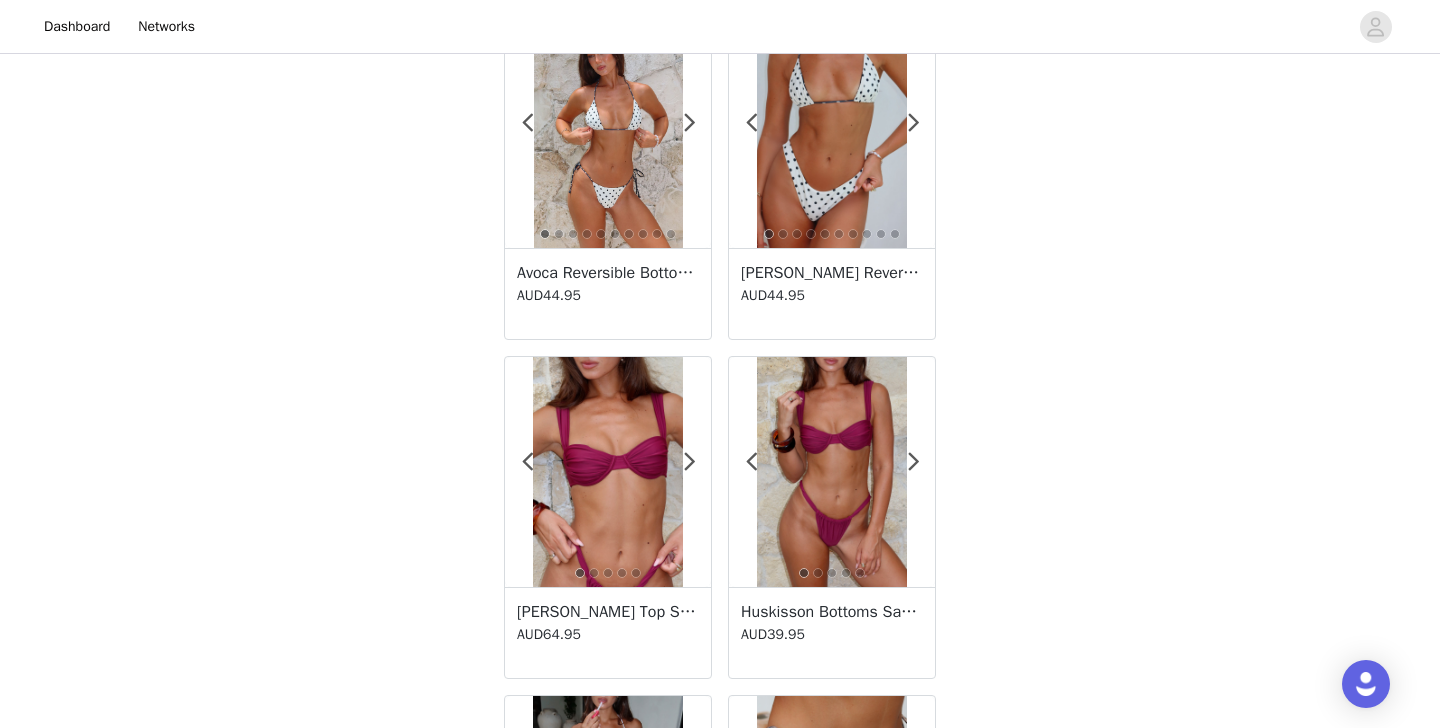 scroll, scrollTop: 0, scrollLeft: 0, axis: both 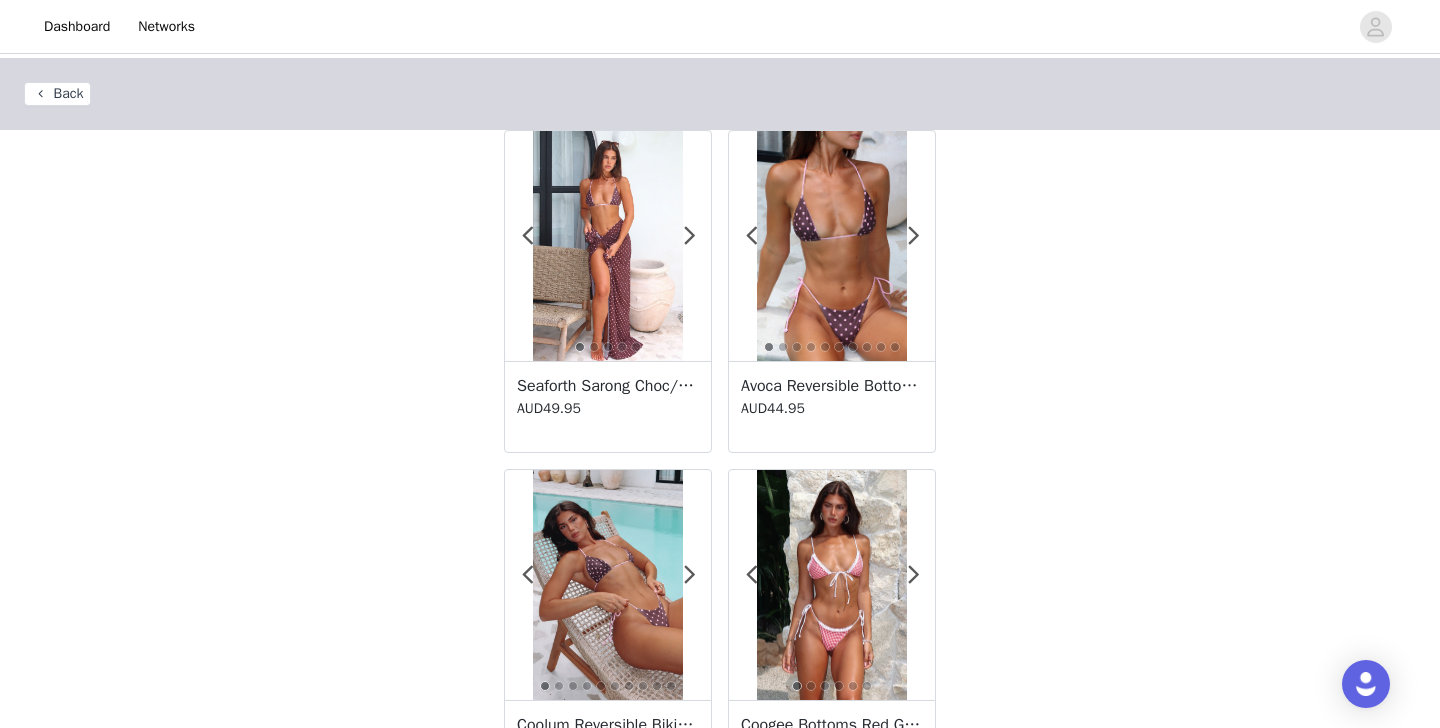 click at bounding box center (607, 246) 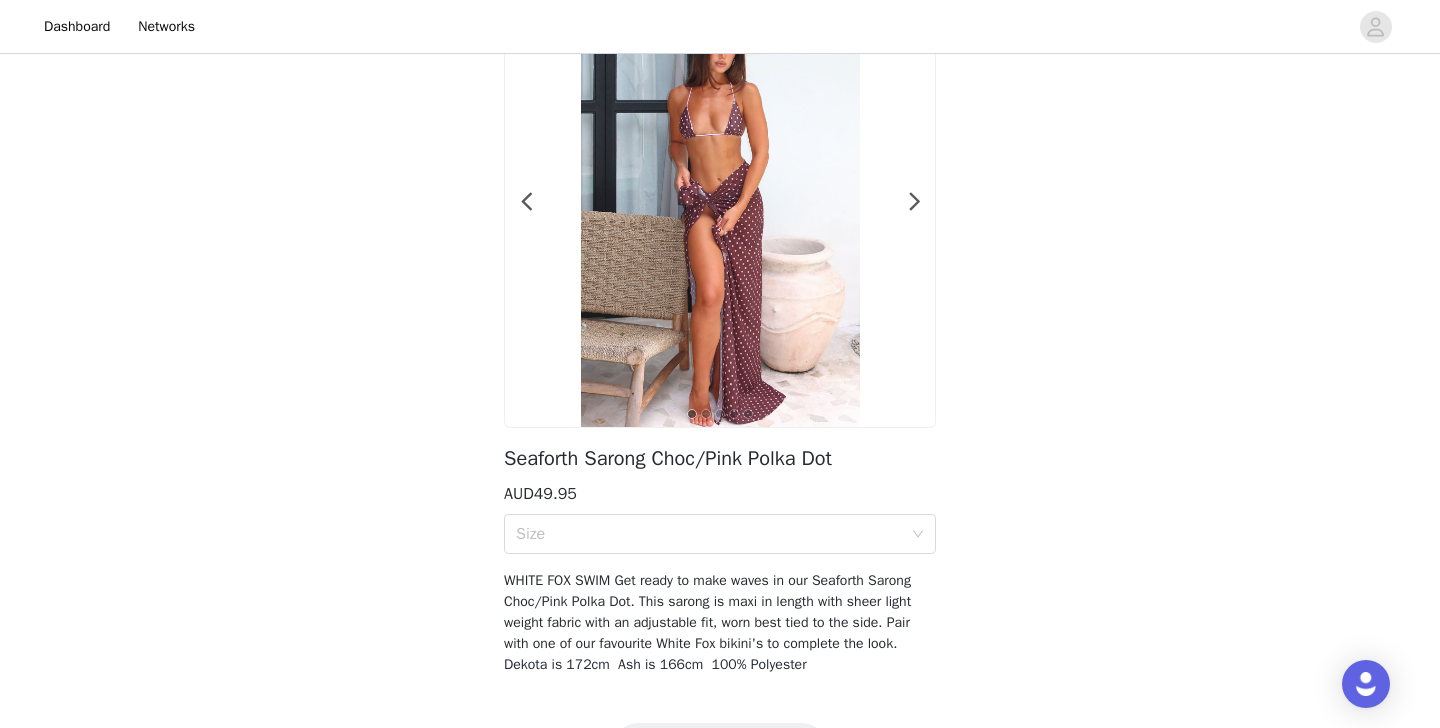 scroll, scrollTop: 173, scrollLeft: 0, axis: vertical 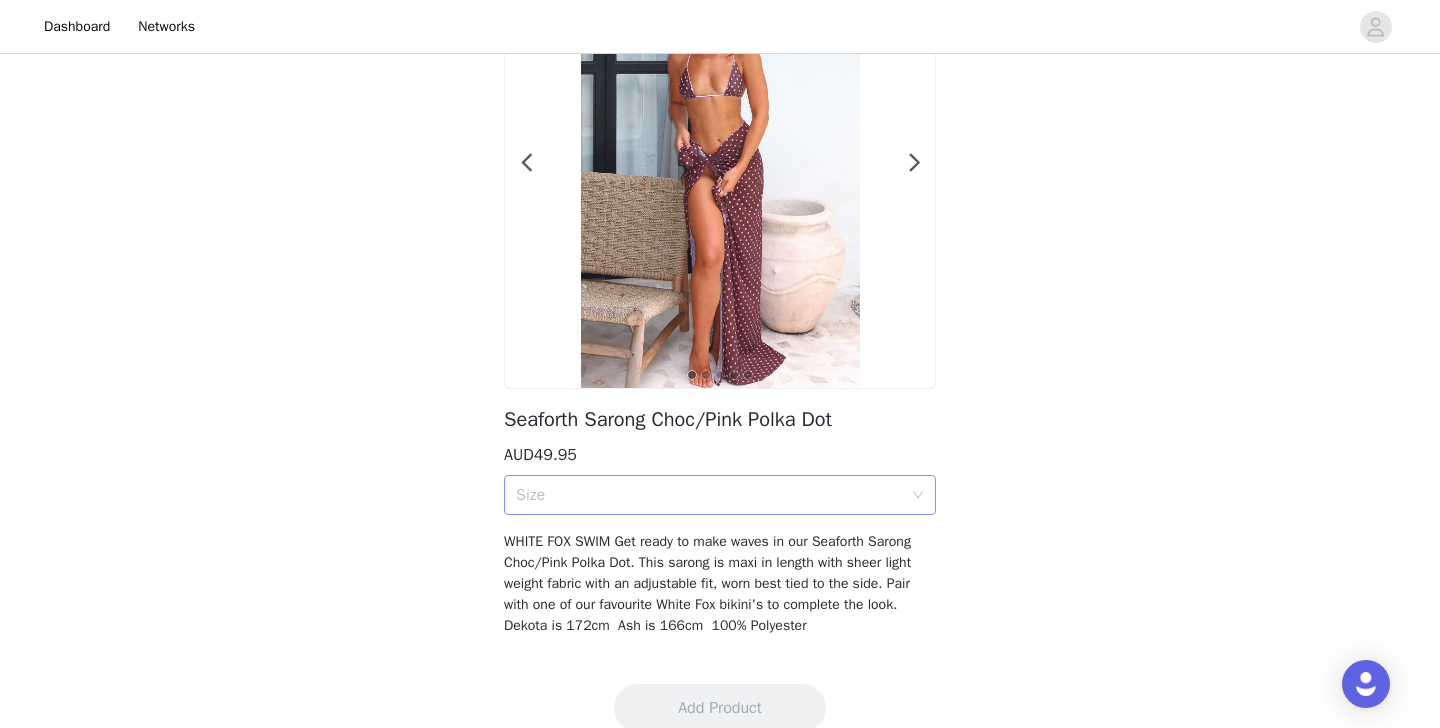 click on "Size" at bounding box center [713, 495] 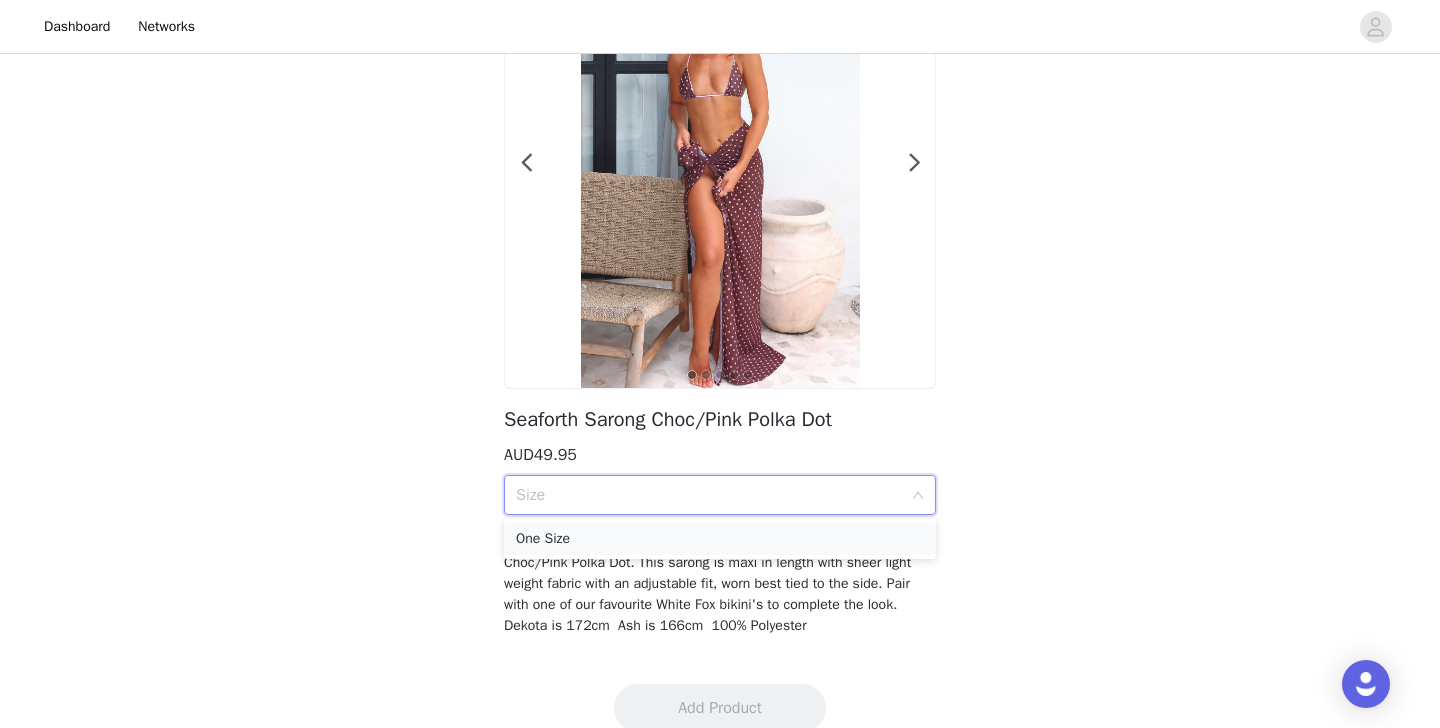 click on "One Size" at bounding box center [720, 539] 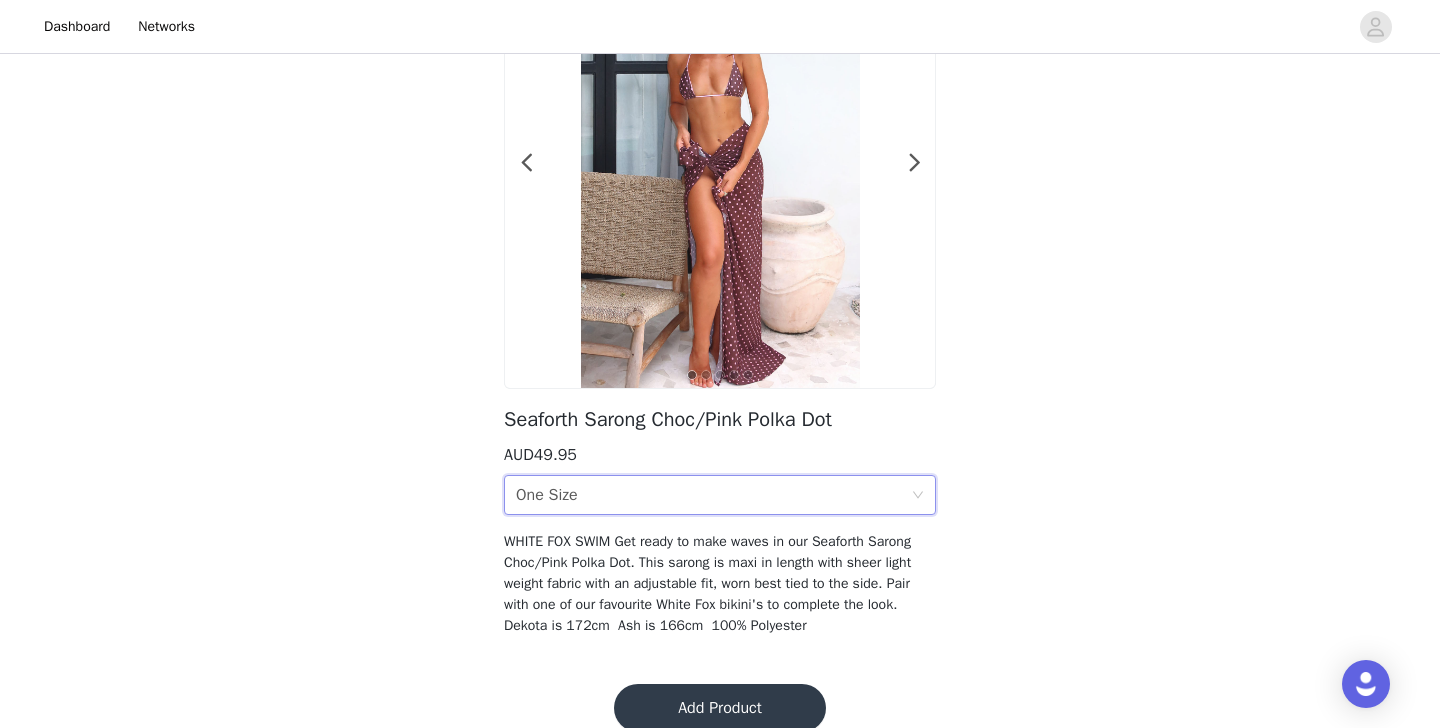 click on "Add Product" at bounding box center [720, 708] 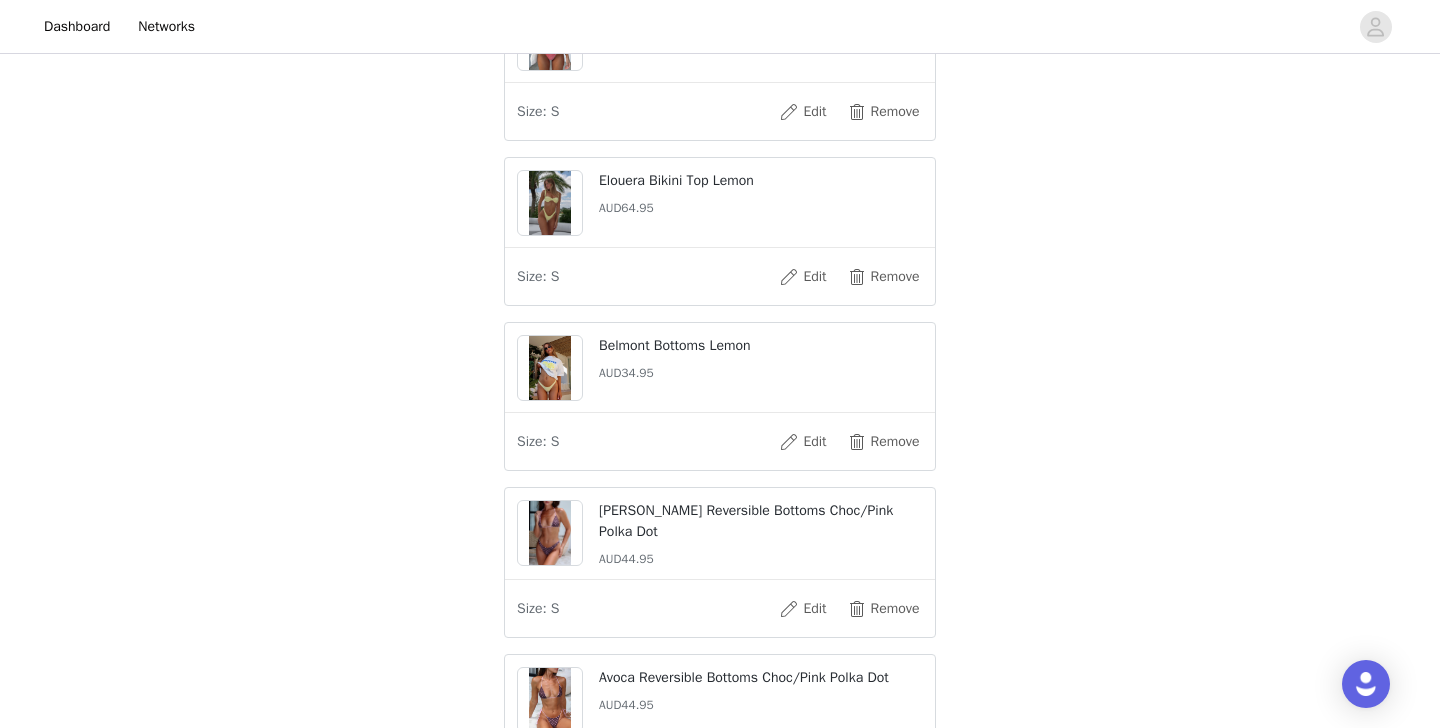 scroll, scrollTop: 1145, scrollLeft: 0, axis: vertical 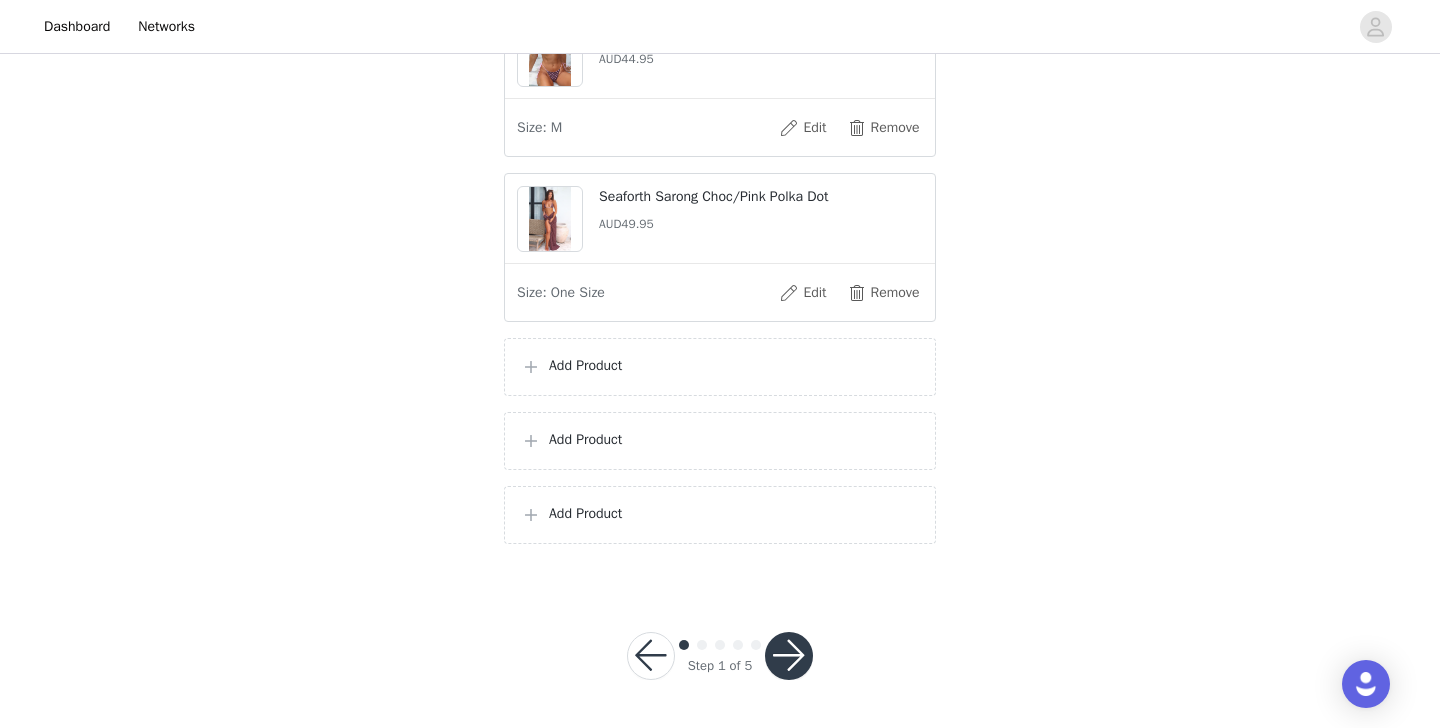 click on "Add Product" at bounding box center [734, 365] 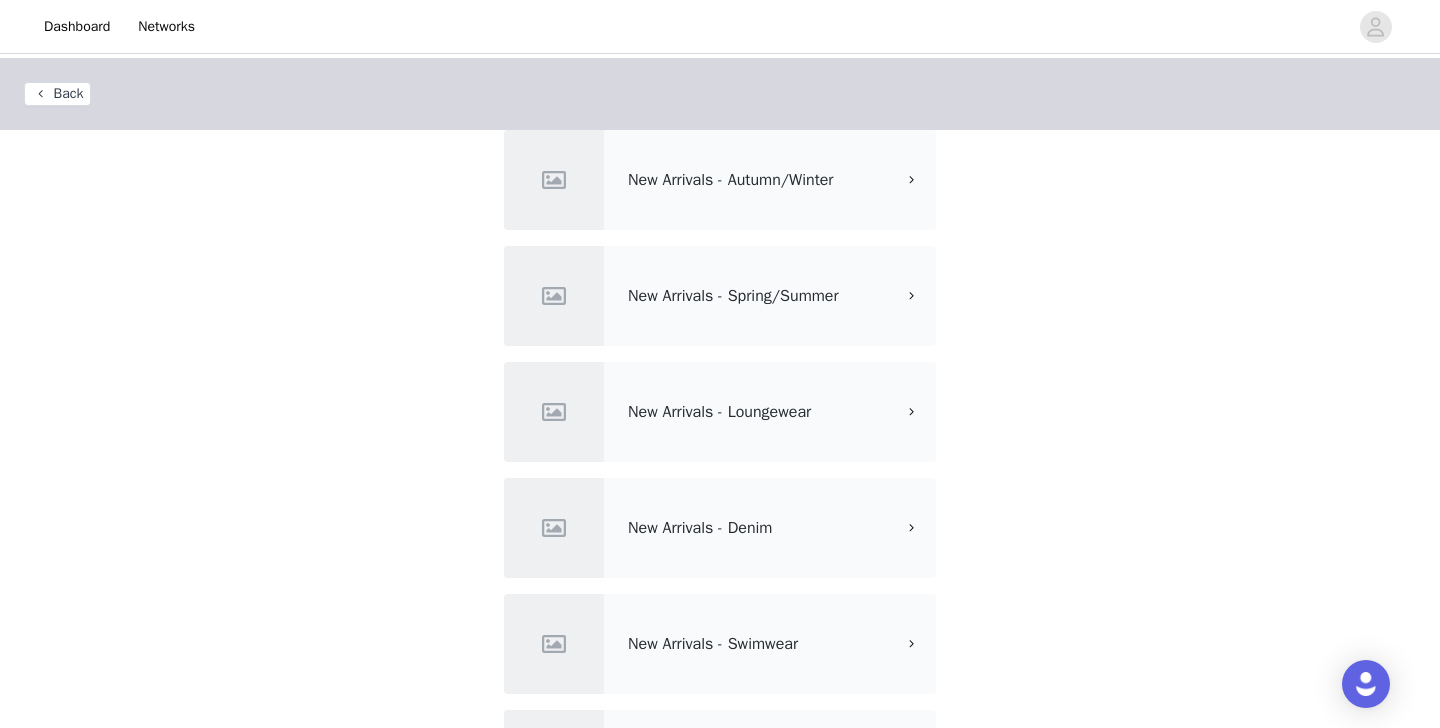 scroll, scrollTop: 238, scrollLeft: 0, axis: vertical 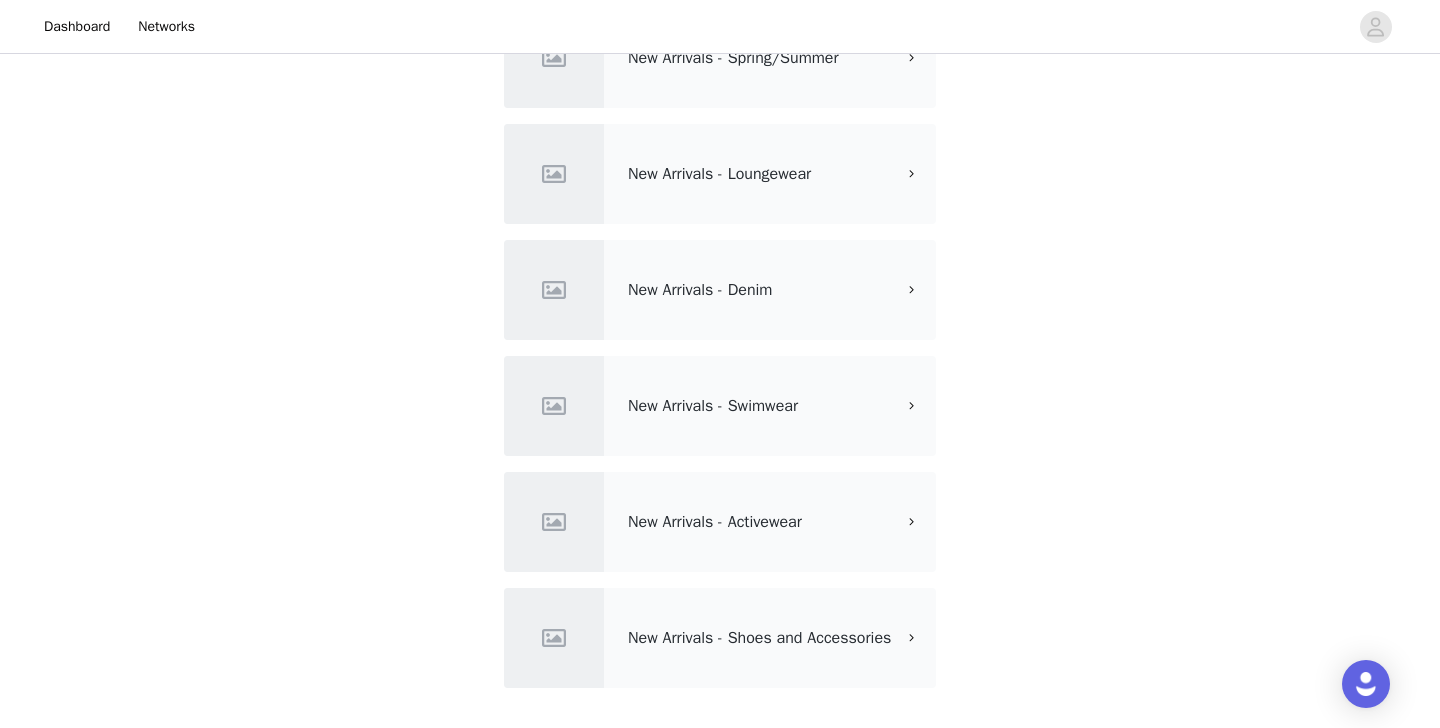 click on "New Arrivals - Swimwear" at bounding box center (713, 406) 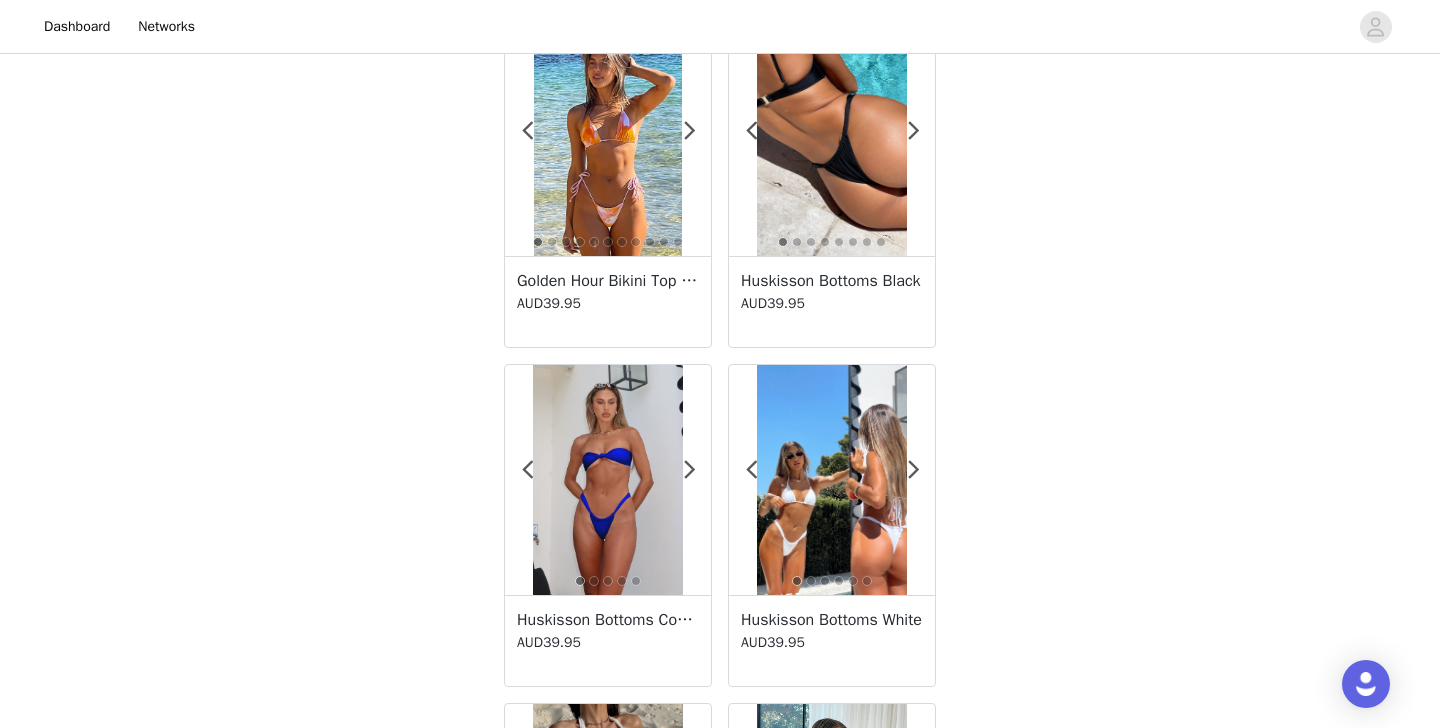scroll, scrollTop: 3534, scrollLeft: 0, axis: vertical 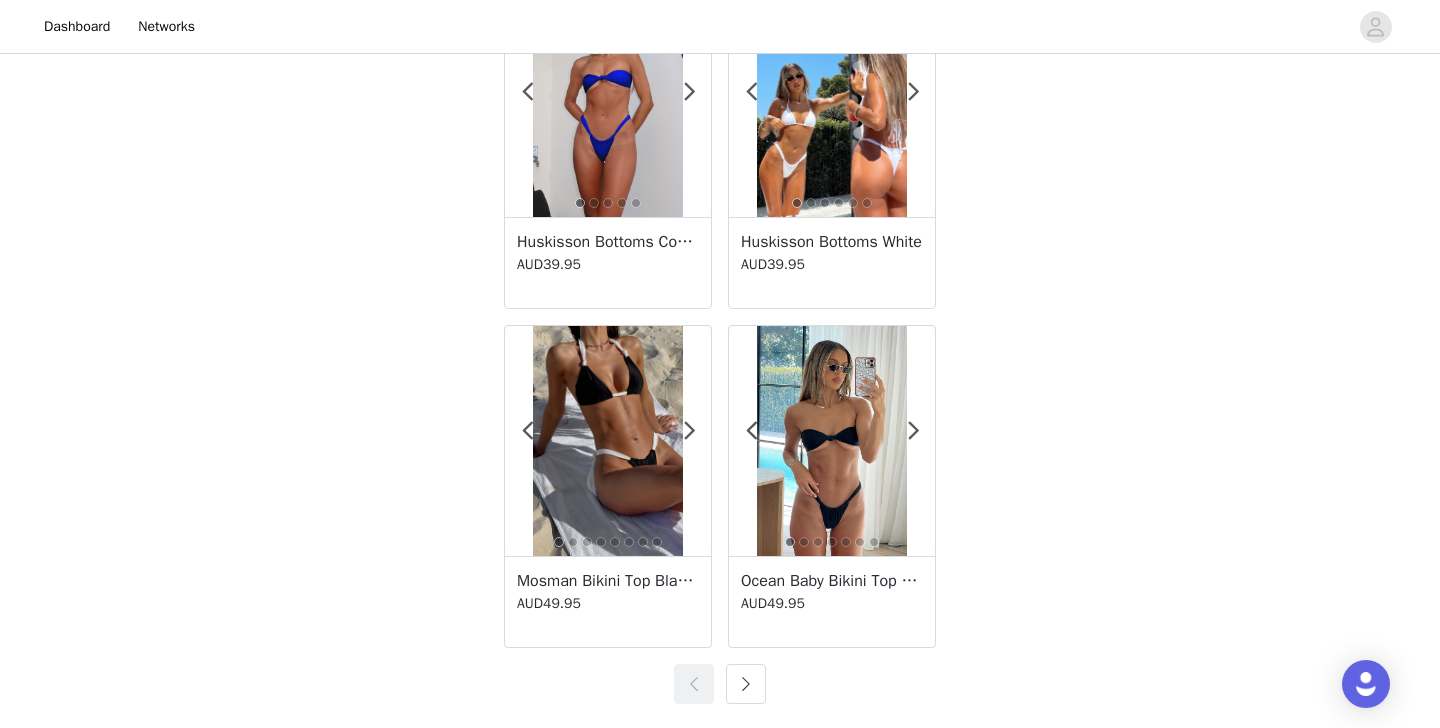 click at bounding box center [746, 684] 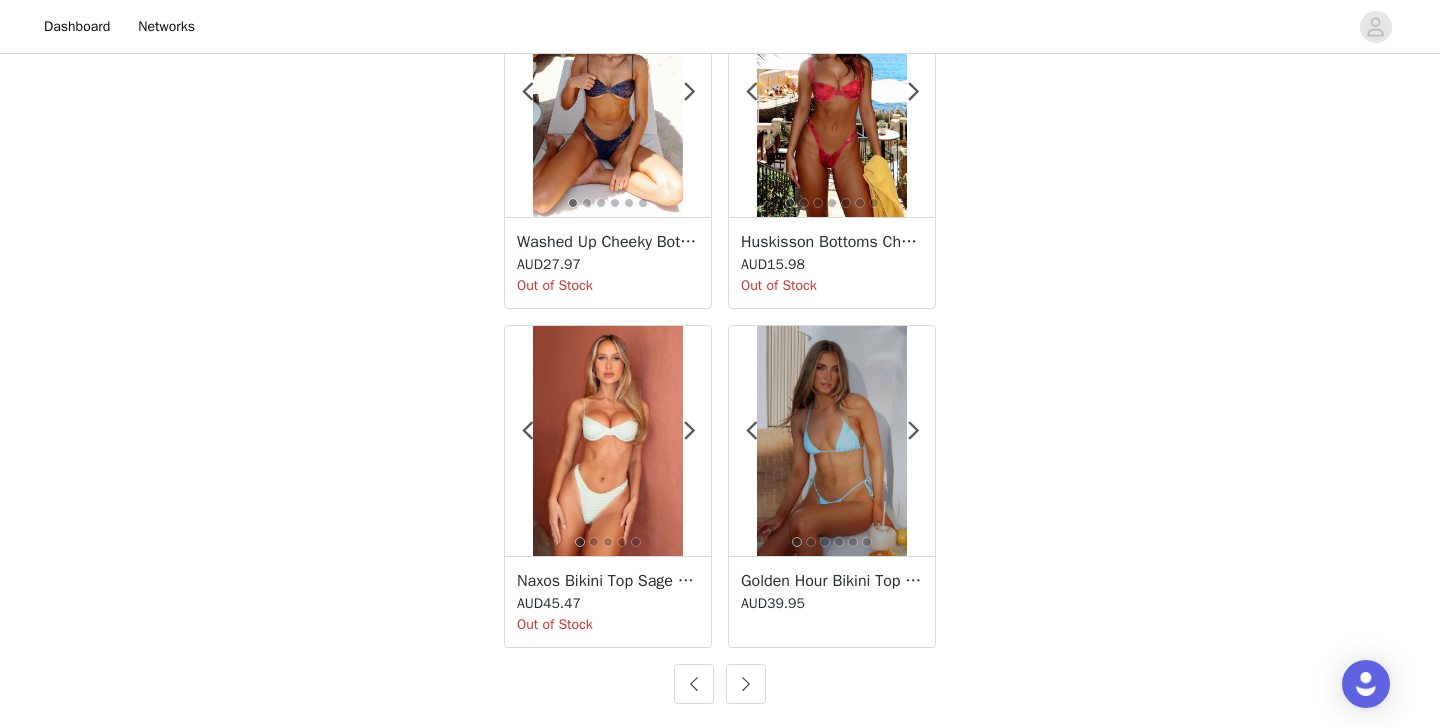 click at bounding box center (746, 684) 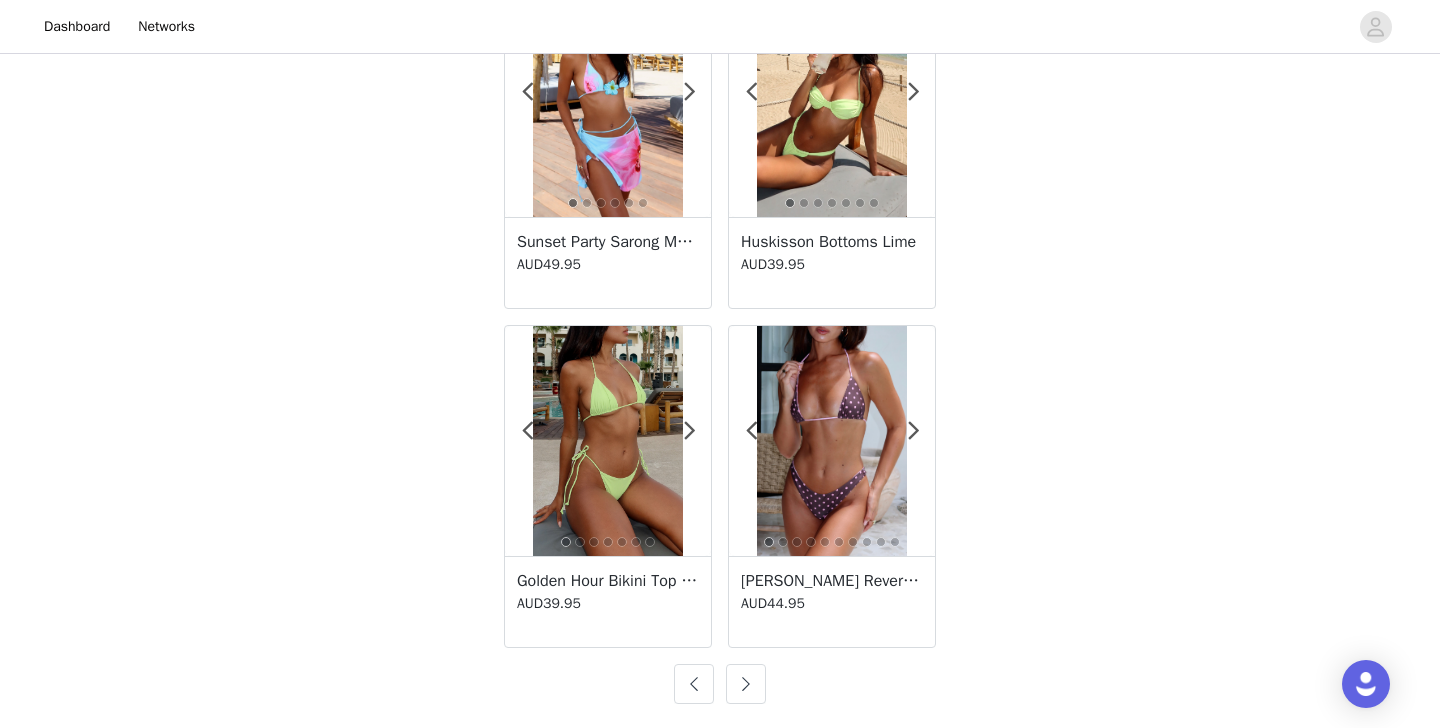 click at bounding box center [746, 684] 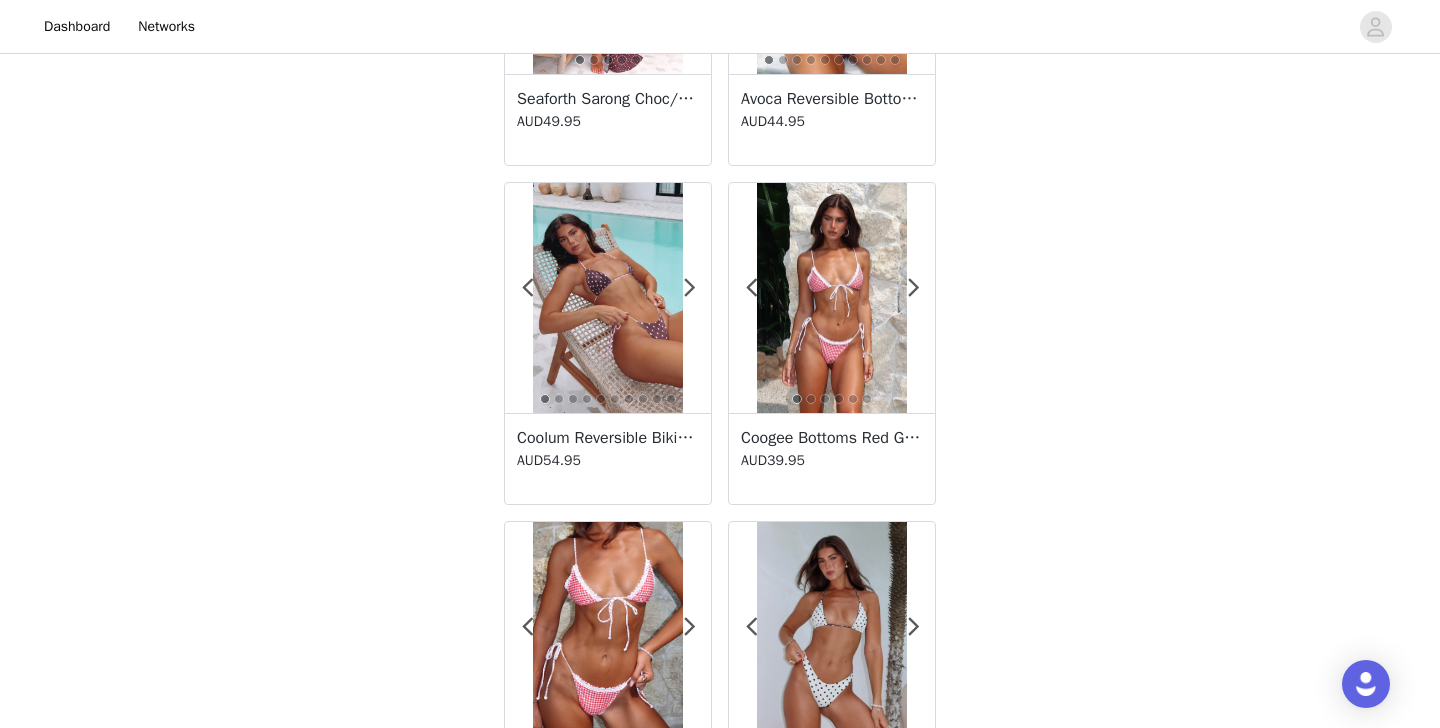 scroll, scrollTop: 245, scrollLeft: 0, axis: vertical 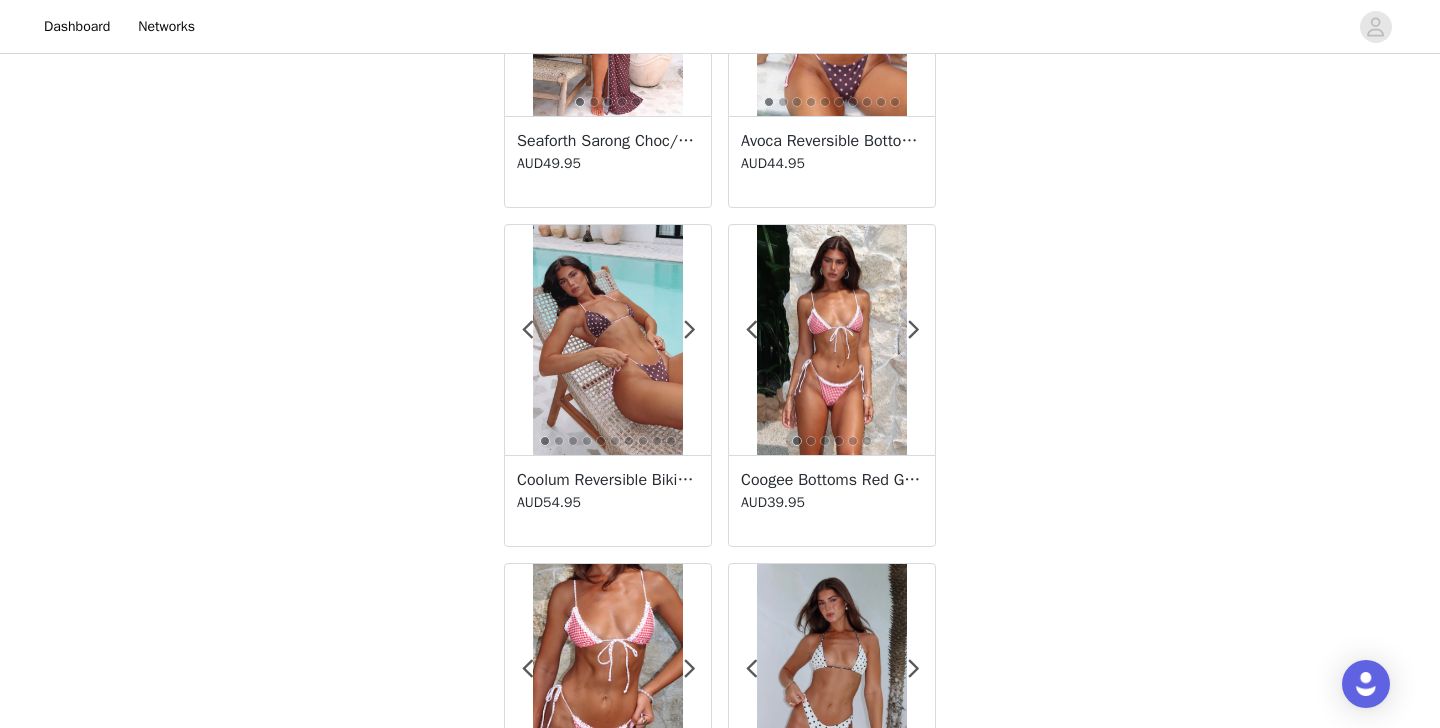 click at bounding box center [607, 340] 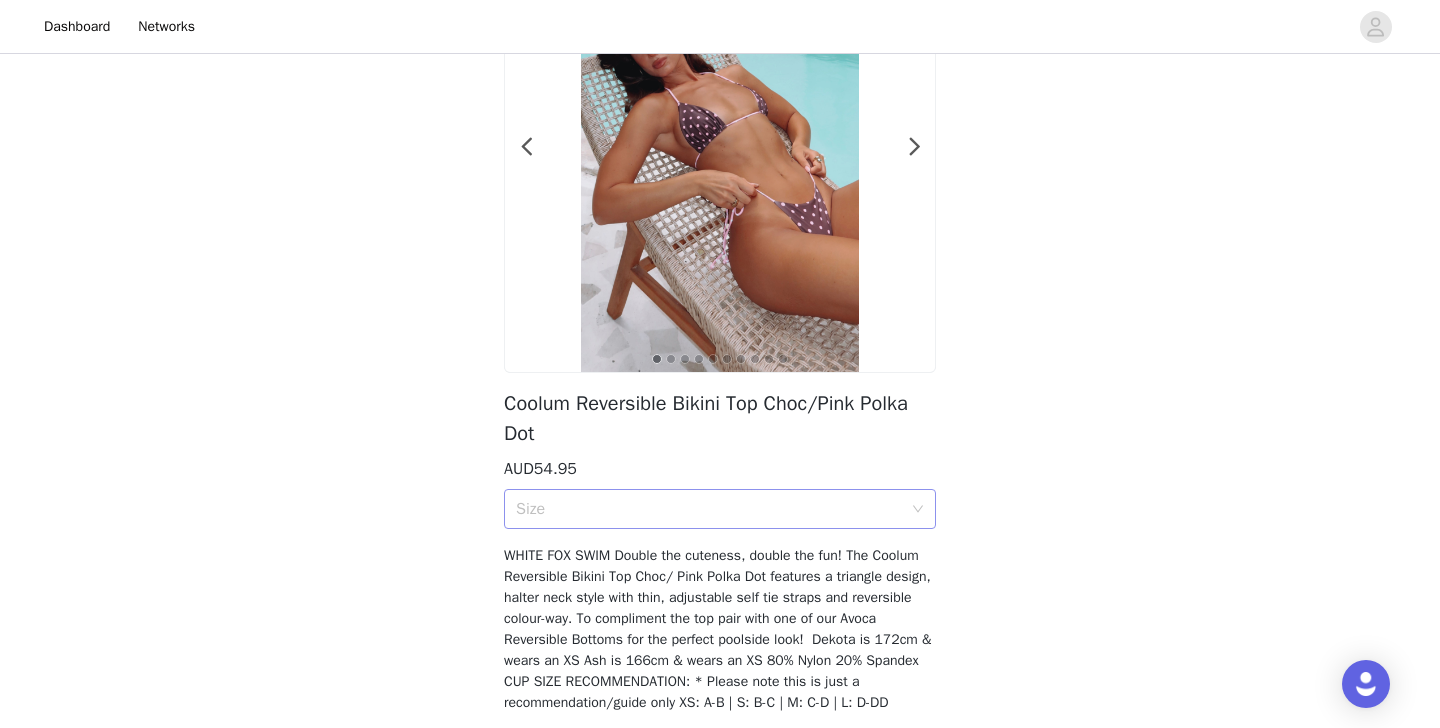 scroll, scrollTop: 197, scrollLeft: 0, axis: vertical 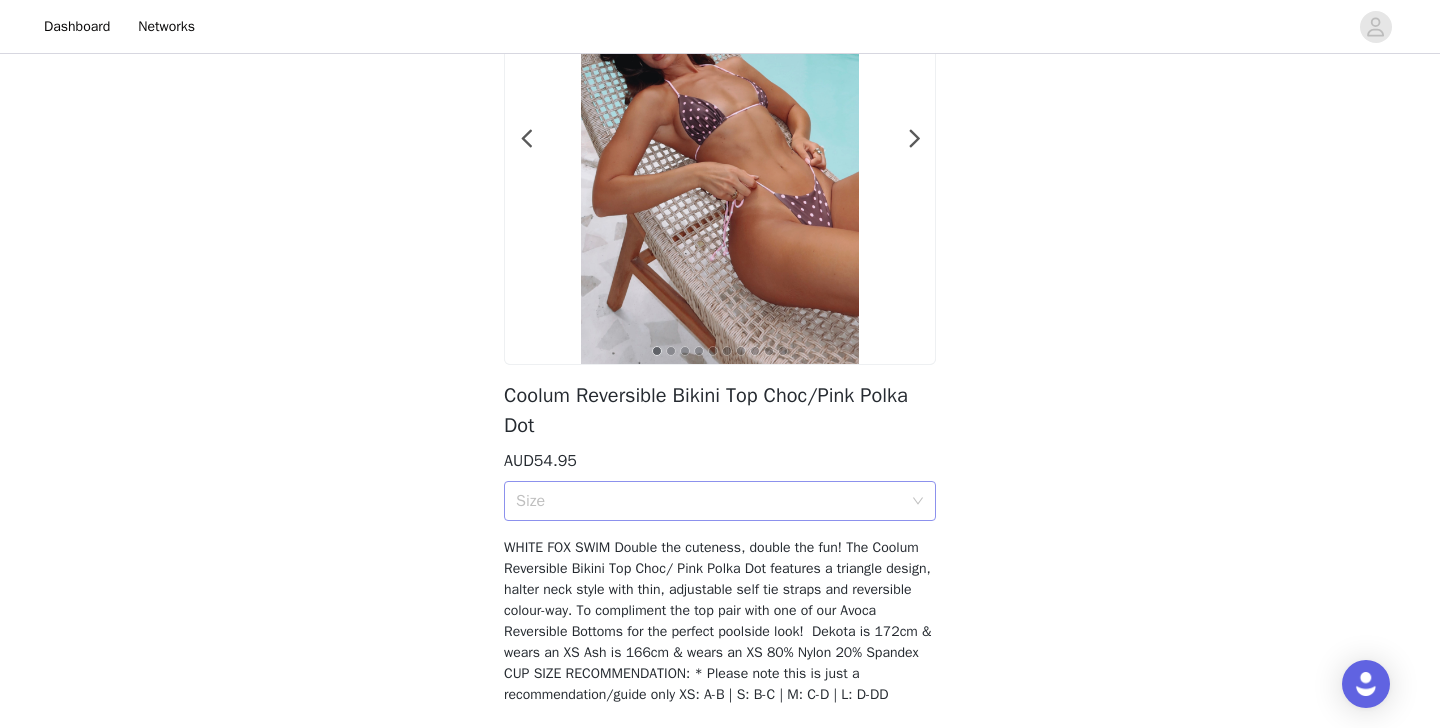 click on "Size" at bounding box center (709, 501) 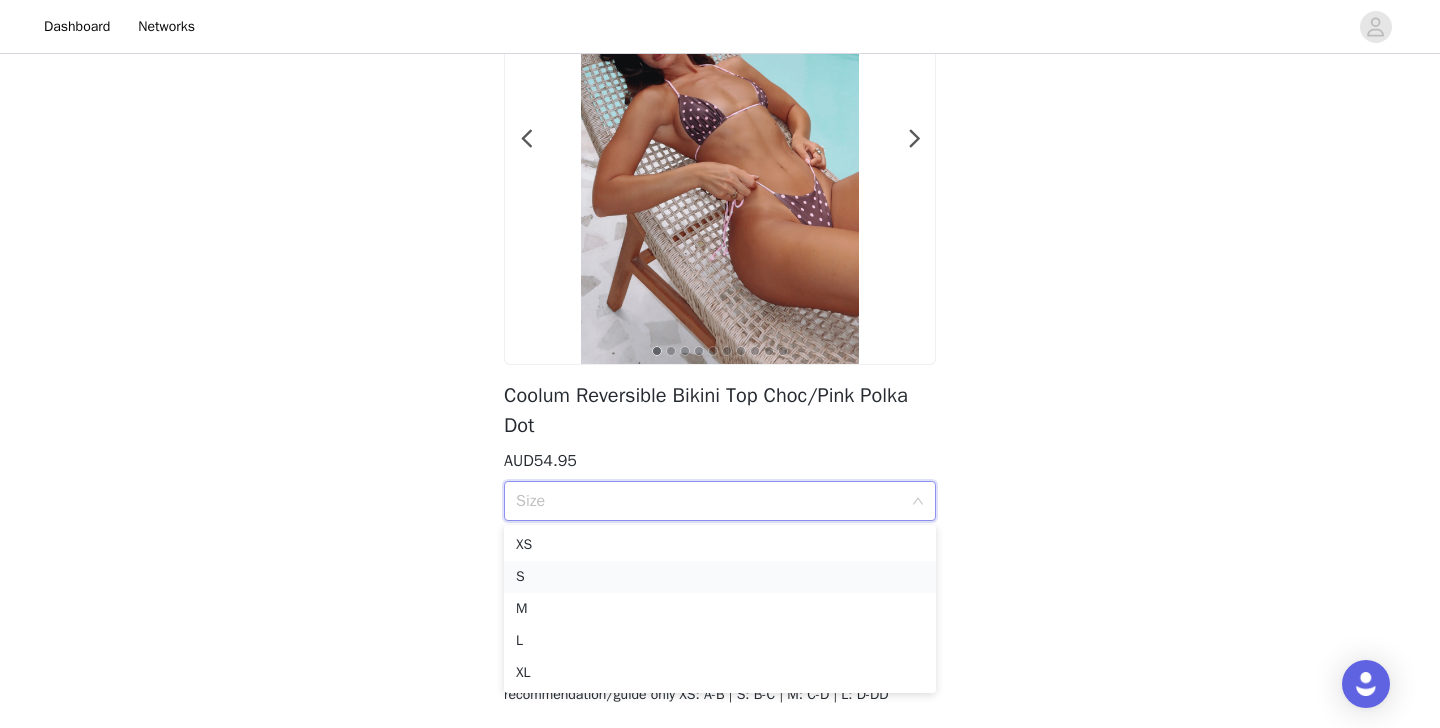 click on "S" at bounding box center (720, 577) 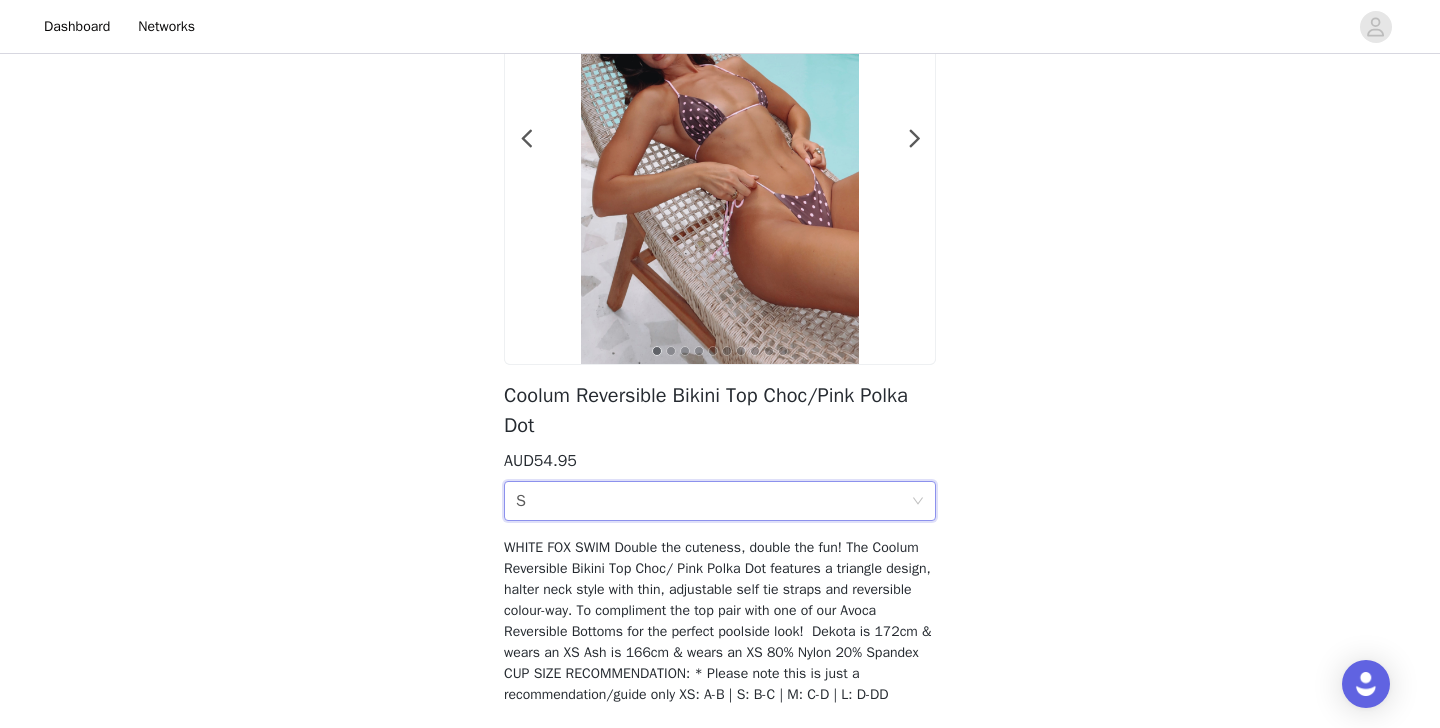 scroll, scrollTop: 315, scrollLeft: 0, axis: vertical 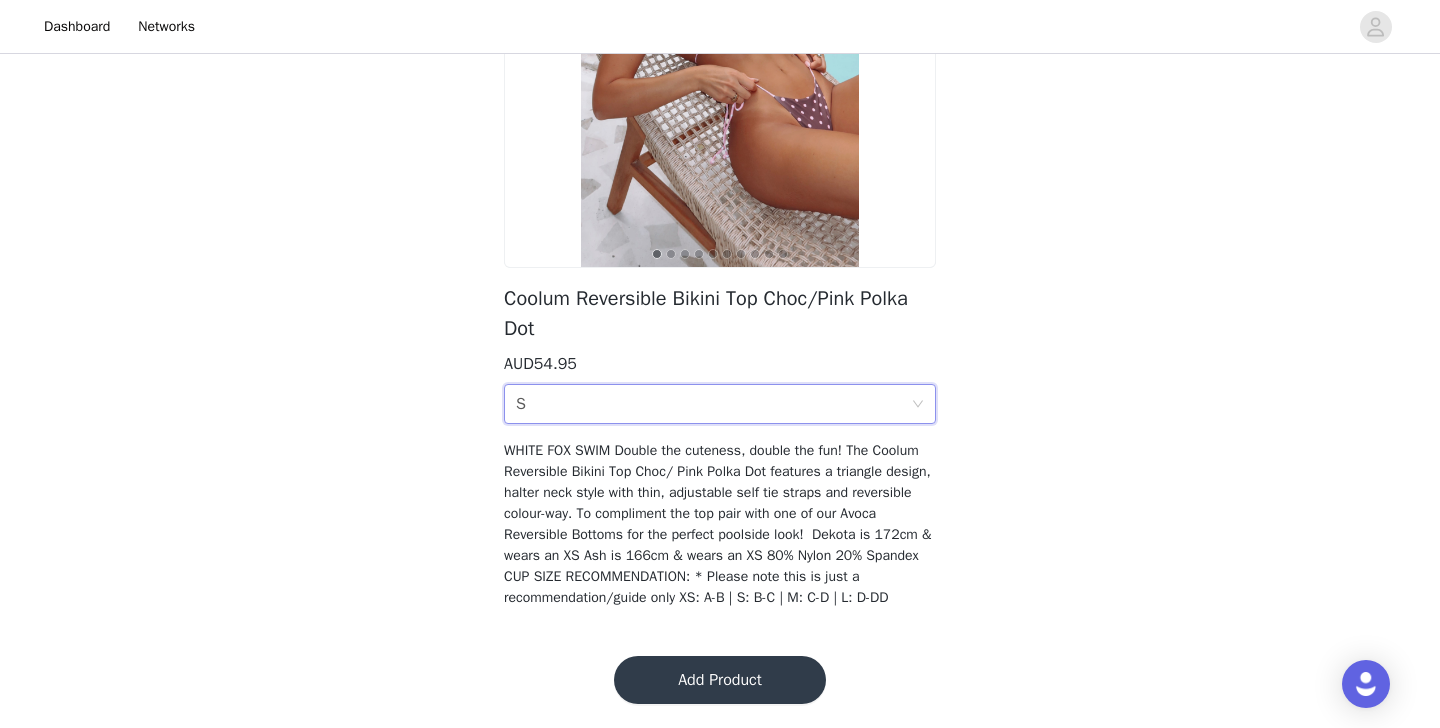 click on "Add Product" at bounding box center [720, 680] 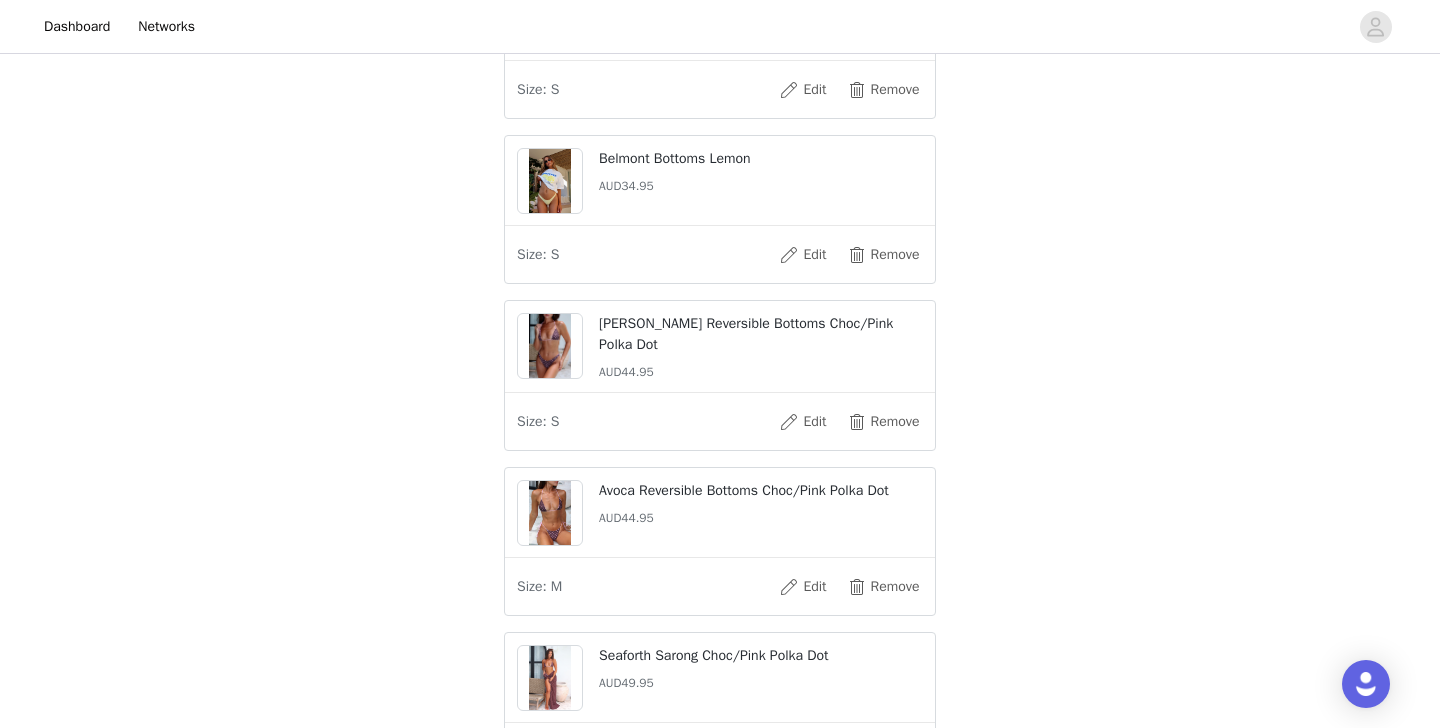scroll, scrollTop: 767, scrollLeft: 0, axis: vertical 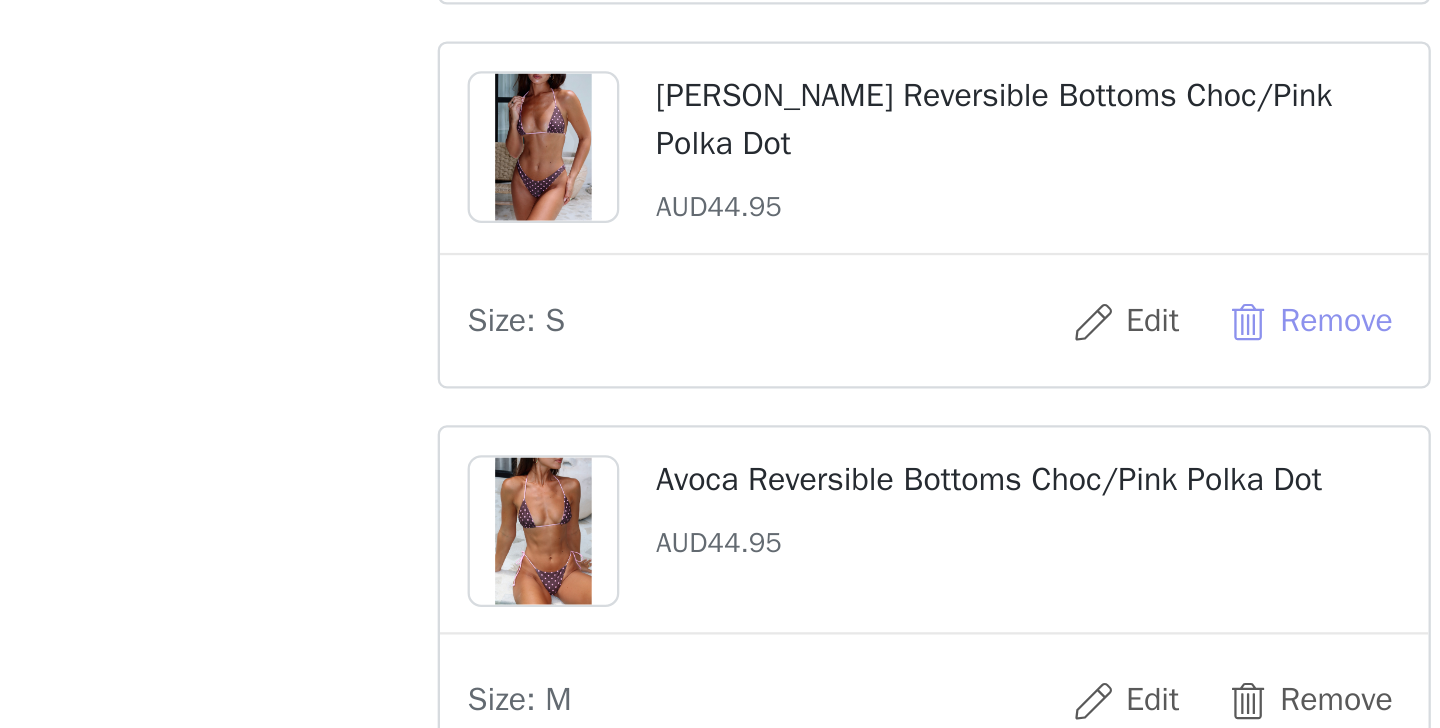 click on "Remove" at bounding box center (883, 323) 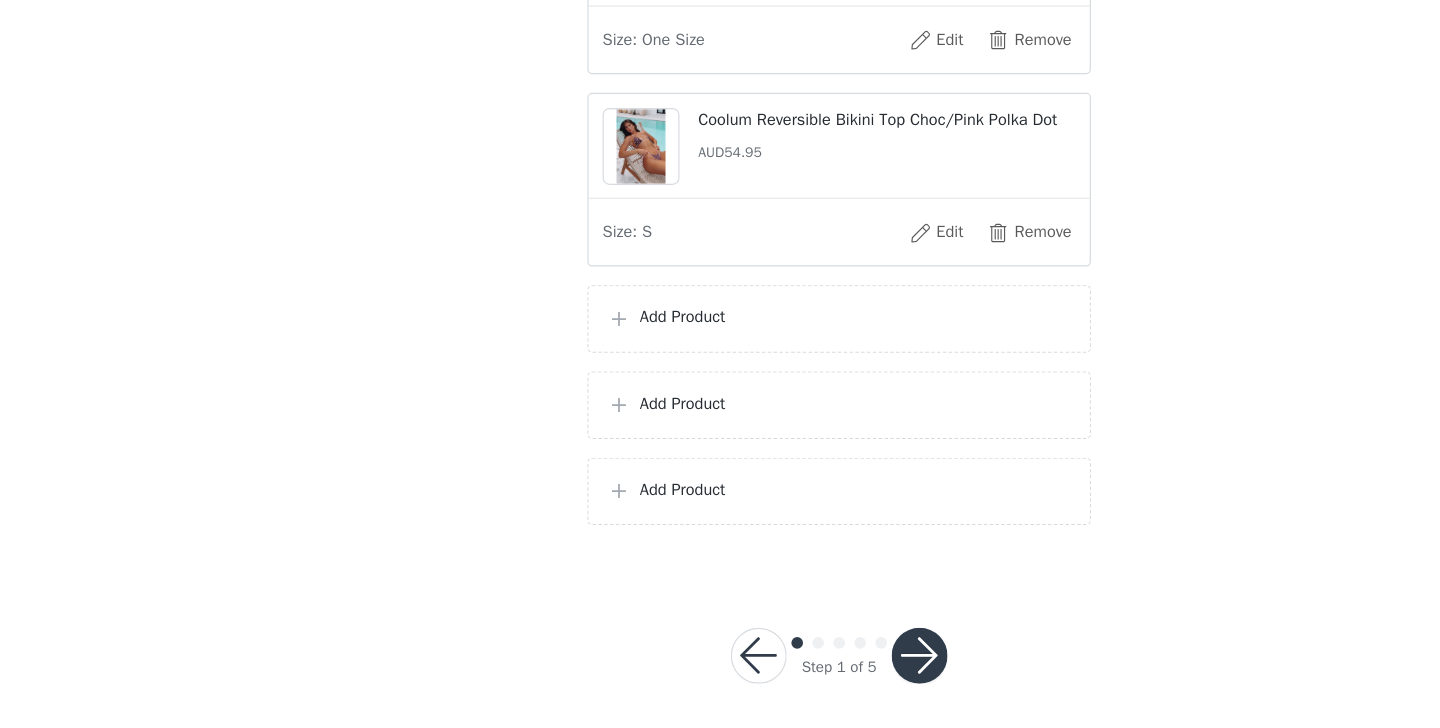 scroll, scrollTop: 1145, scrollLeft: 0, axis: vertical 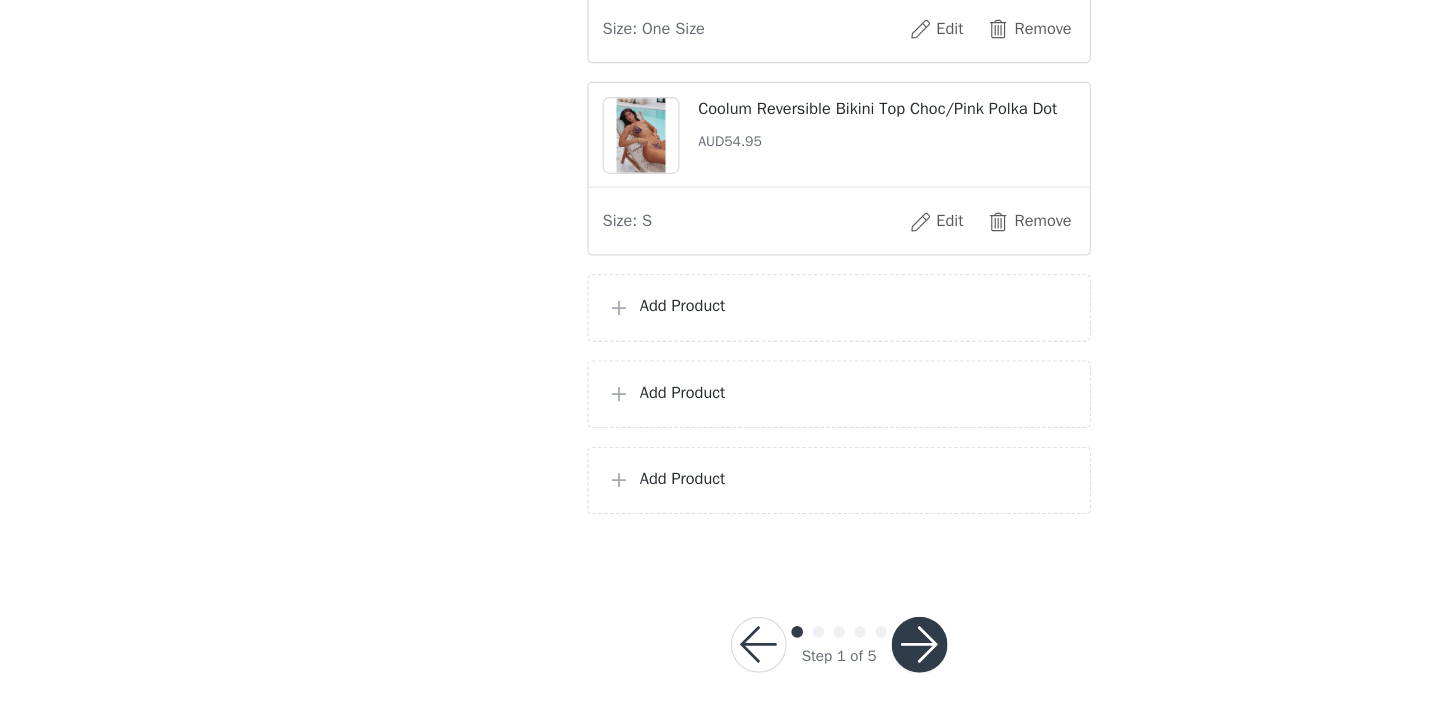 click on "Add Product" at bounding box center (734, 365) 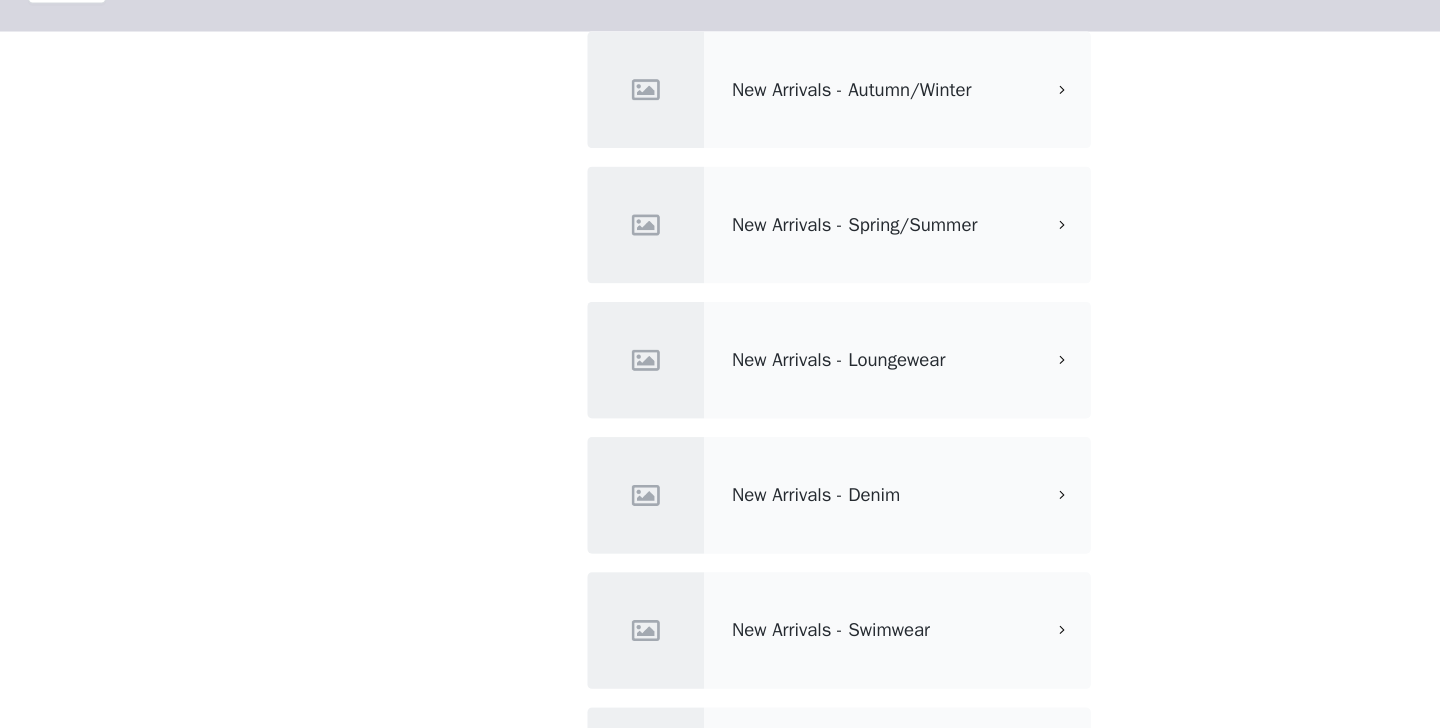 scroll, scrollTop: 238, scrollLeft: 0, axis: vertical 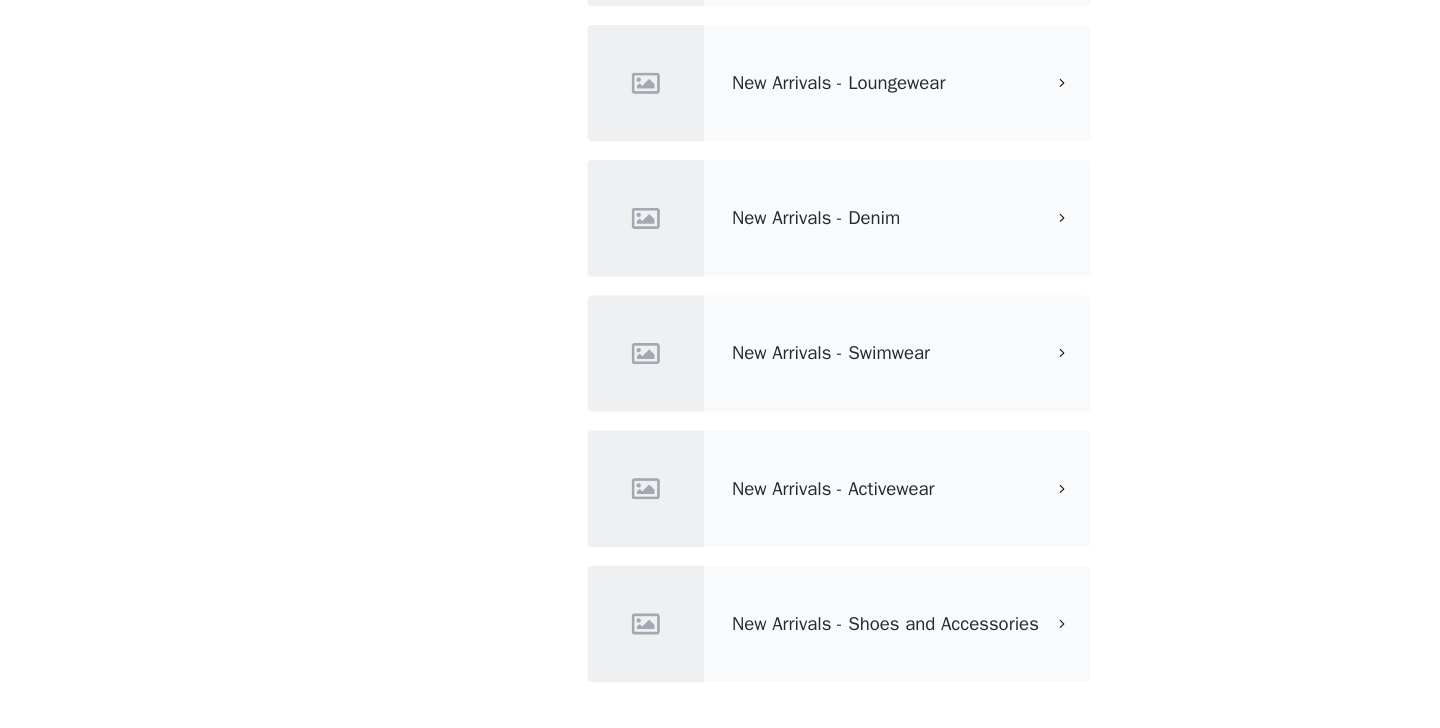 click on "New Arrivals - Swimwear" at bounding box center (720, 406) 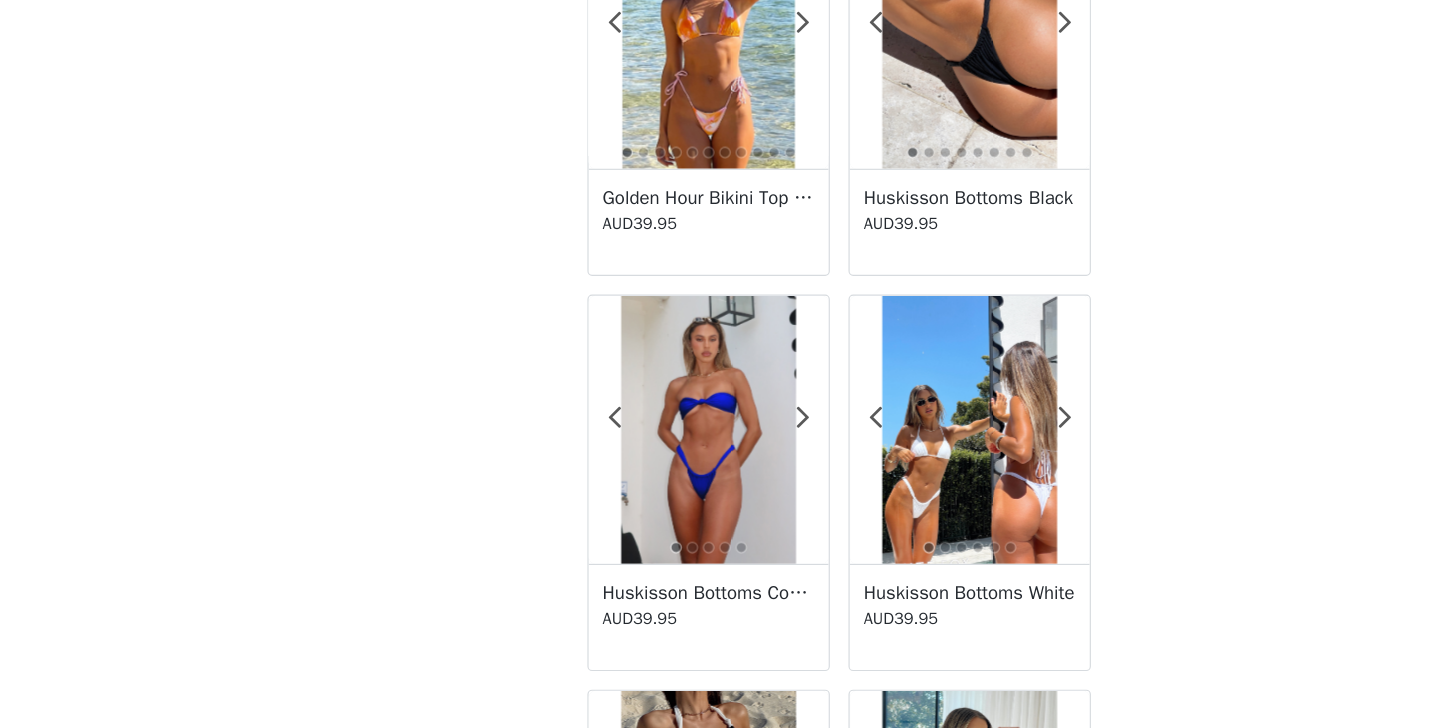 scroll, scrollTop: 3534, scrollLeft: 0, axis: vertical 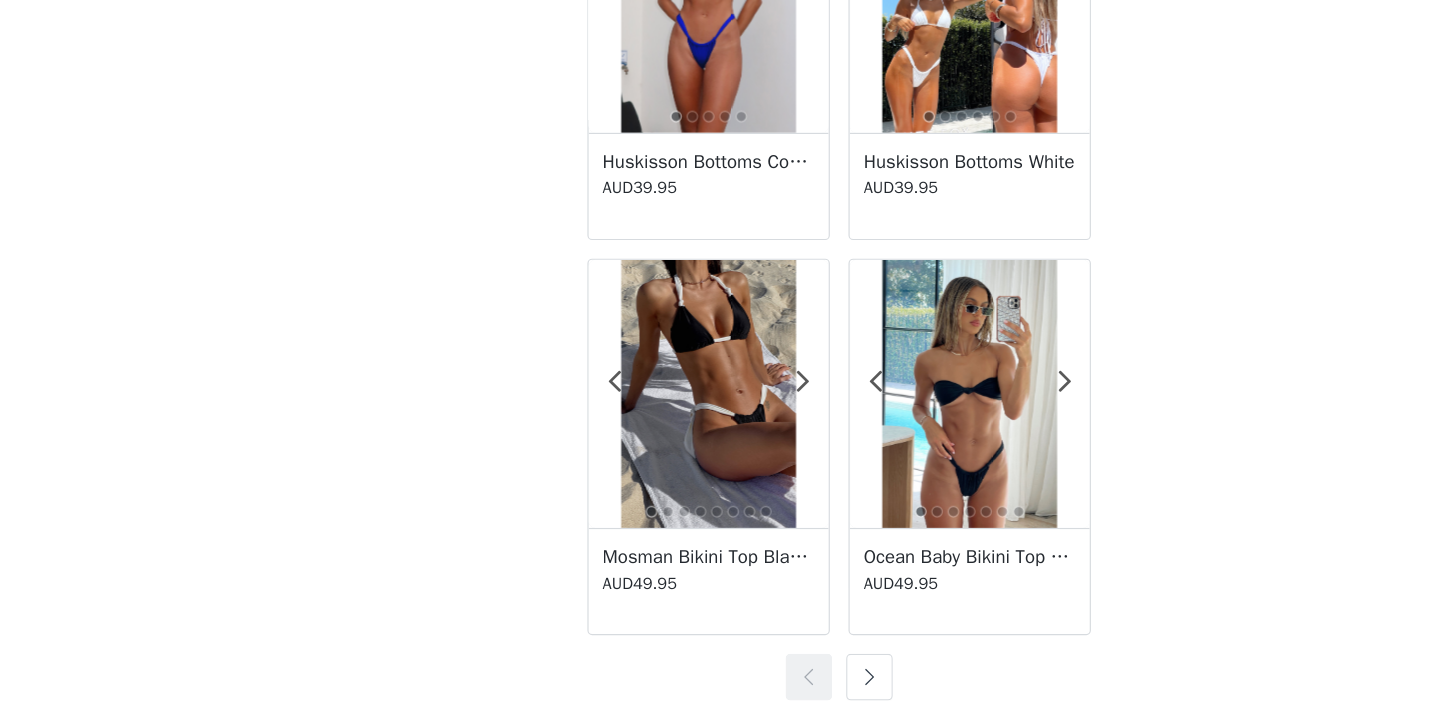 click at bounding box center [746, 684] 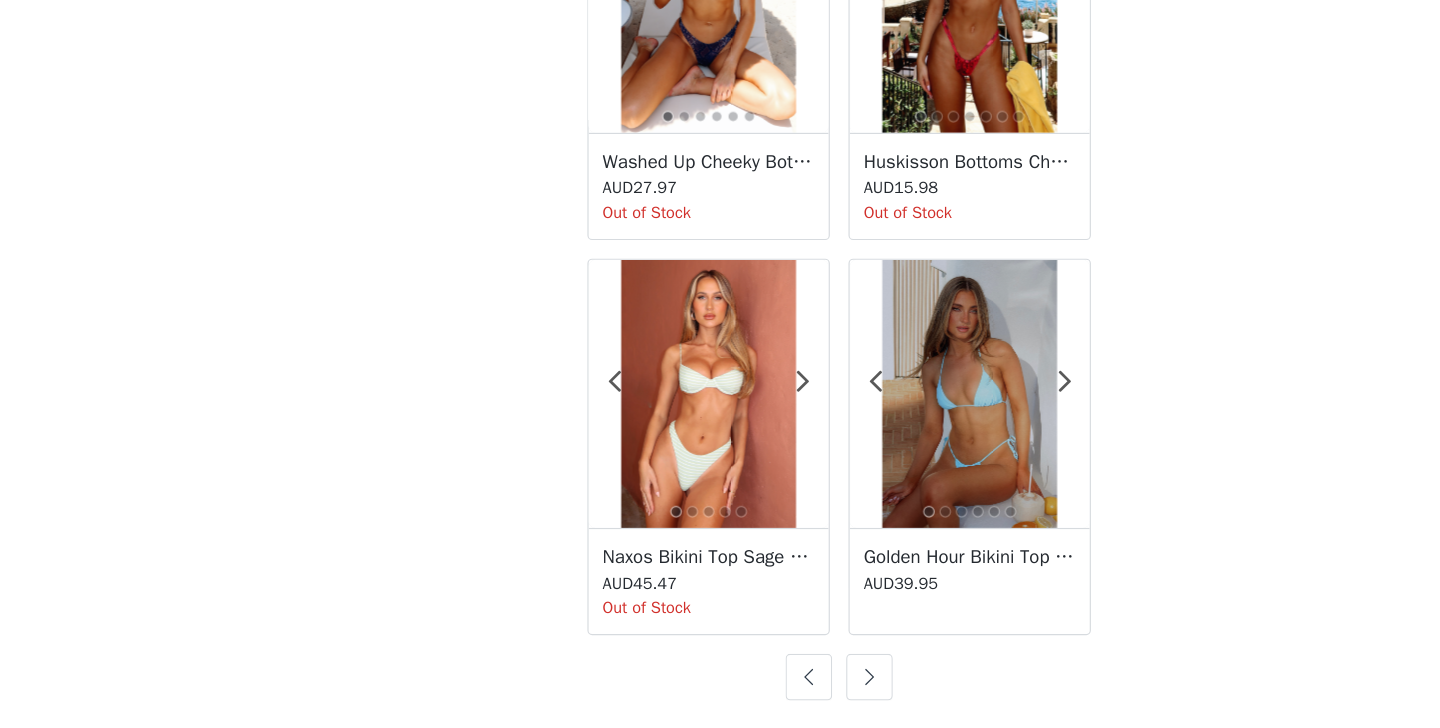 click at bounding box center (746, 684) 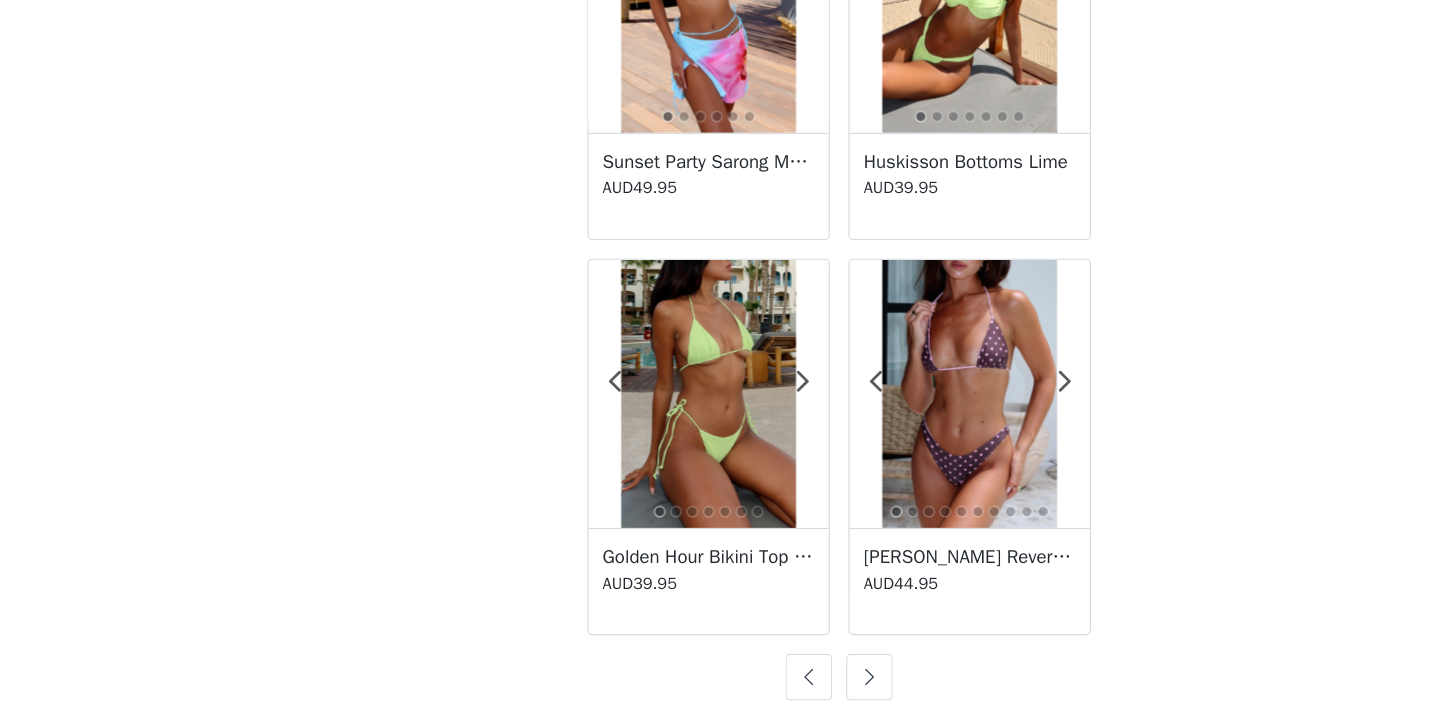 click at bounding box center (746, 684) 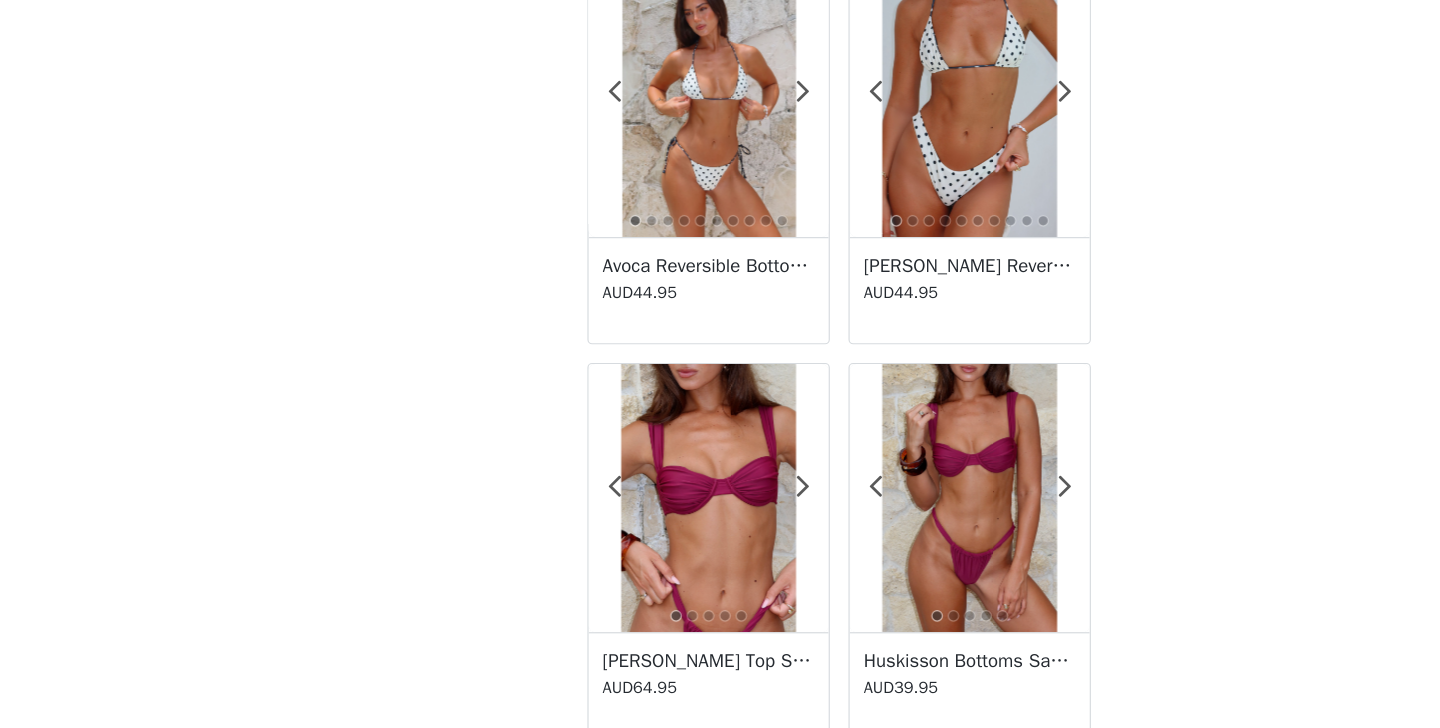 scroll, scrollTop: 1219, scrollLeft: 0, axis: vertical 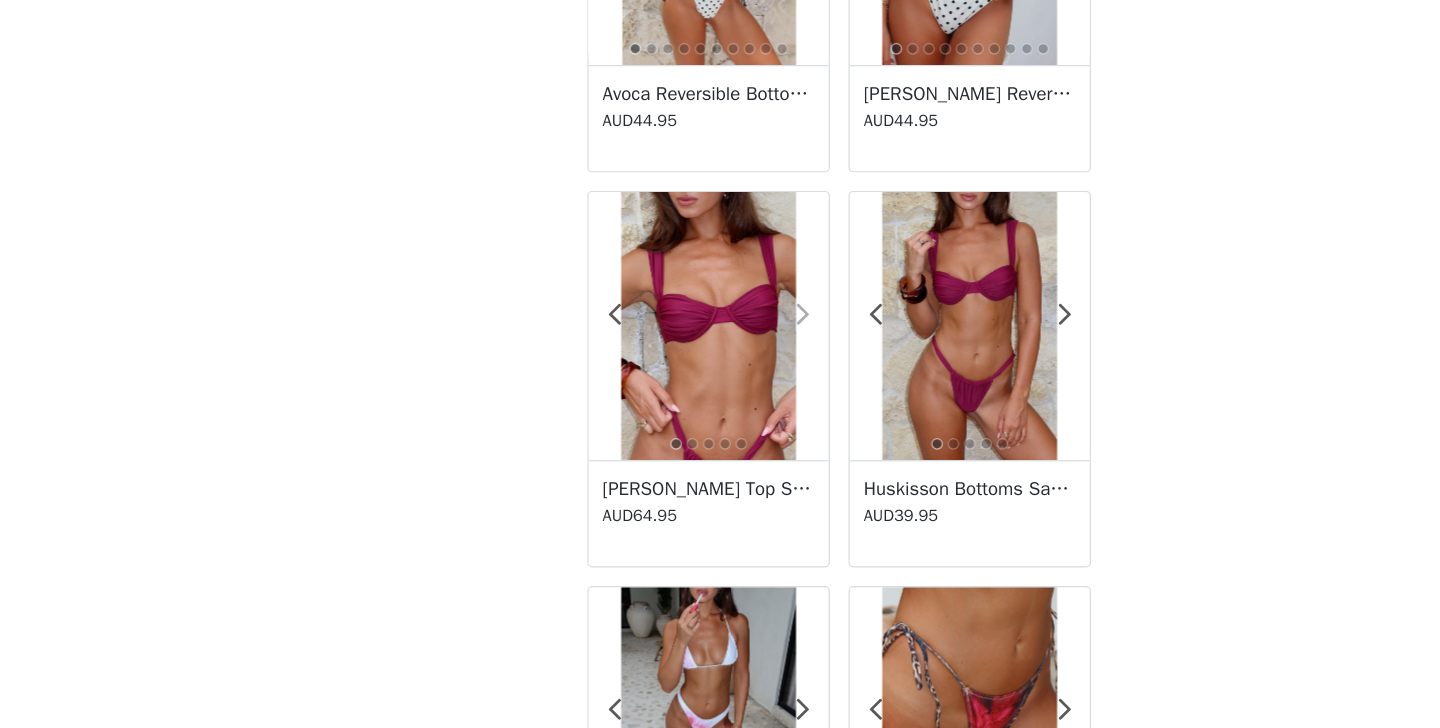 click at bounding box center [689, 373] 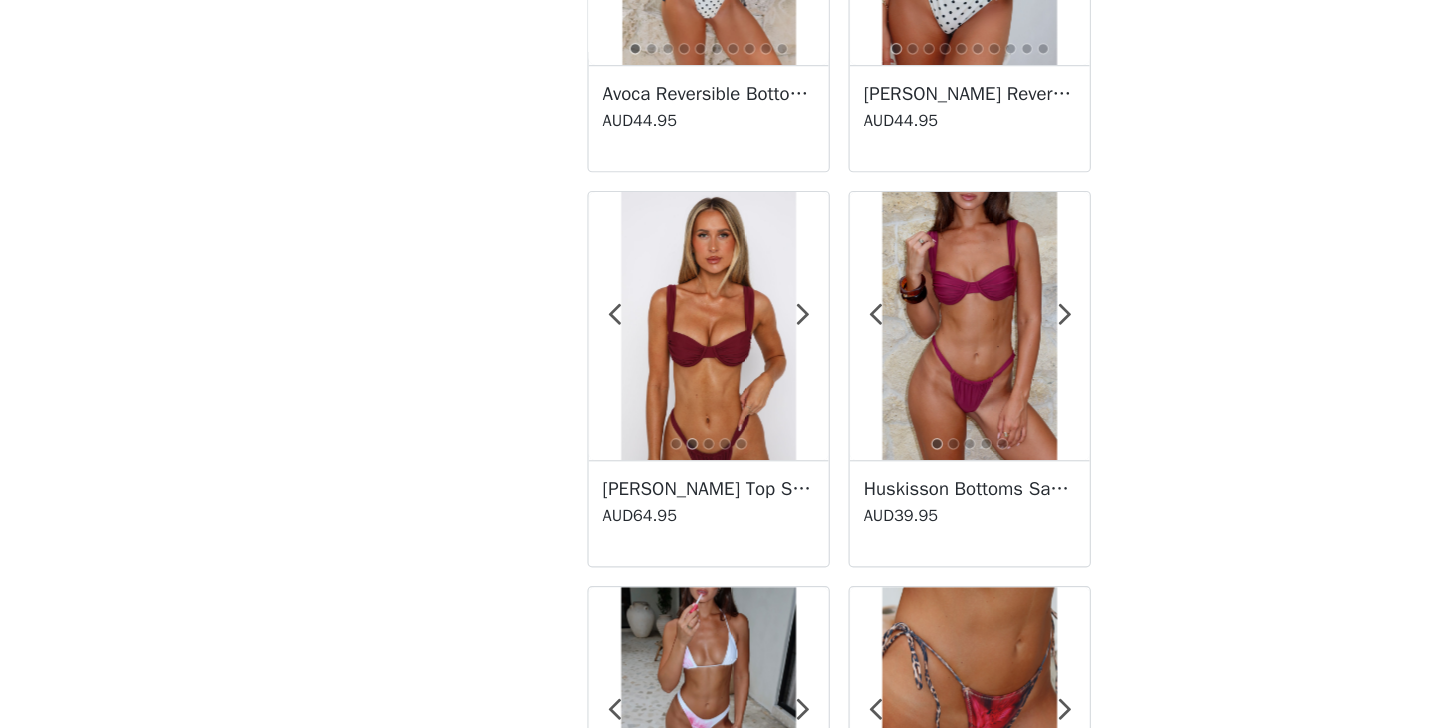 click at bounding box center [832, 383] 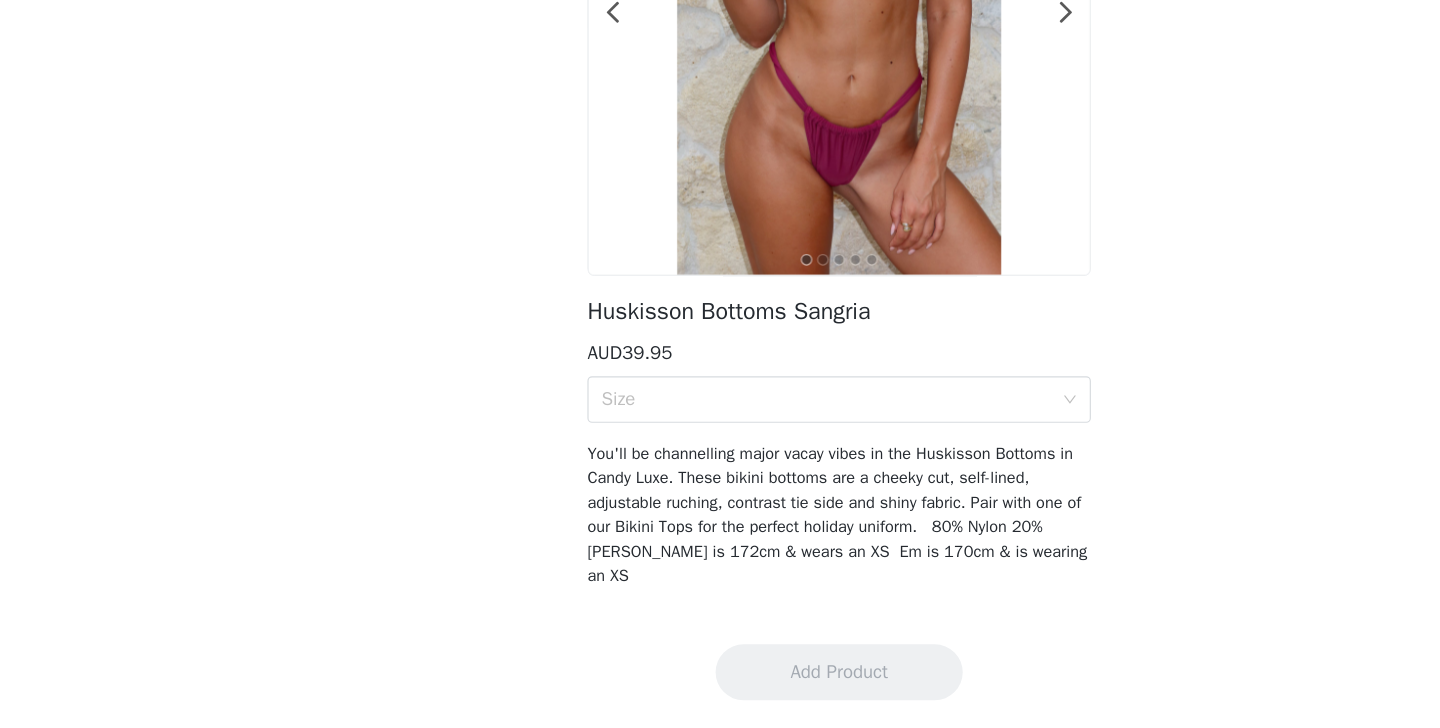 scroll, scrollTop: 168, scrollLeft: 0, axis: vertical 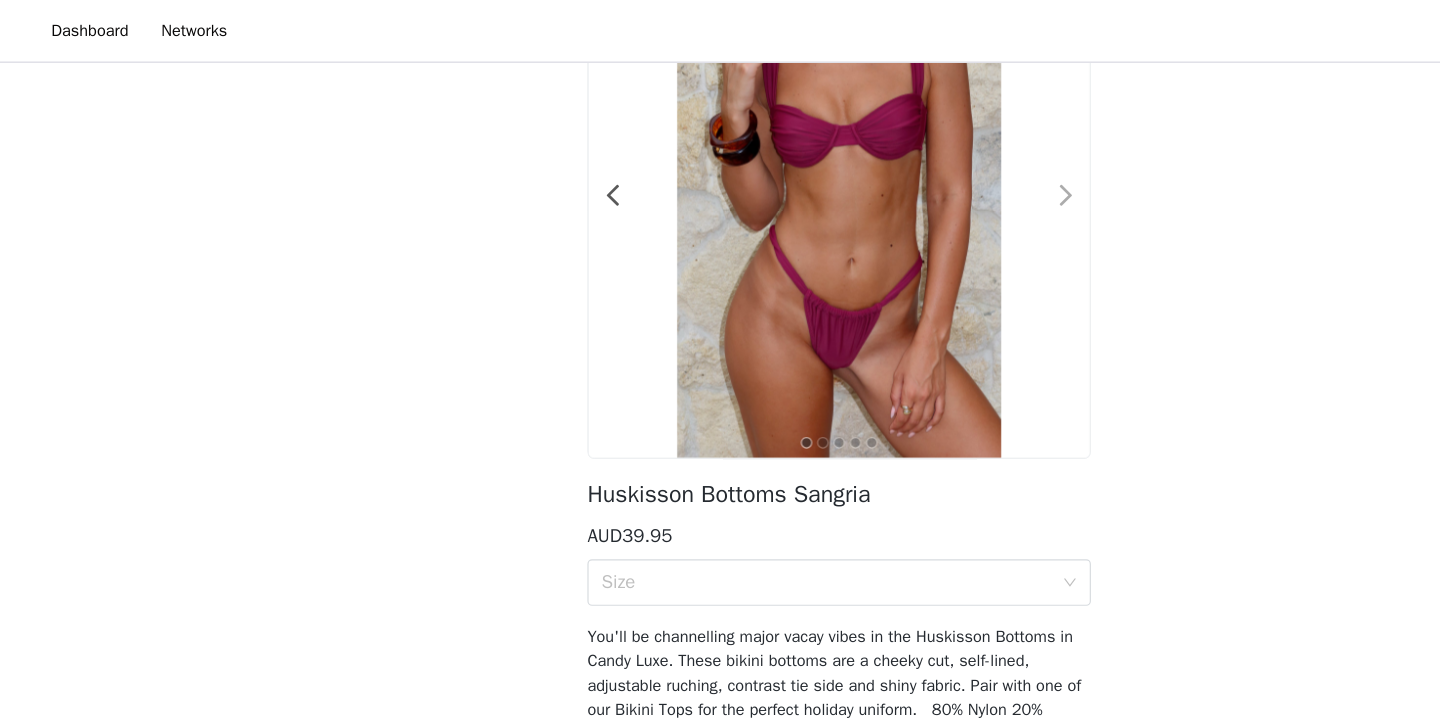 click at bounding box center (914, 168) 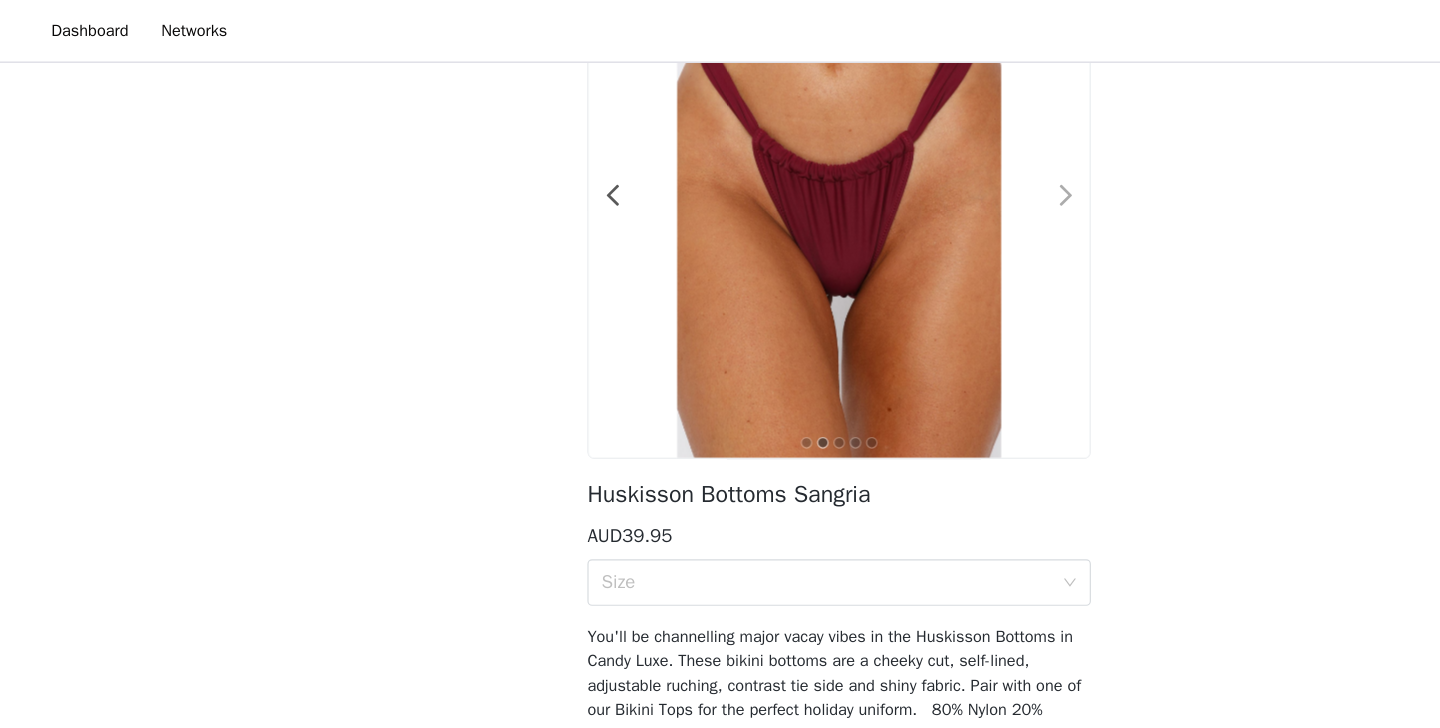 click at bounding box center [914, 168] 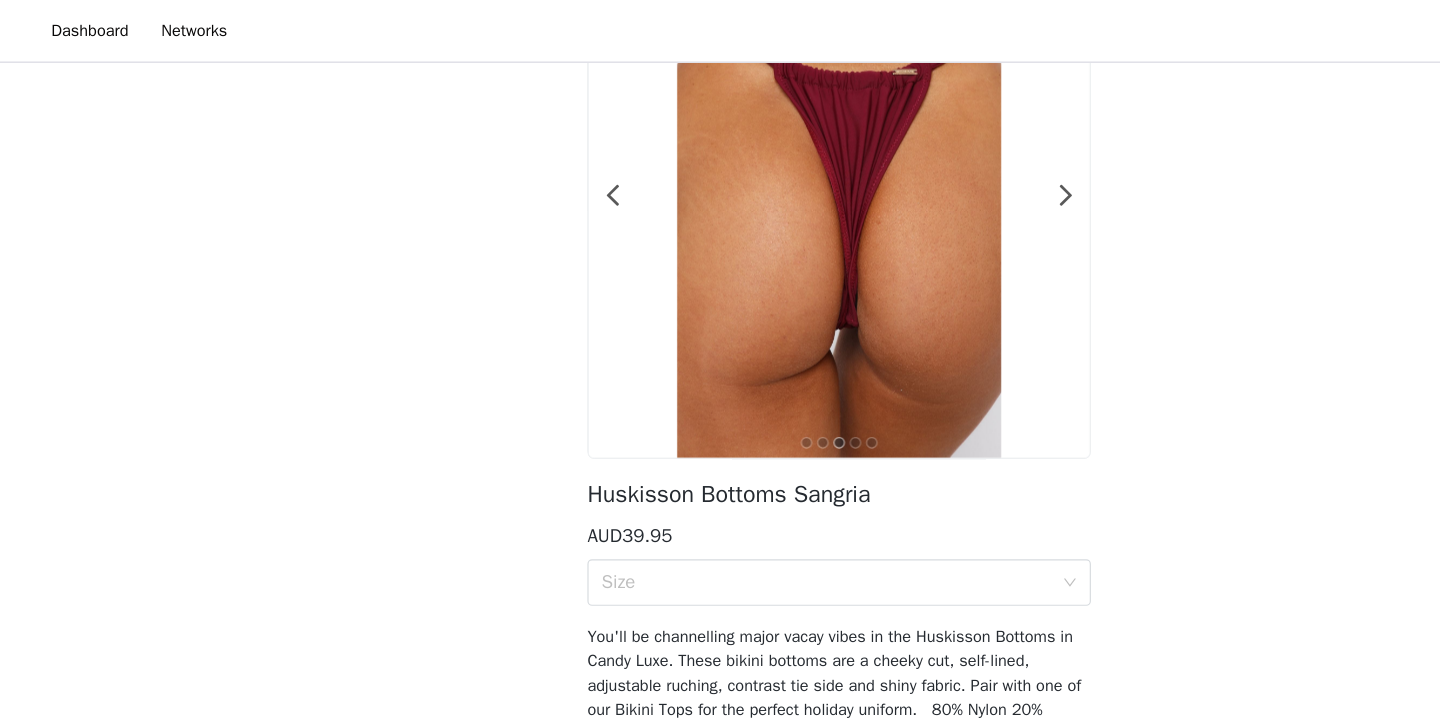 scroll, scrollTop: 222, scrollLeft: 0, axis: vertical 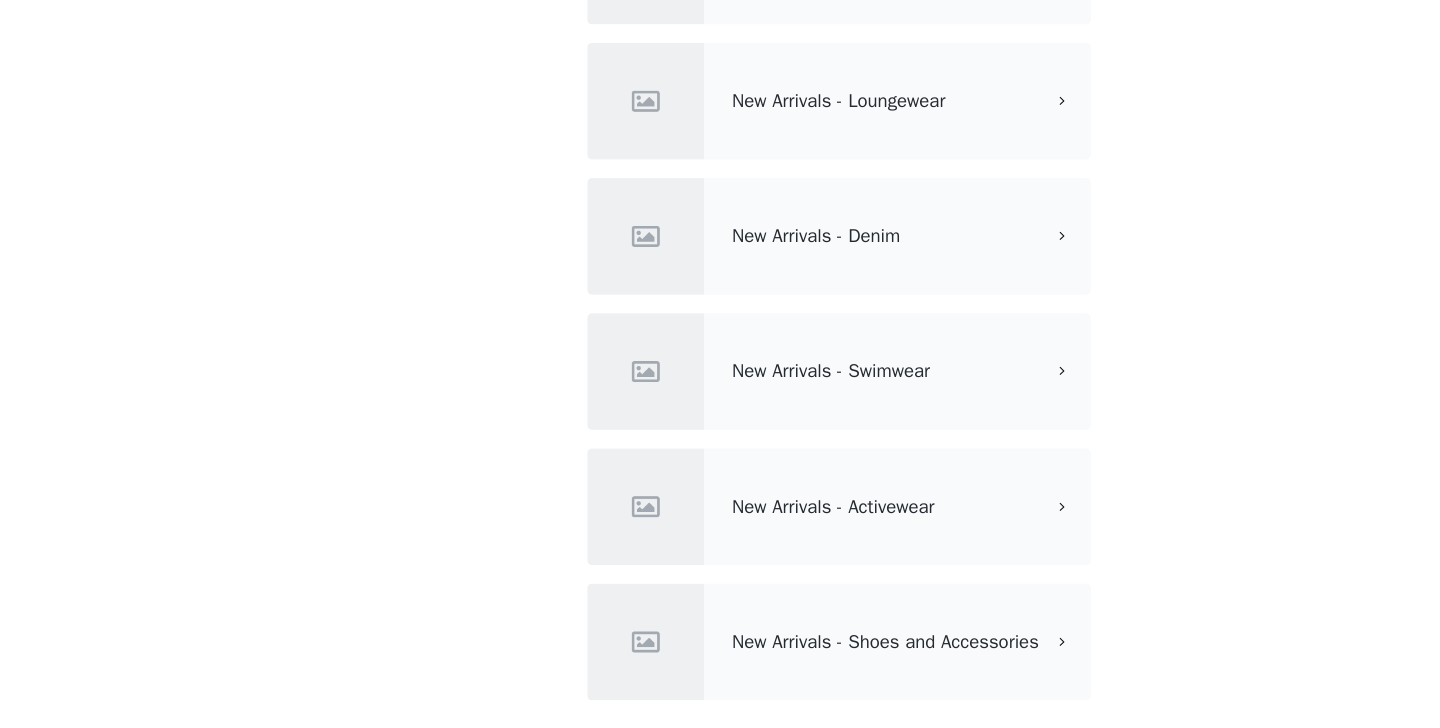 click on "New Arrivals - Swimwear" at bounding box center (720, 422) 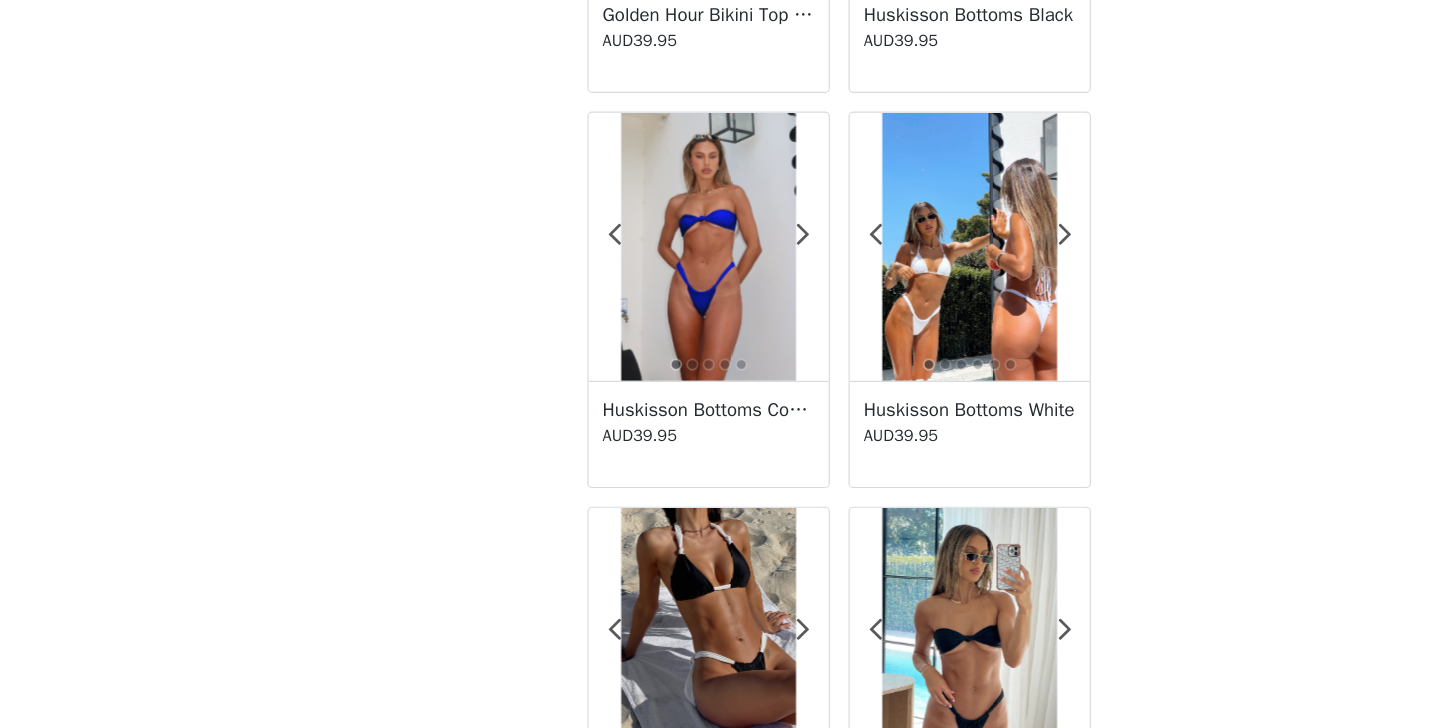 scroll, scrollTop: 3534, scrollLeft: 0, axis: vertical 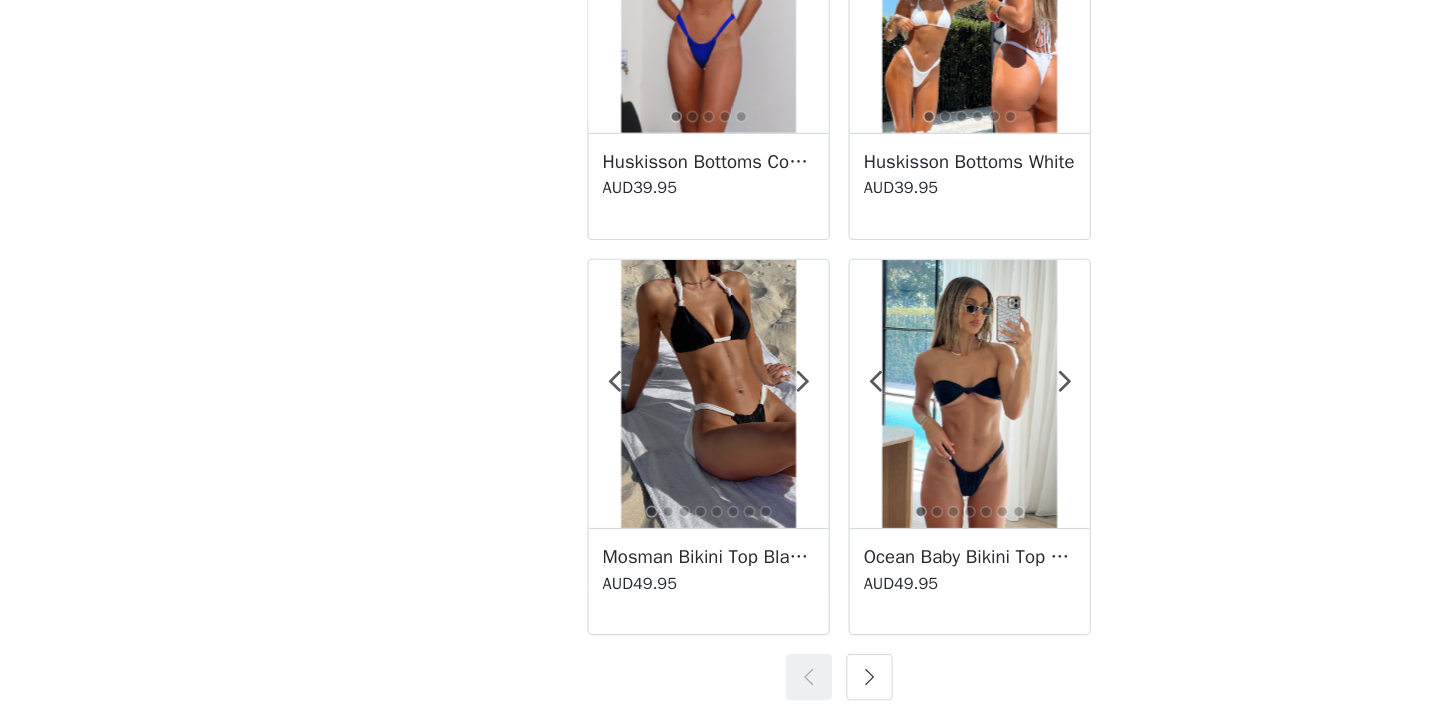 click at bounding box center (746, 684) 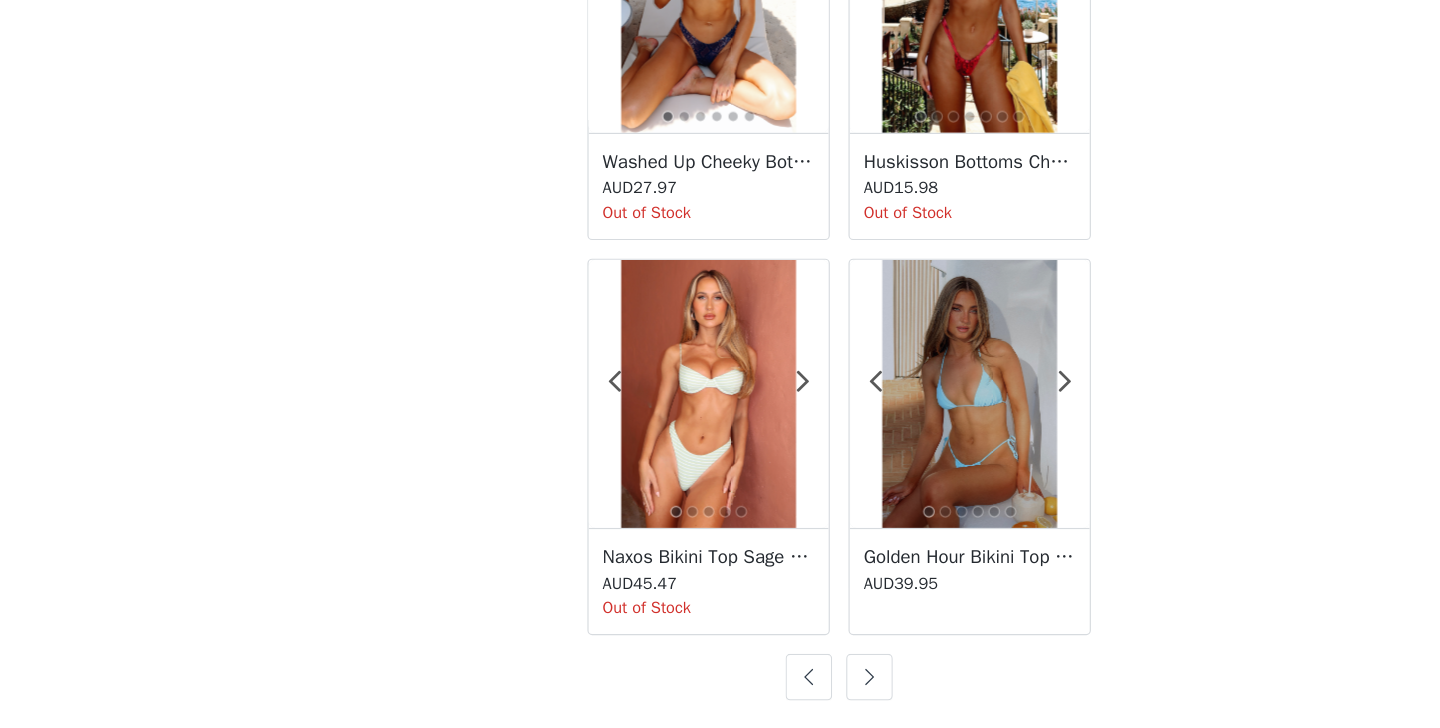 click at bounding box center (746, 684) 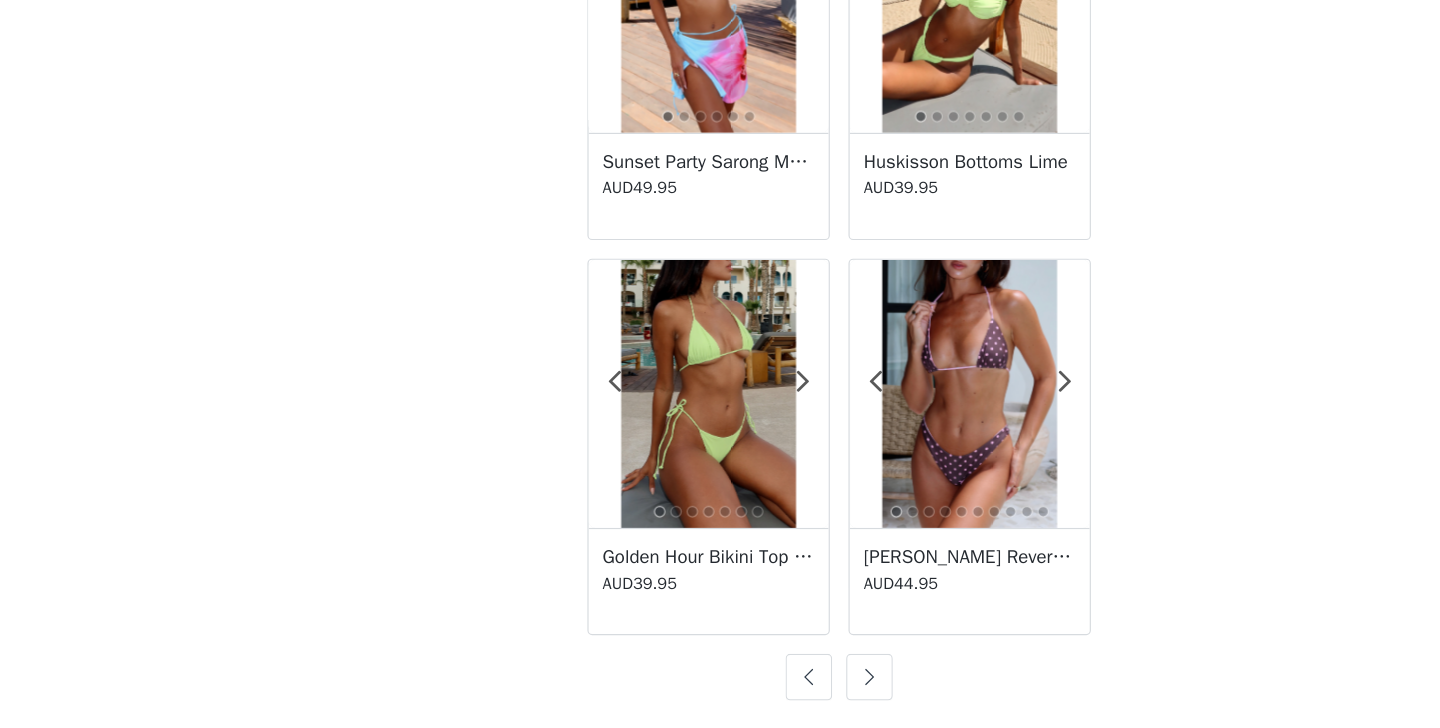click at bounding box center (746, 684) 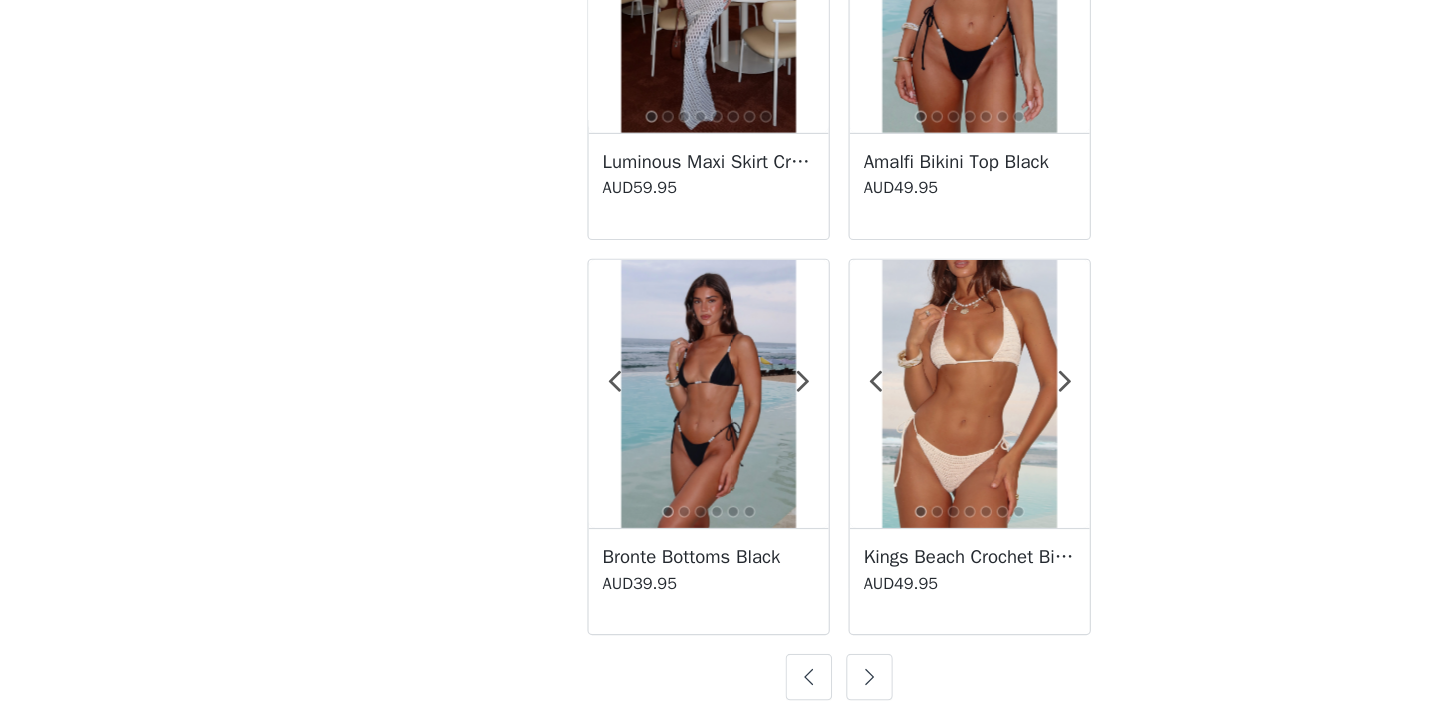click at bounding box center (746, 684) 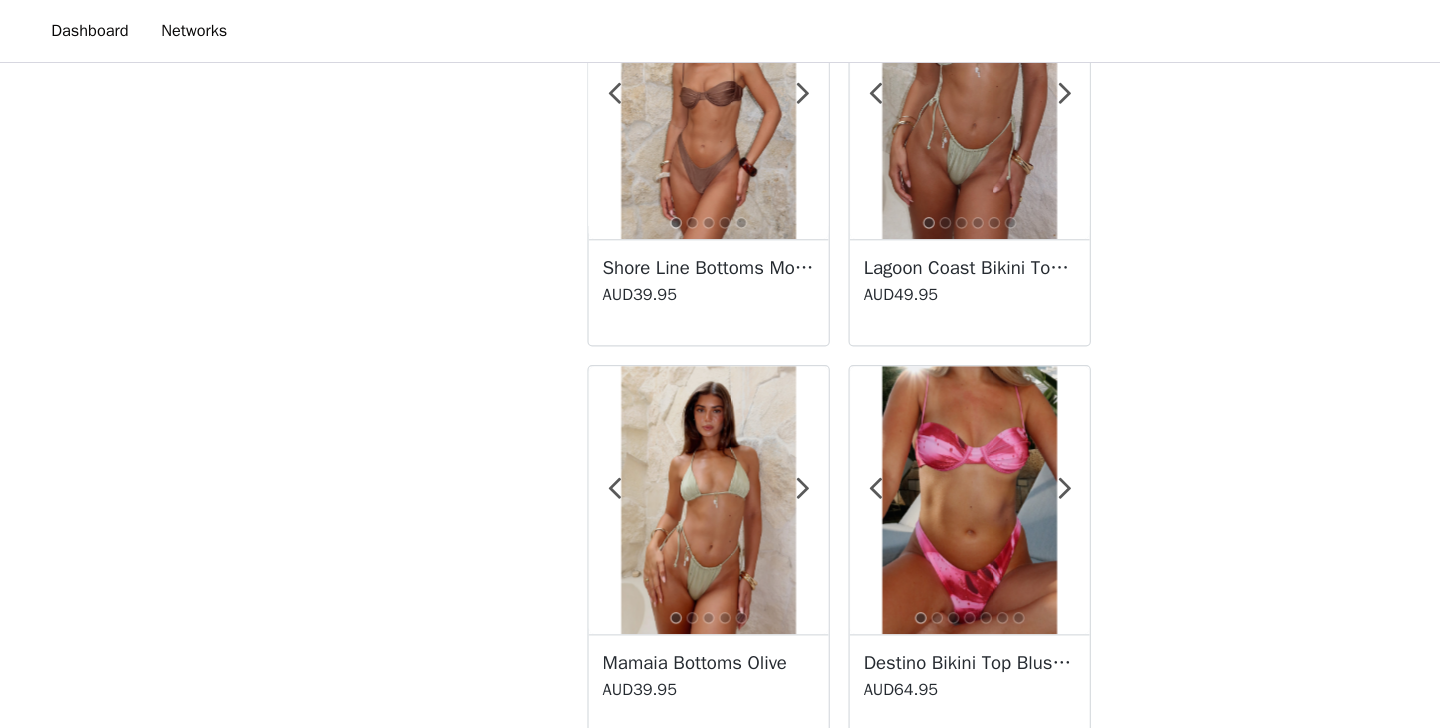 scroll, scrollTop: 1495, scrollLeft: 0, axis: vertical 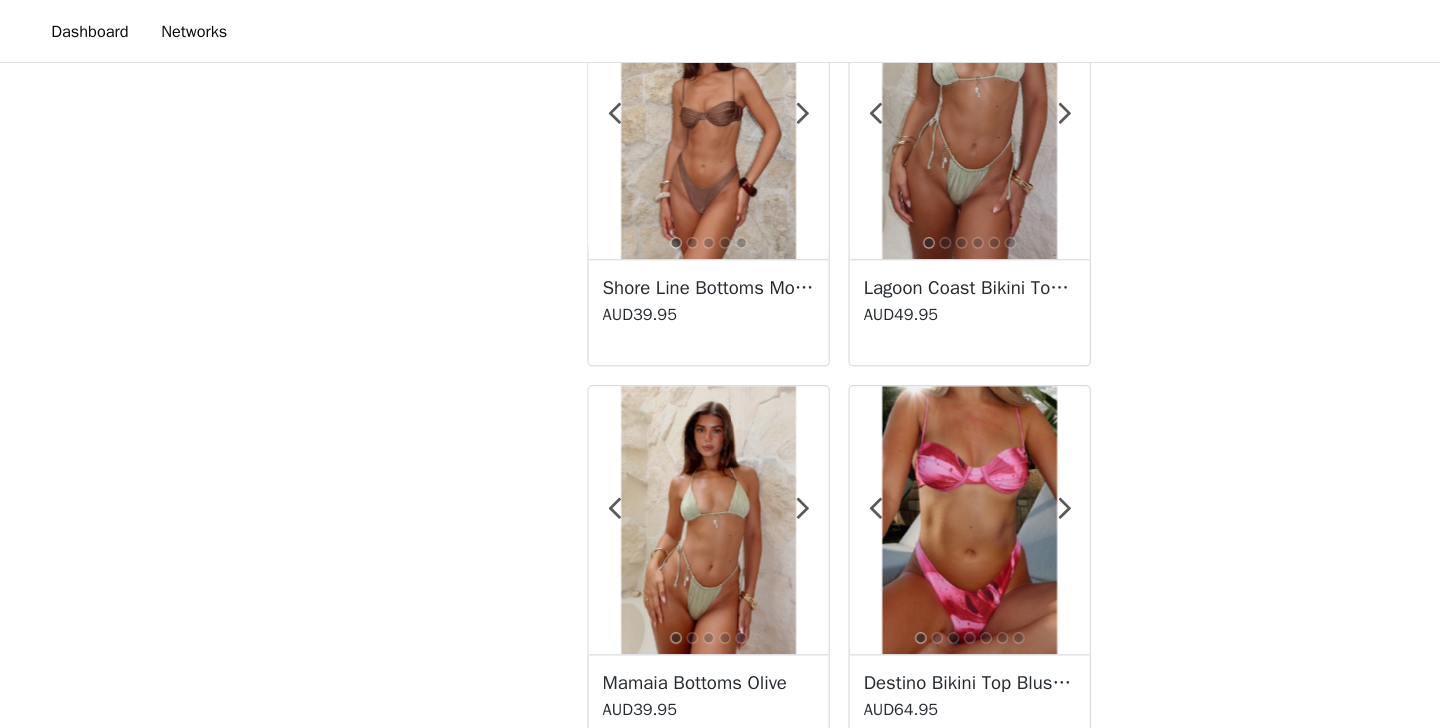 click at bounding box center [831, 446] 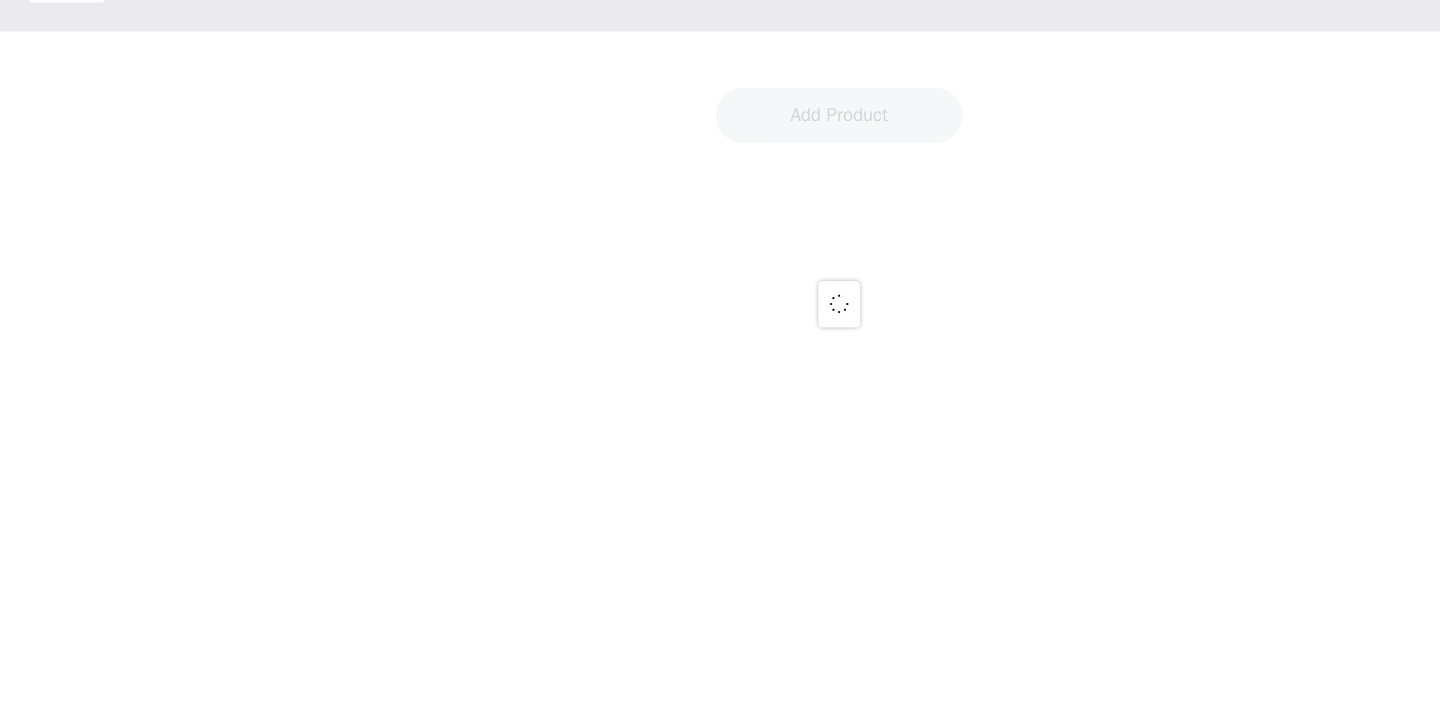 scroll, scrollTop: 264, scrollLeft: 0, axis: vertical 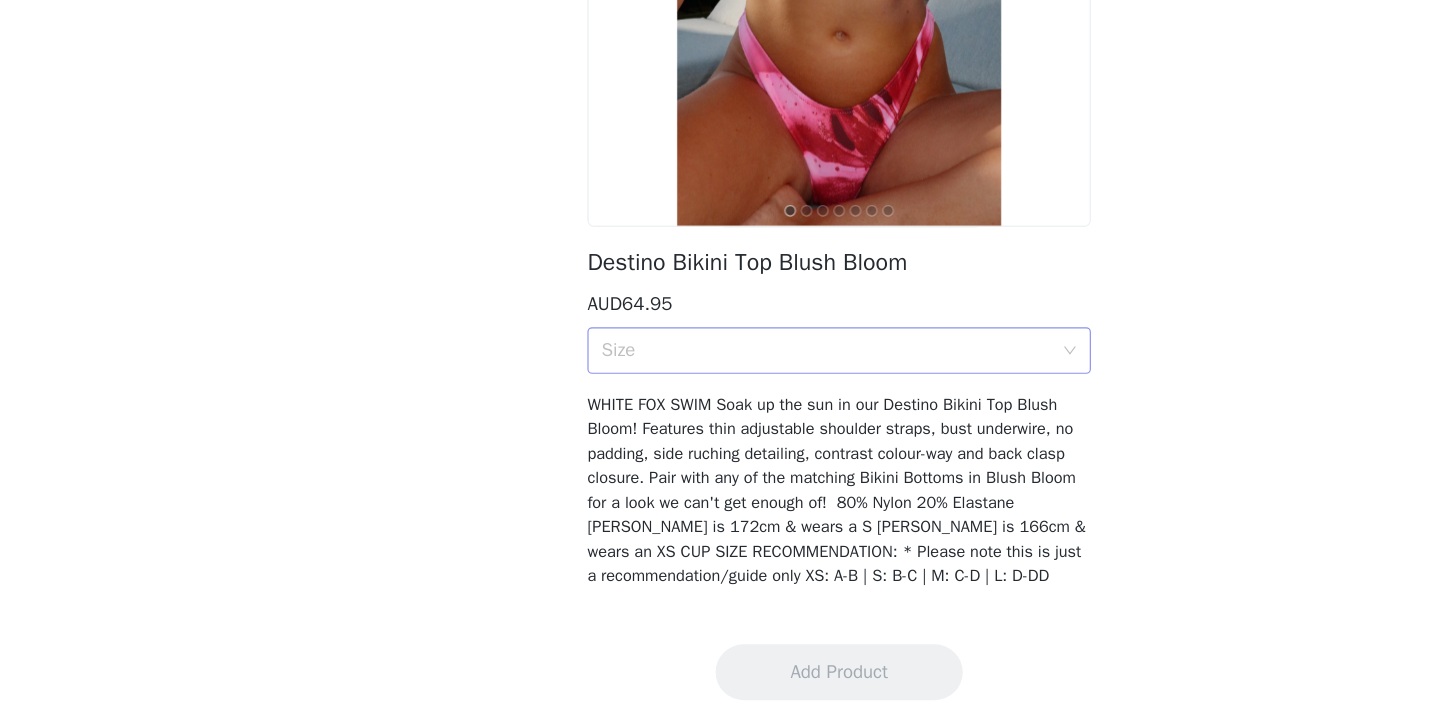 click on "Size" at bounding box center (709, 404) 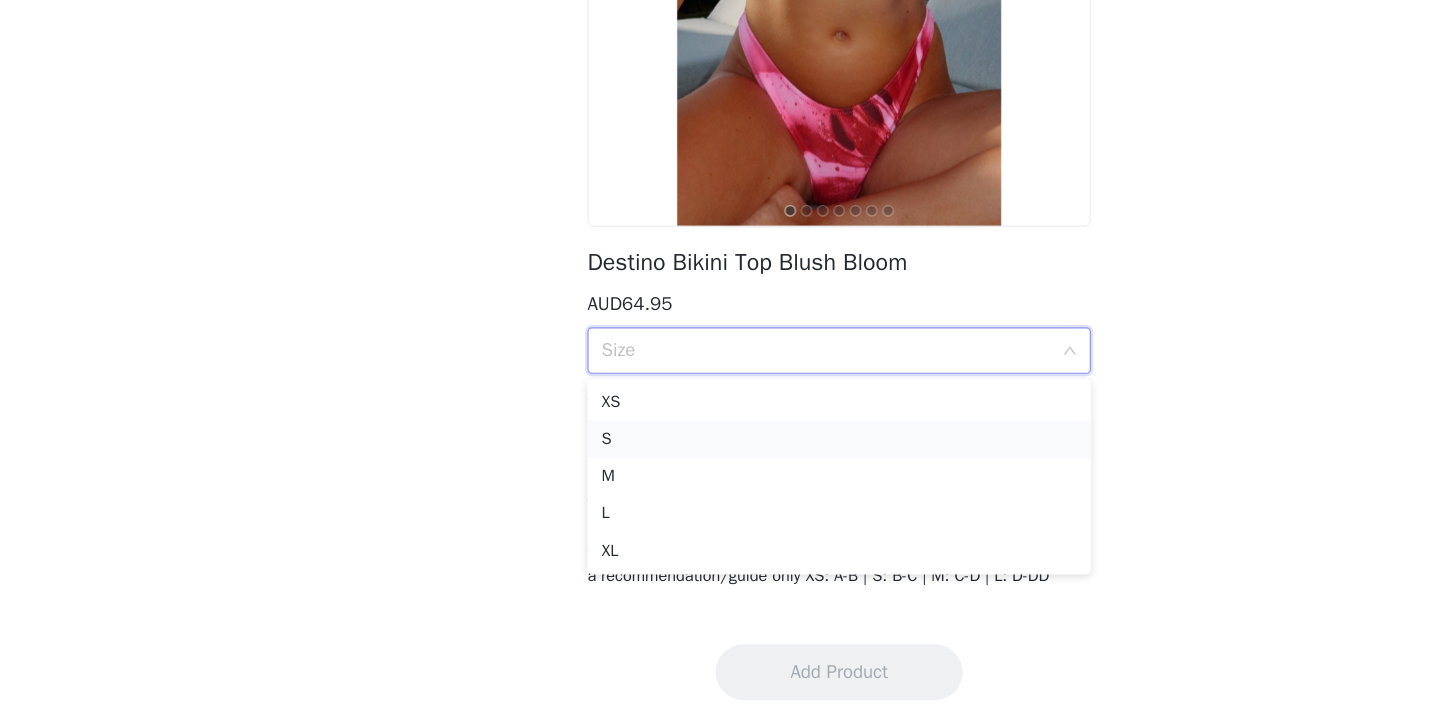 click on "S" at bounding box center [720, 480] 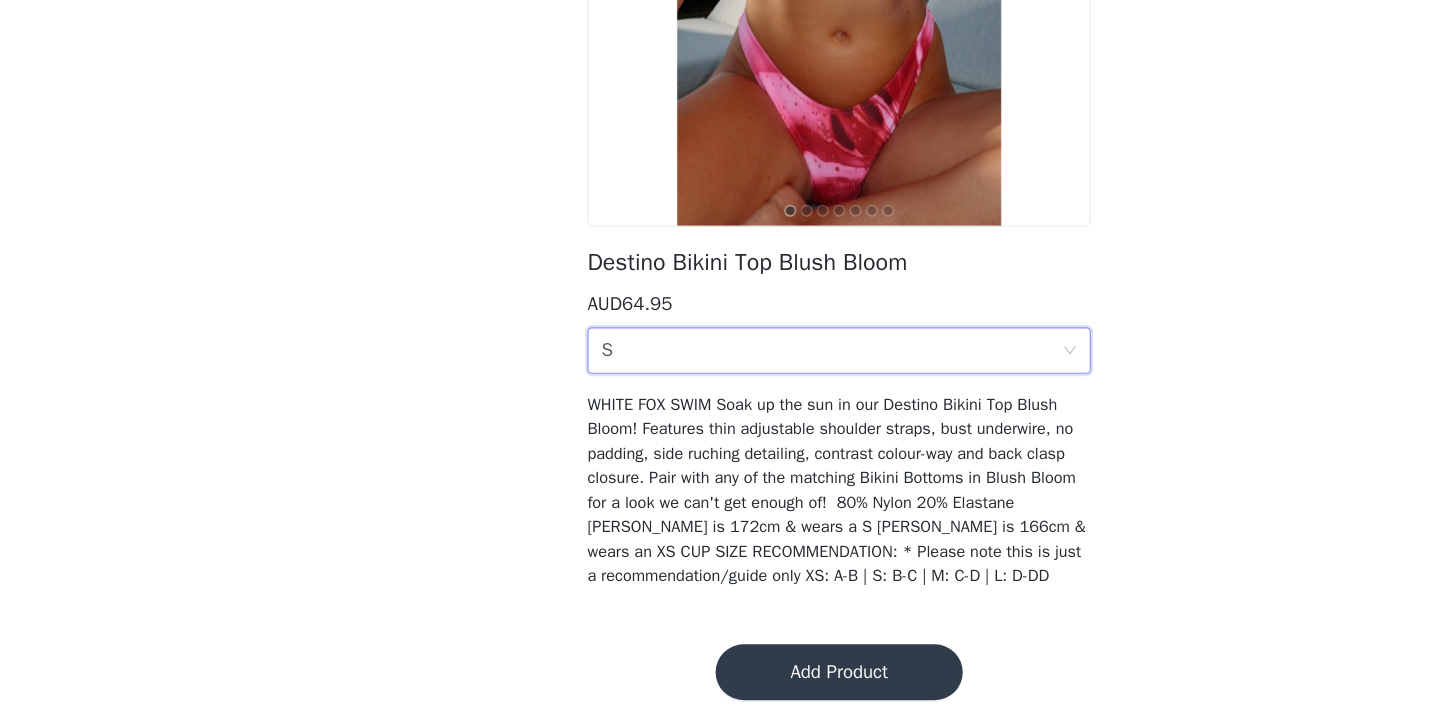 click on "Add Product" at bounding box center (720, 680) 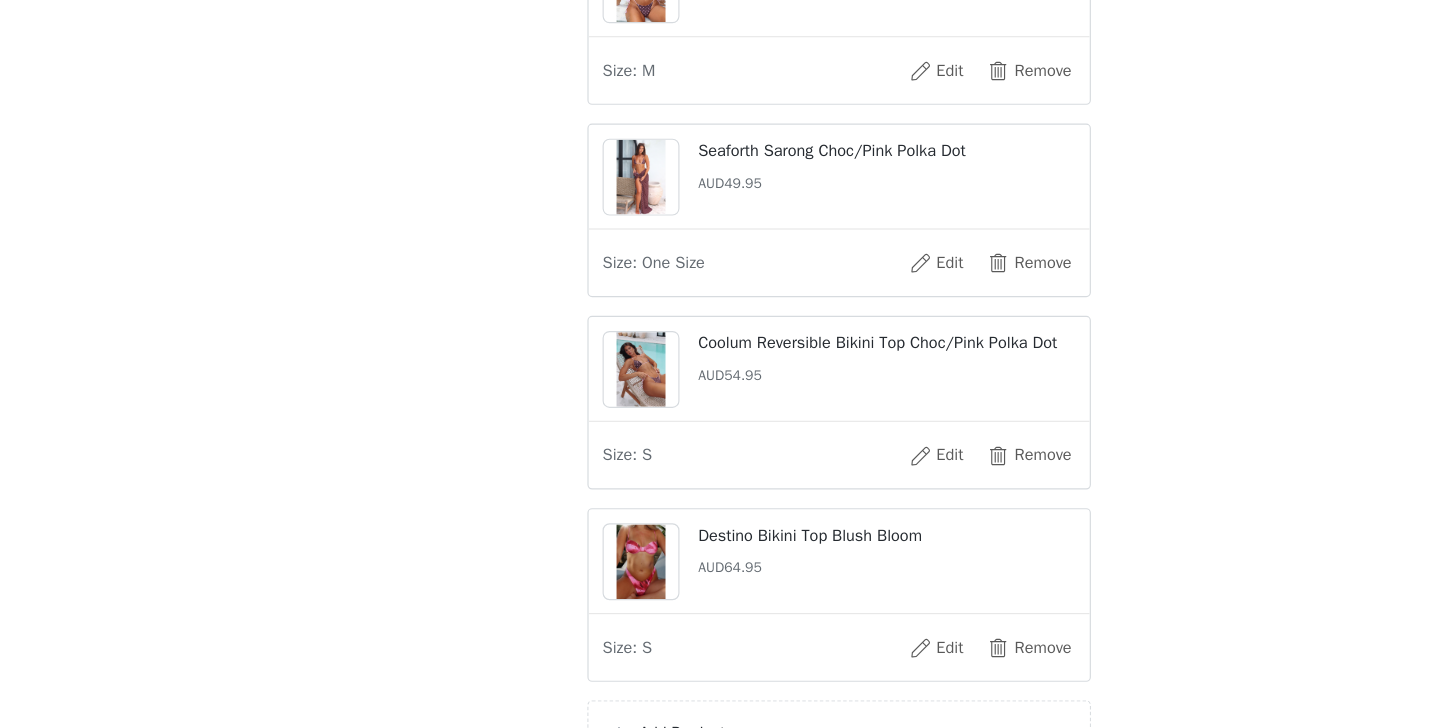 scroll, scrollTop: 1151, scrollLeft: 0, axis: vertical 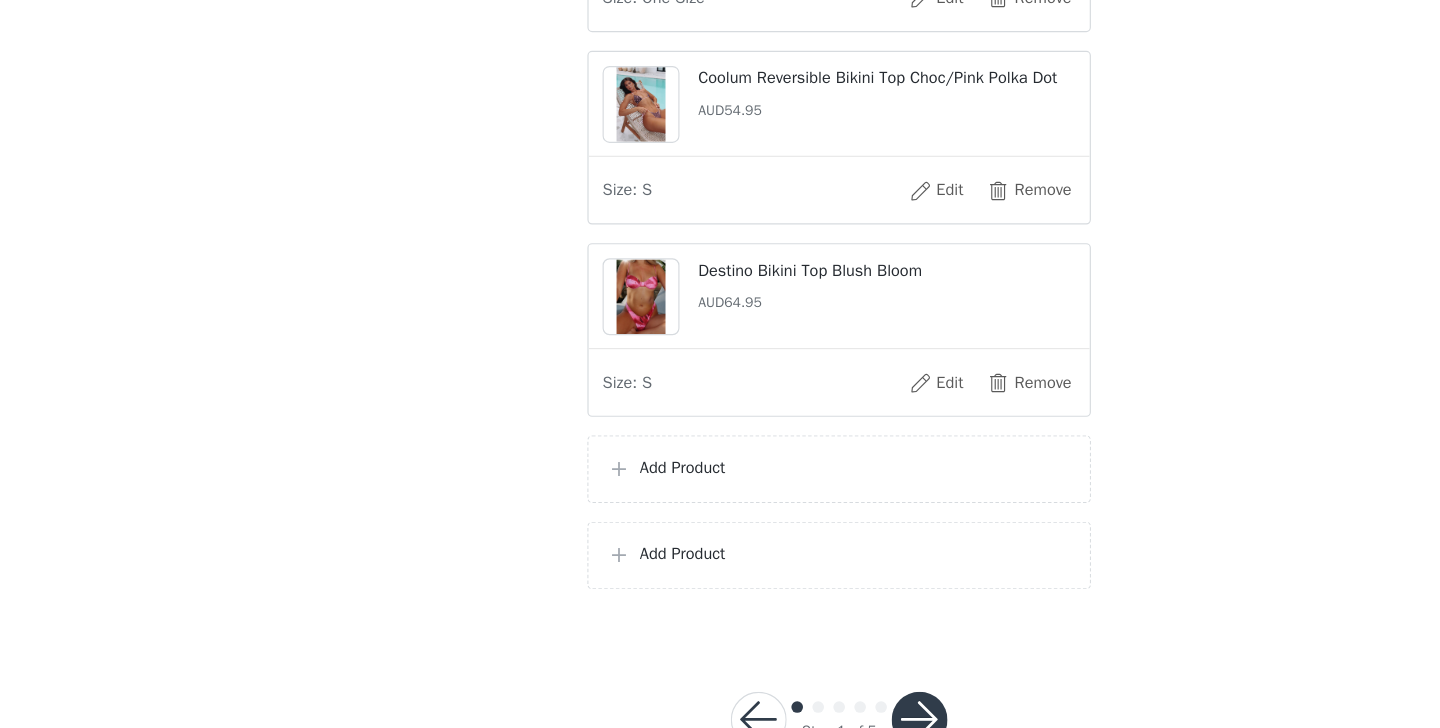 click on "Add Product" at bounding box center (734, 504) 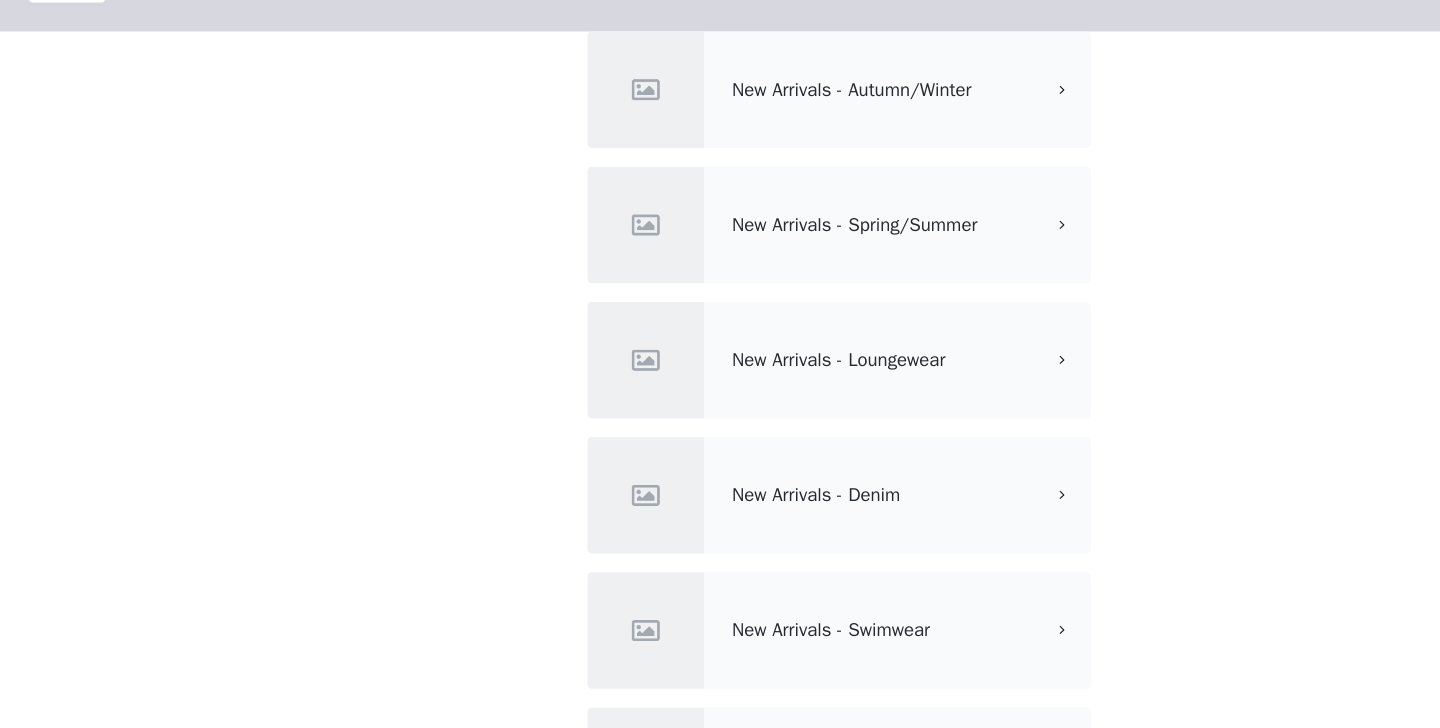 scroll, scrollTop: 238, scrollLeft: 0, axis: vertical 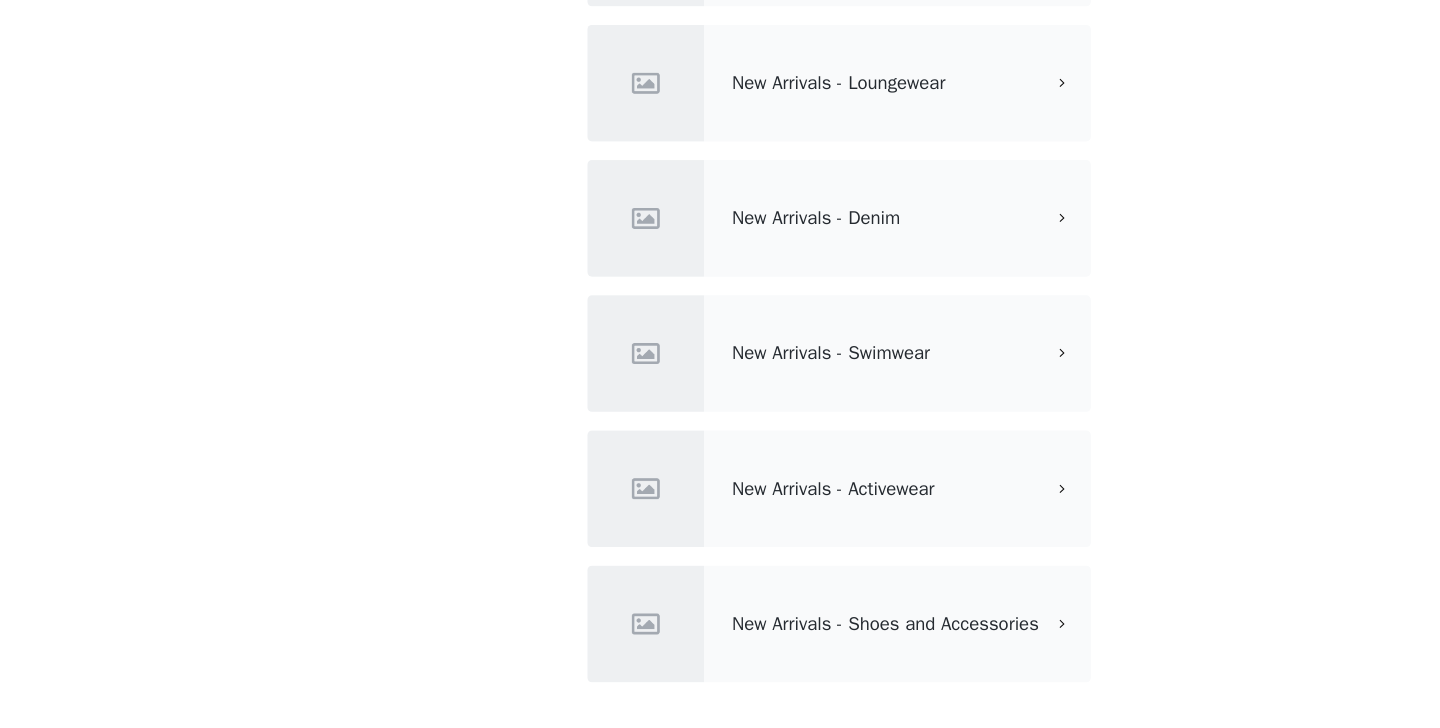click on "New Arrivals - Swimwear" at bounding box center (720, 406) 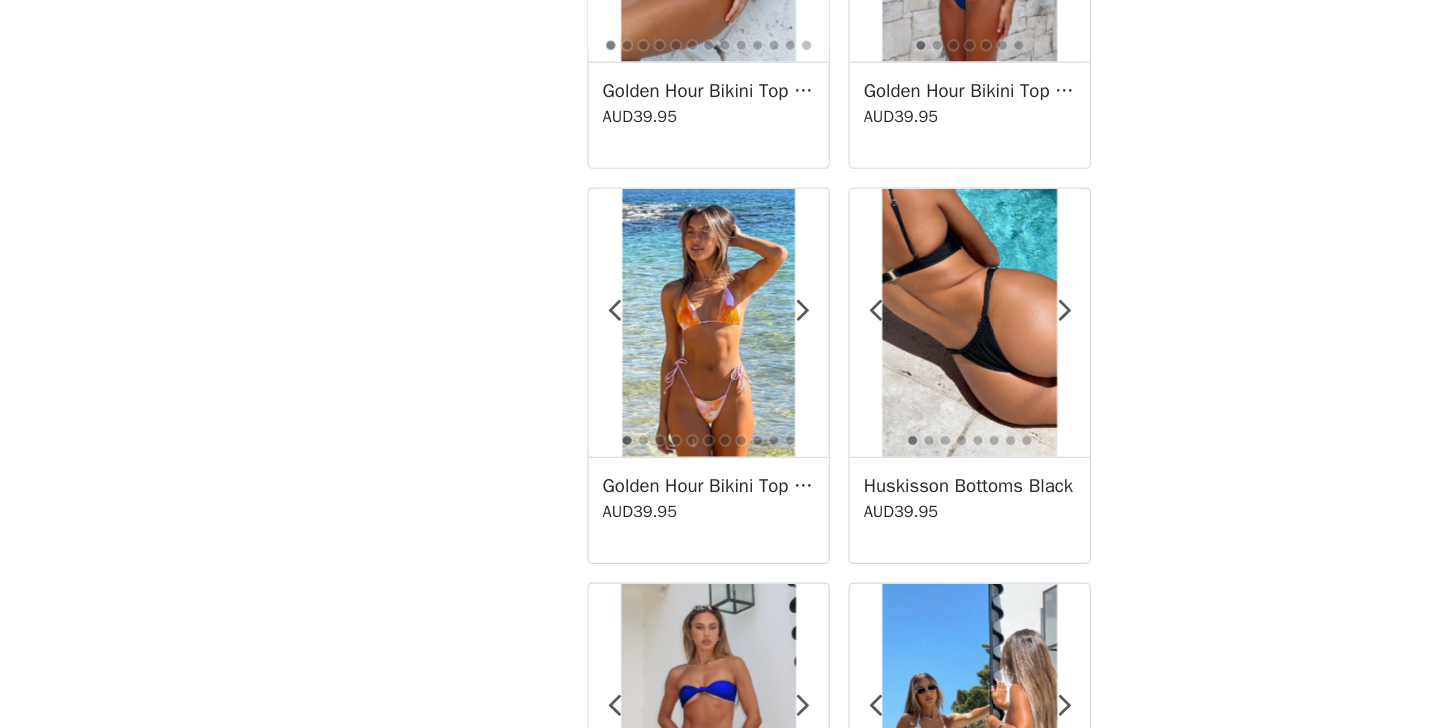 scroll, scrollTop: 3534, scrollLeft: 0, axis: vertical 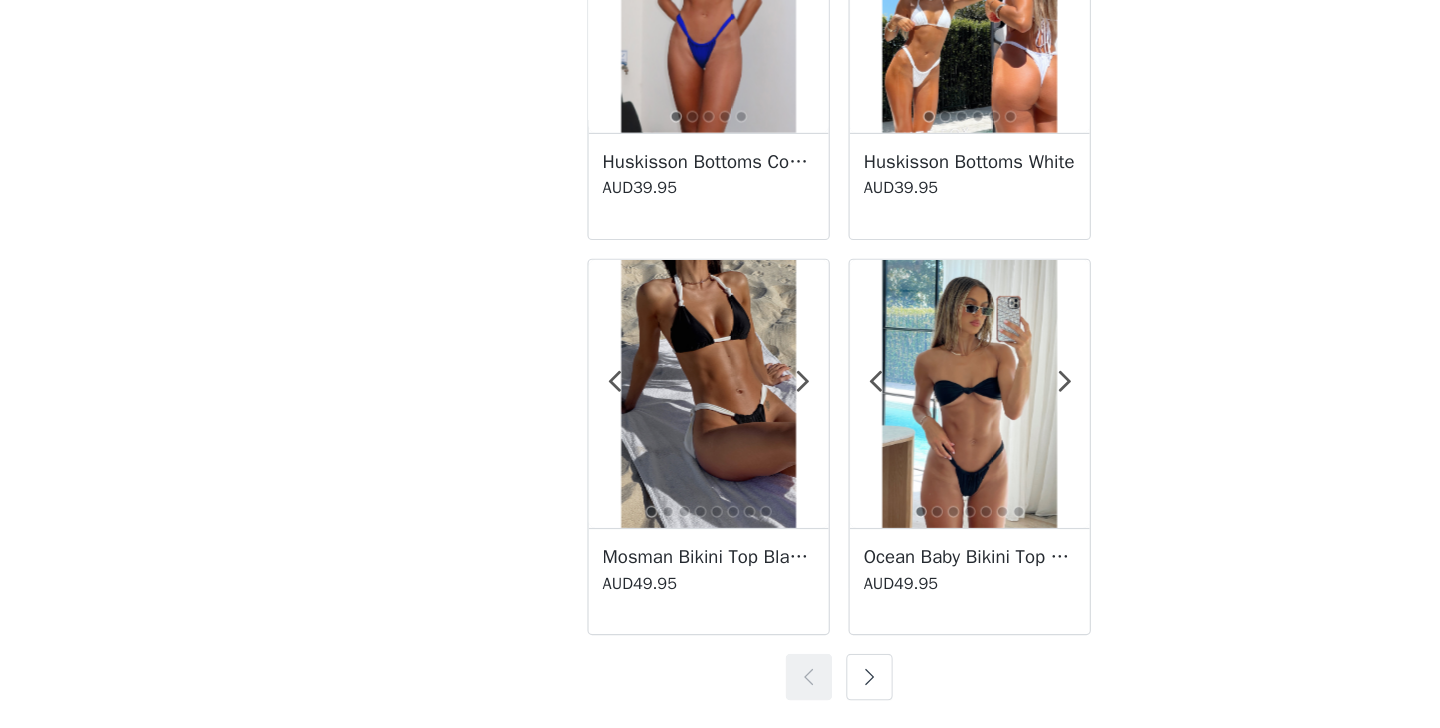 click at bounding box center [746, 684] 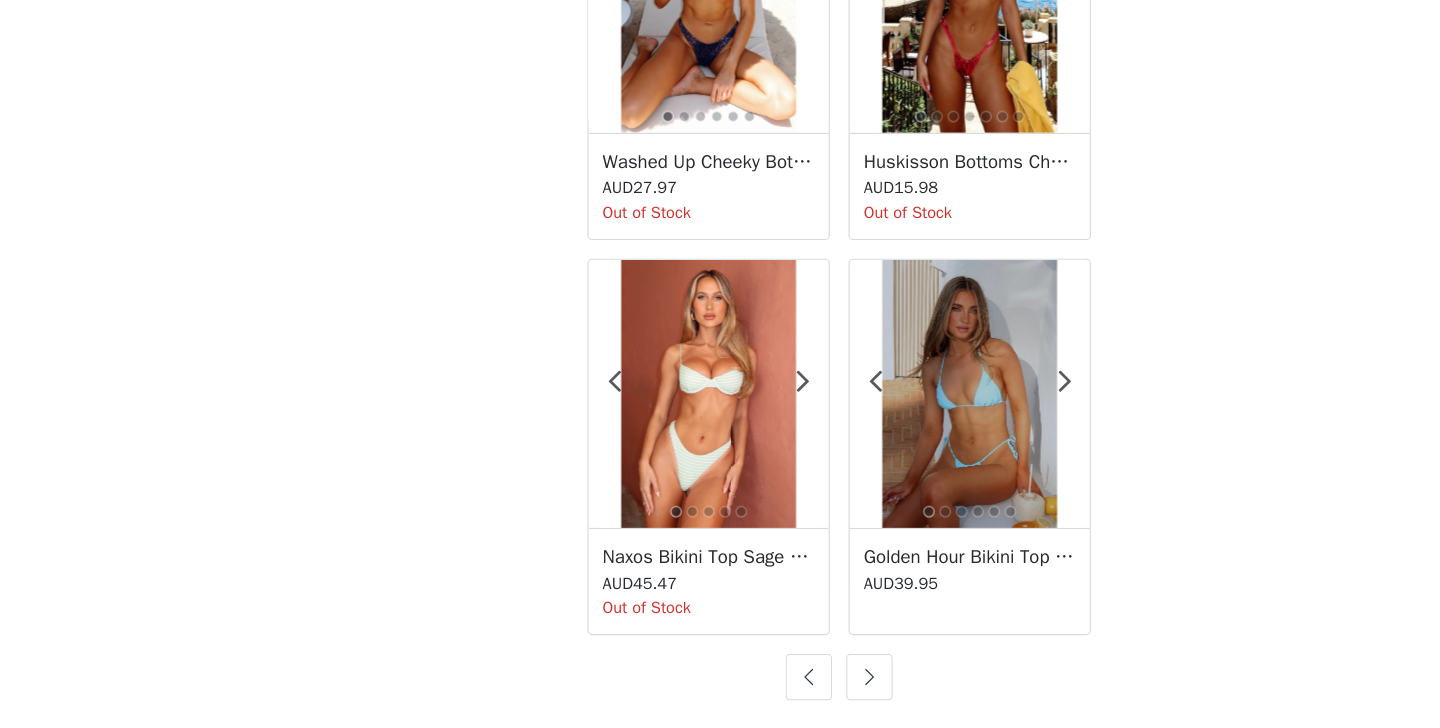 click at bounding box center (746, 684) 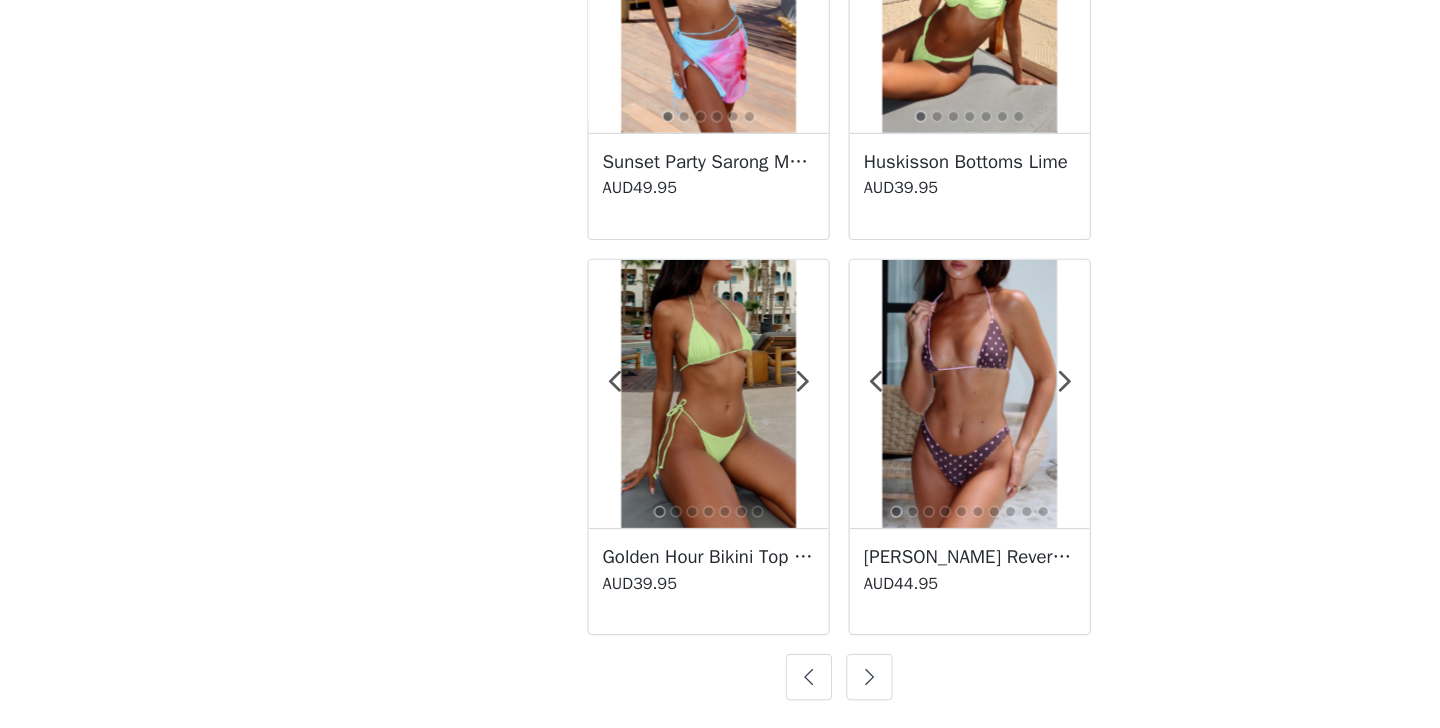 click at bounding box center (746, 684) 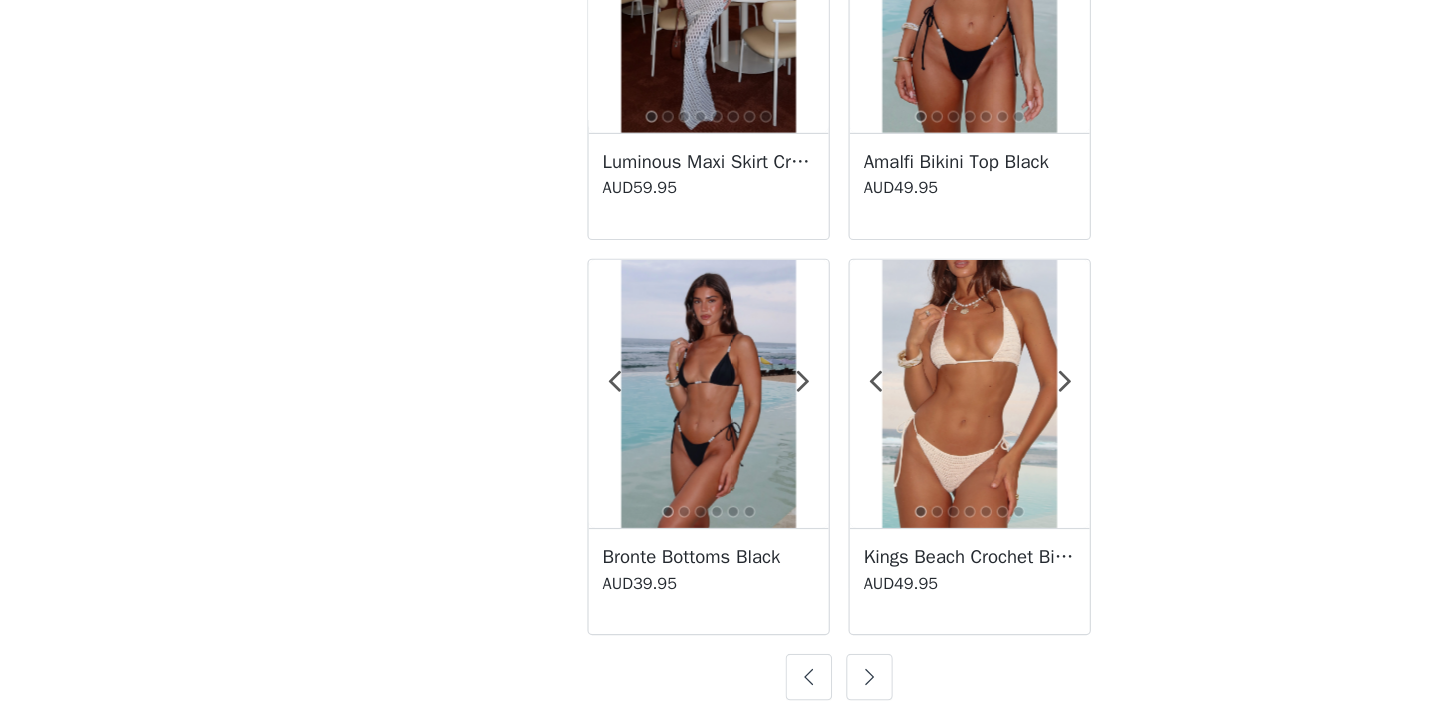 click at bounding box center (746, 684) 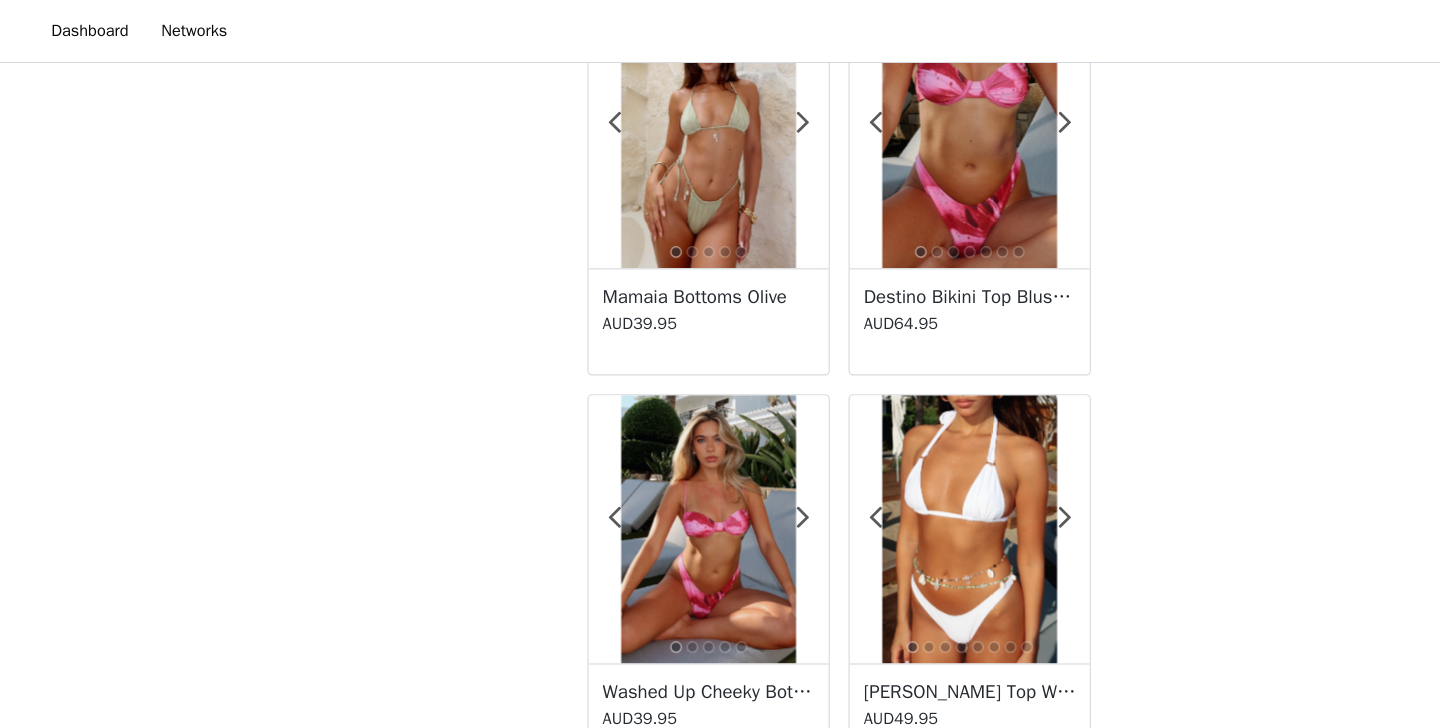 scroll, scrollTop: 1820, scrollLeft: 0, axis: vertical 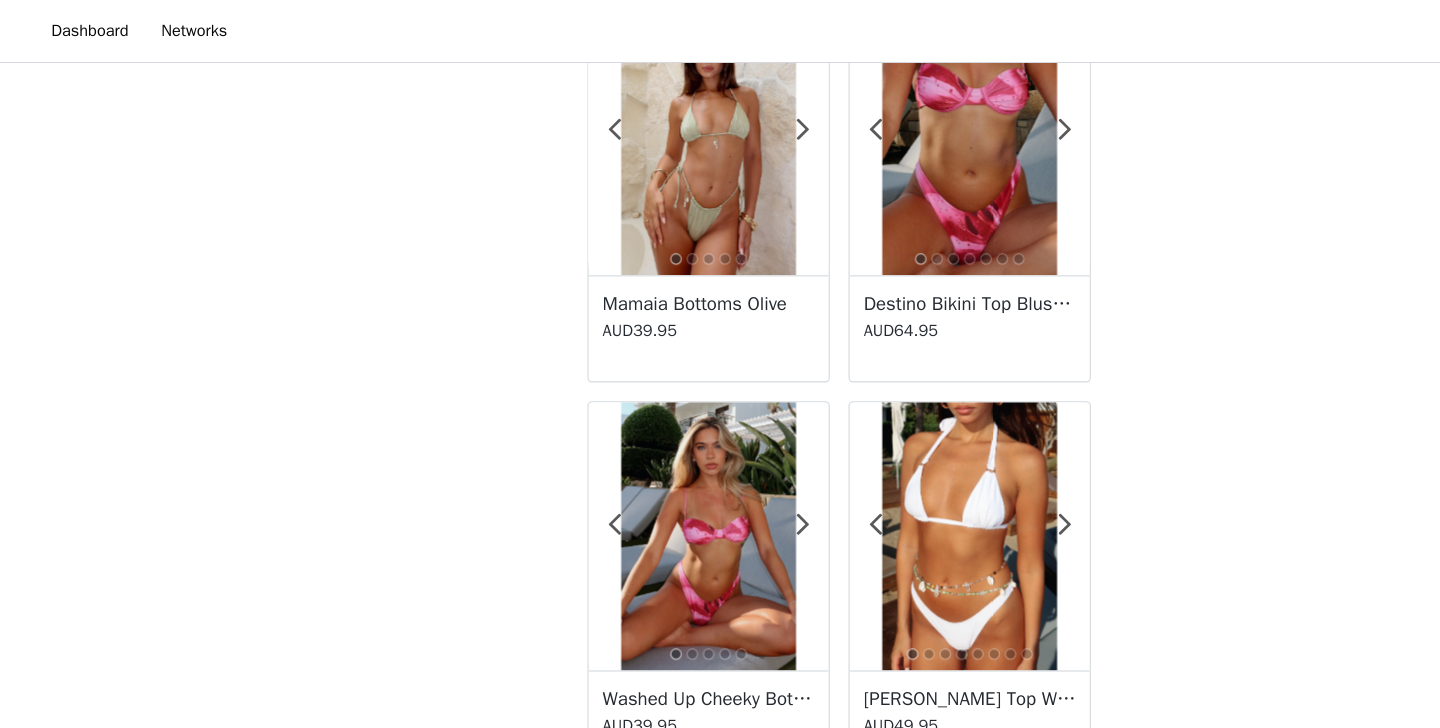 click at bounding box center (607, 460) 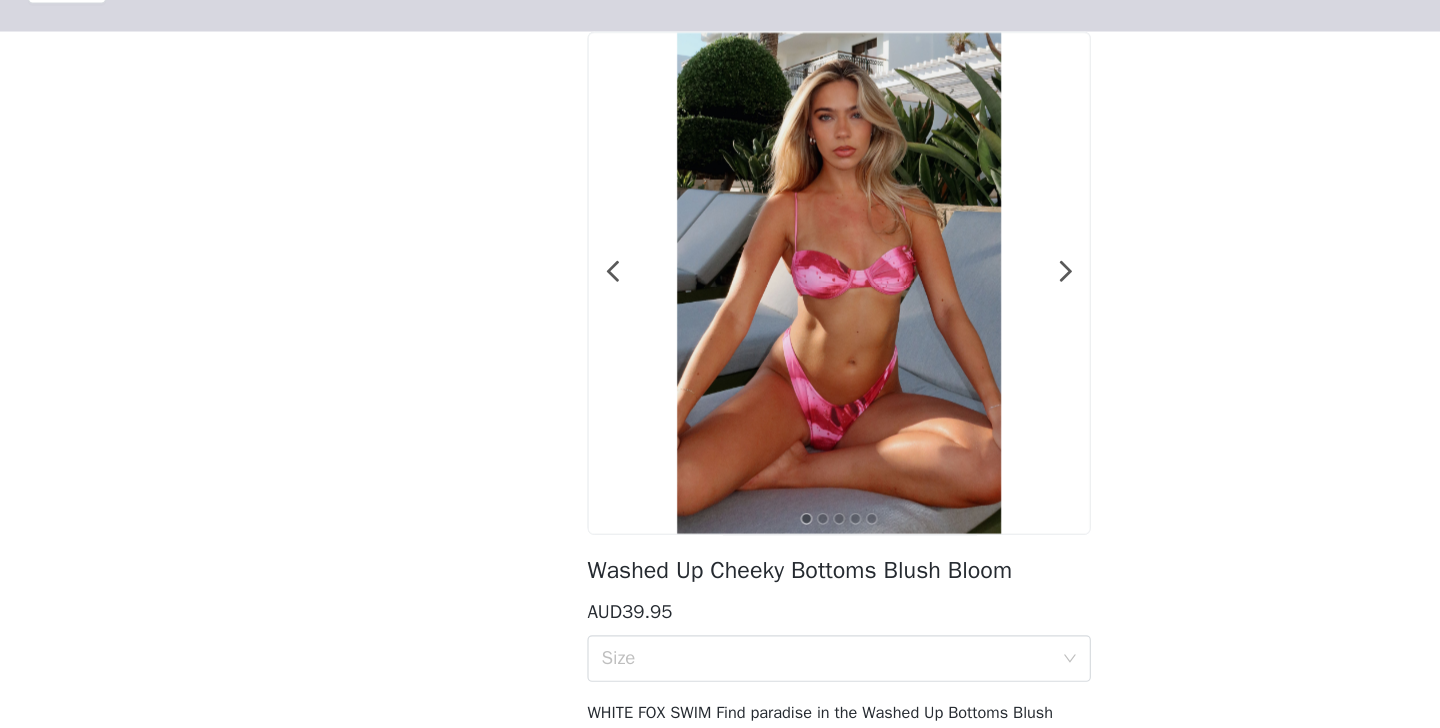 scroll, scrollTop: 201, scrollLeft: 0, axis: vertical 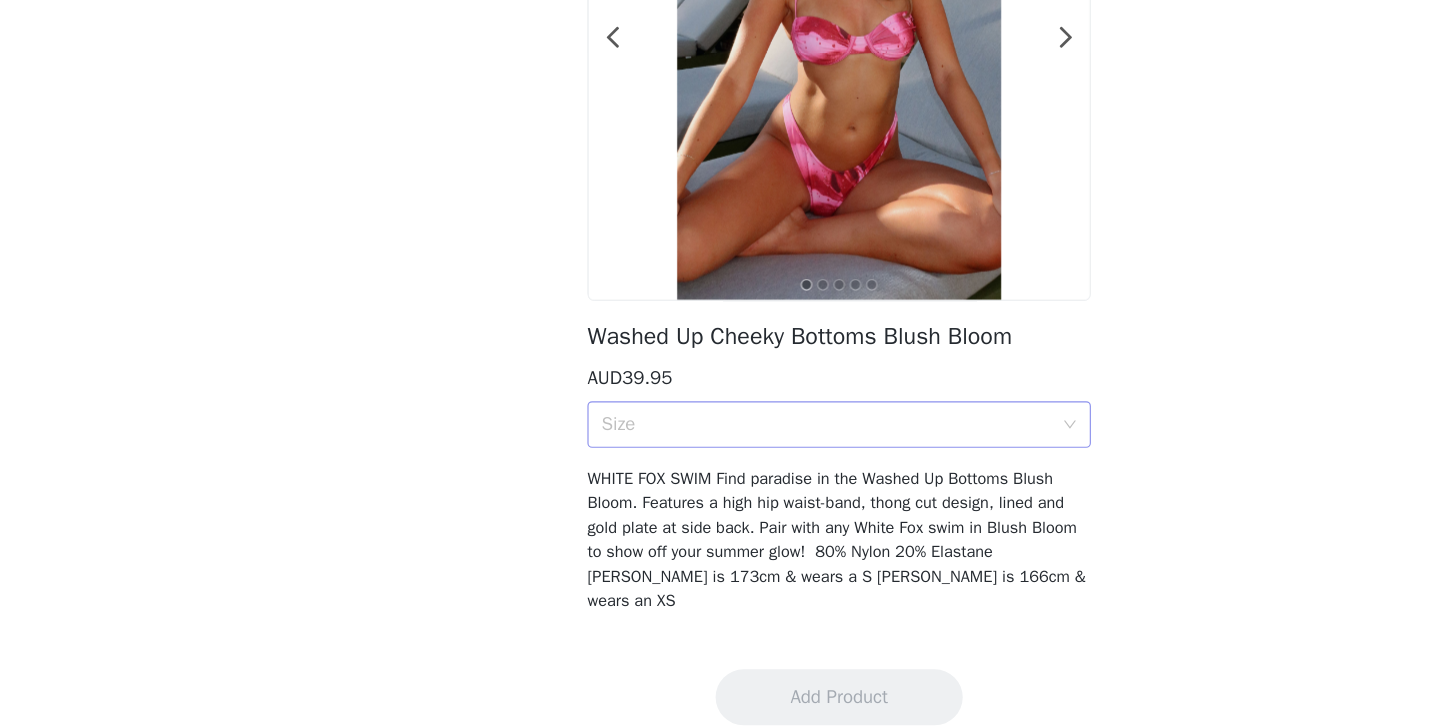 click on "Size" at bounding box center (709, 467) 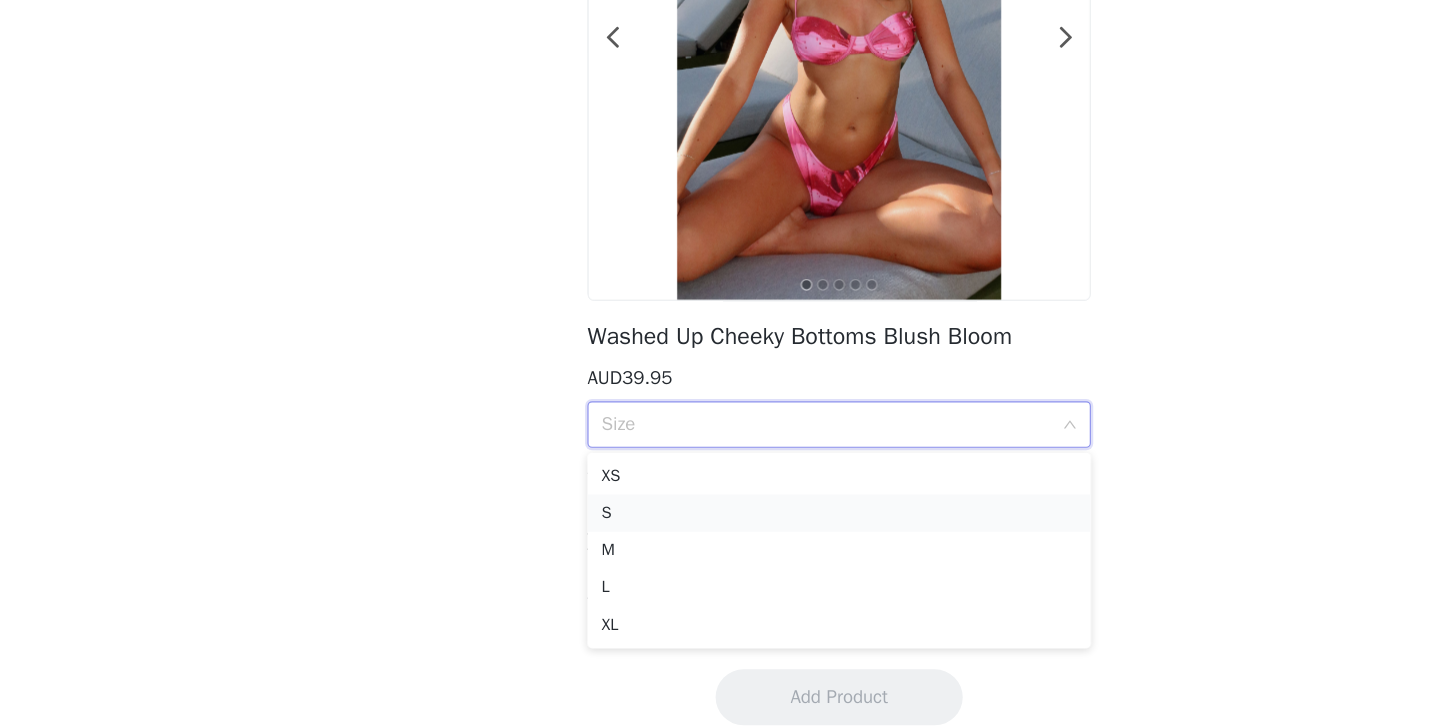 click on "S" at bounding box center (720, 543) 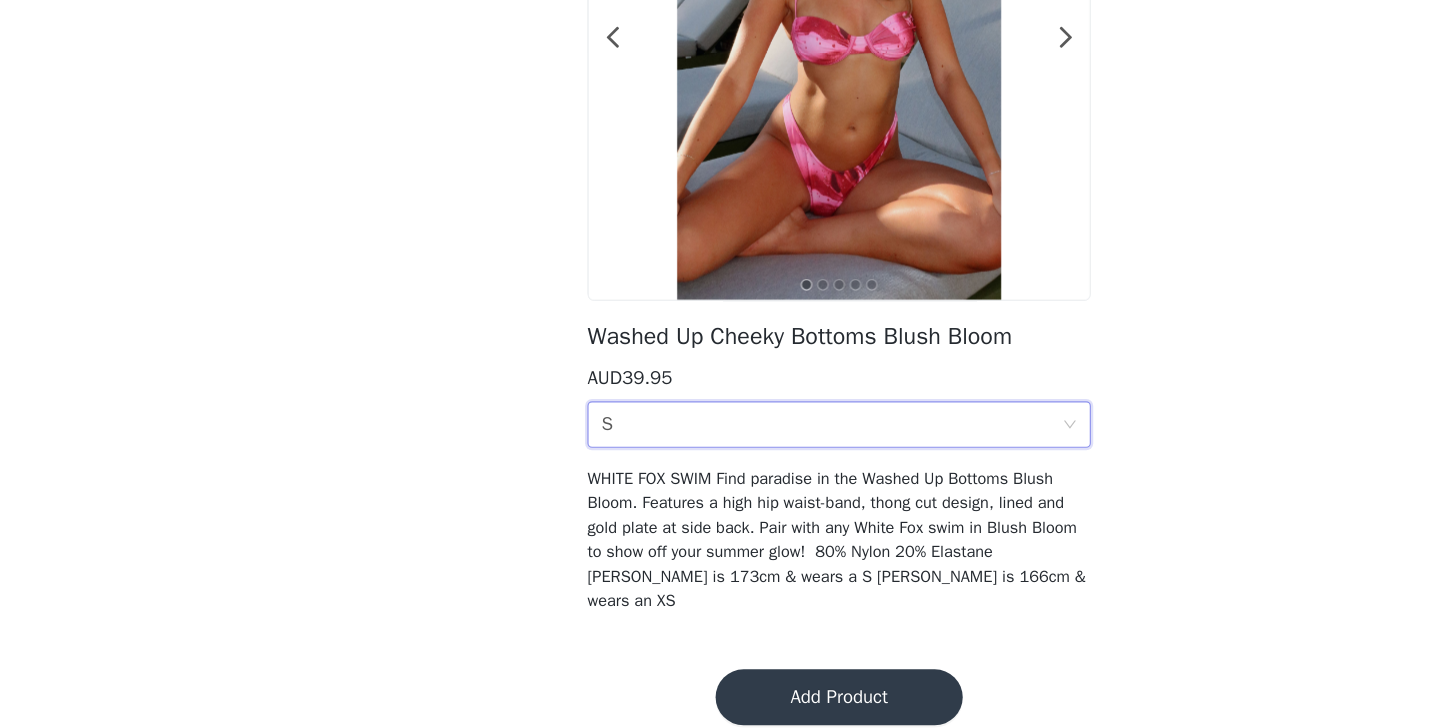 click on "Add Product" at bounding box center (720, 701) 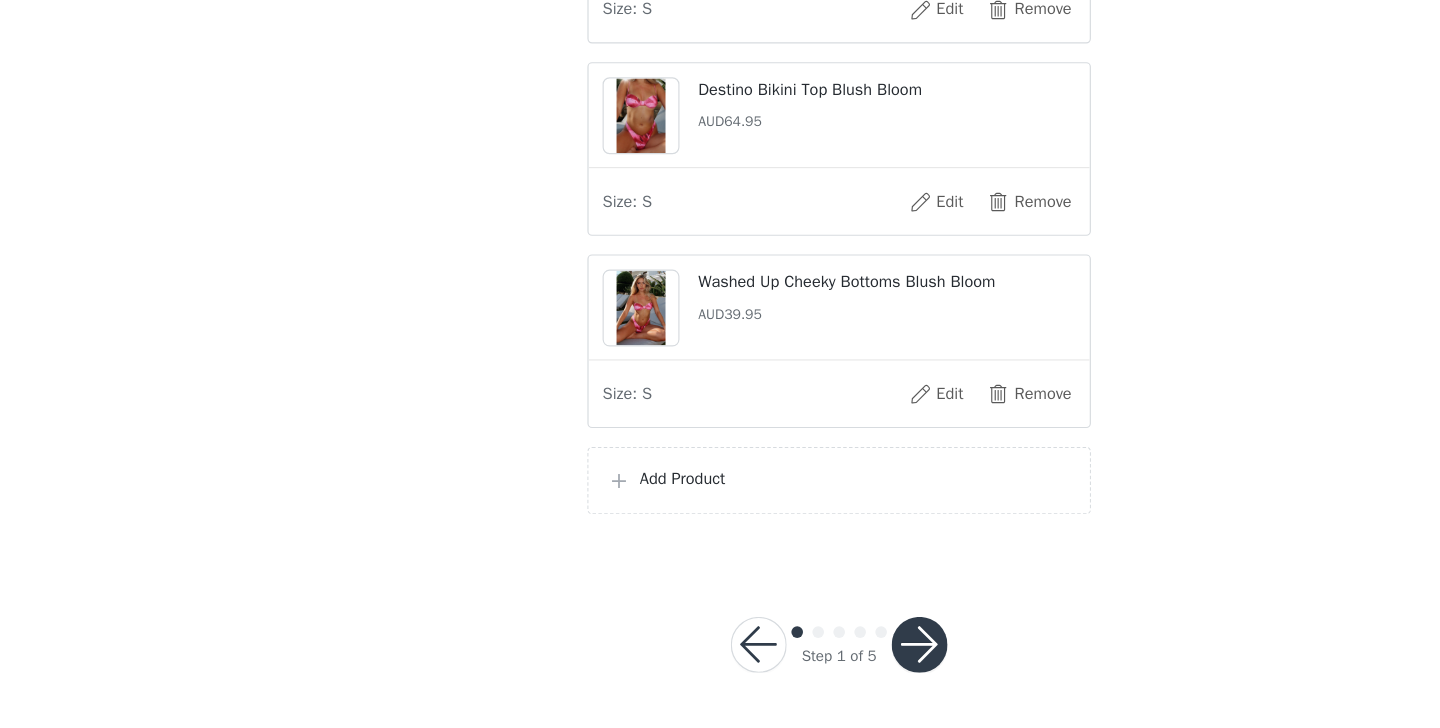 scroll, scrollTop: 1327, scrollLeft: 0, axis: vertical 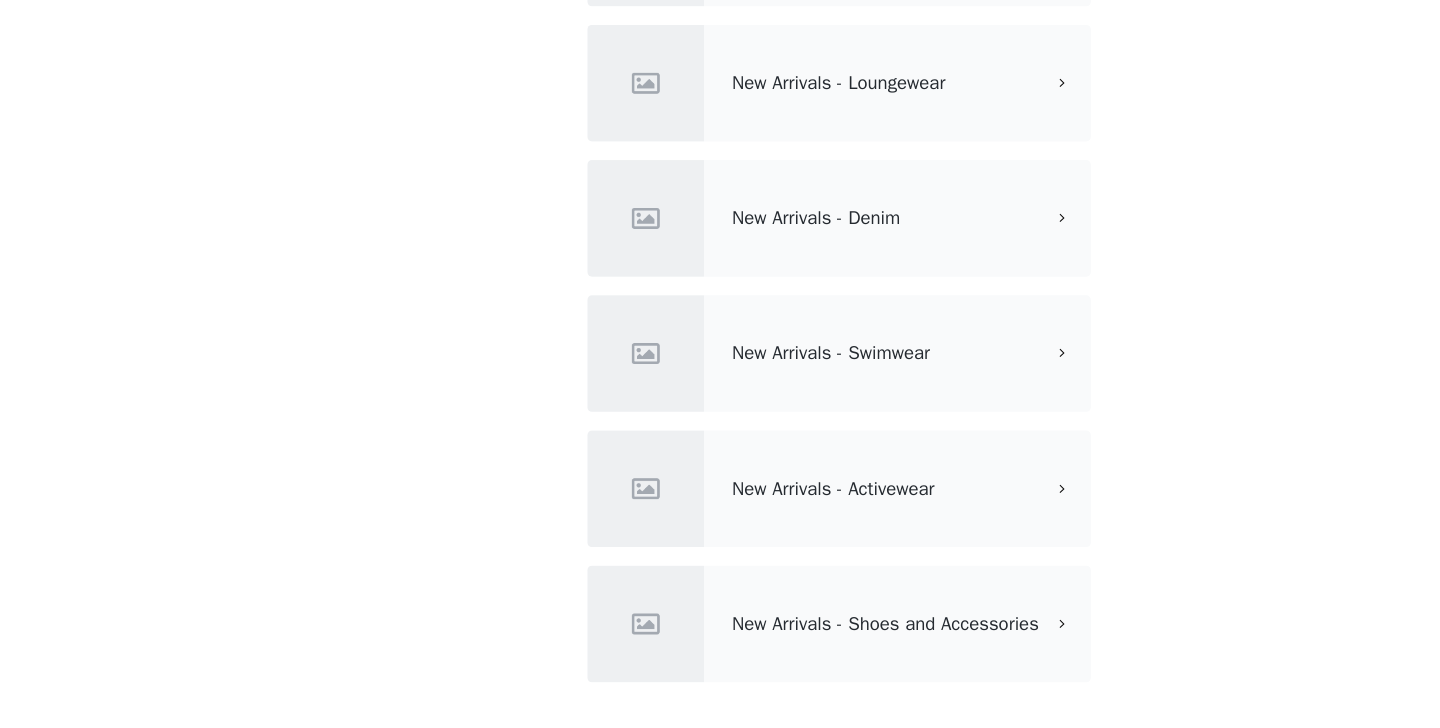 click on "New Arrivals - Denim" at bounding box center (720, 290) 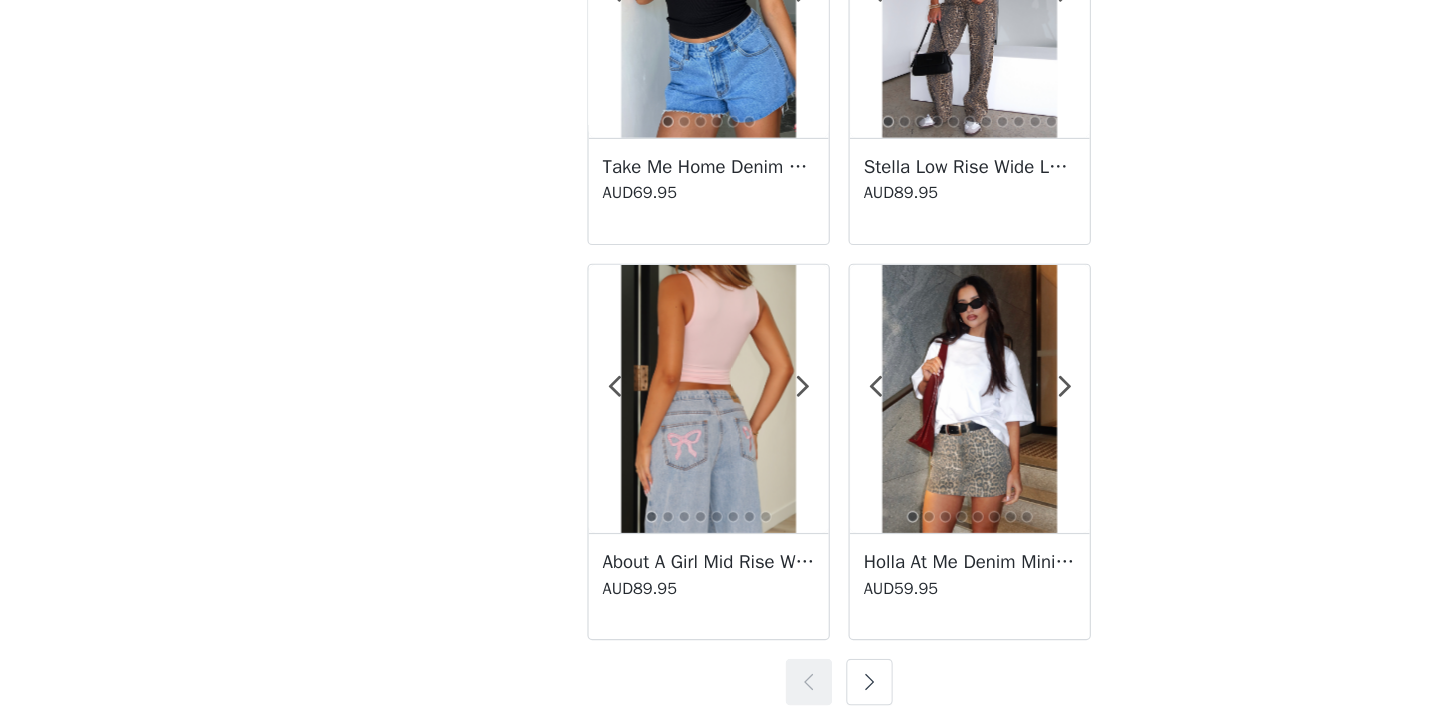 scroll, scrollTop: 3534, scrollLeft: 0, axis: vertical 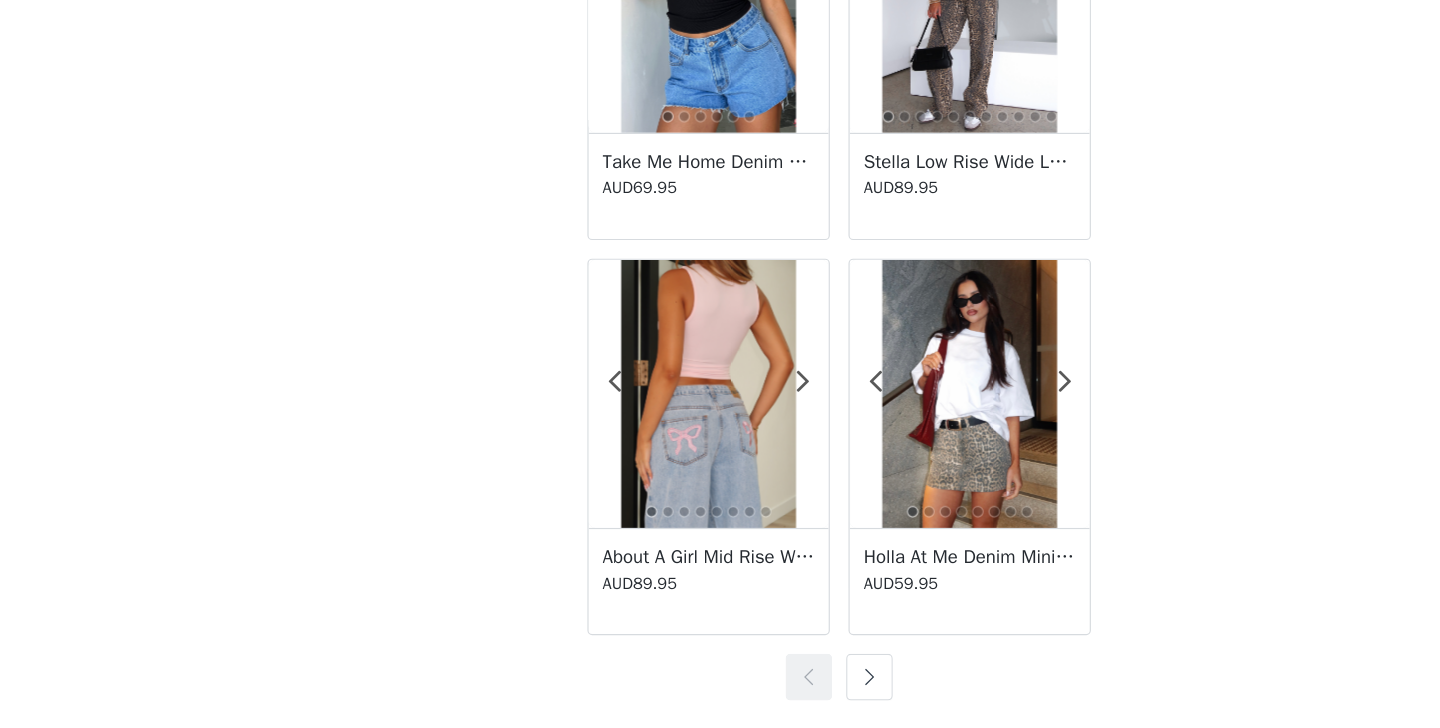 click at bounding box center (746, 684) 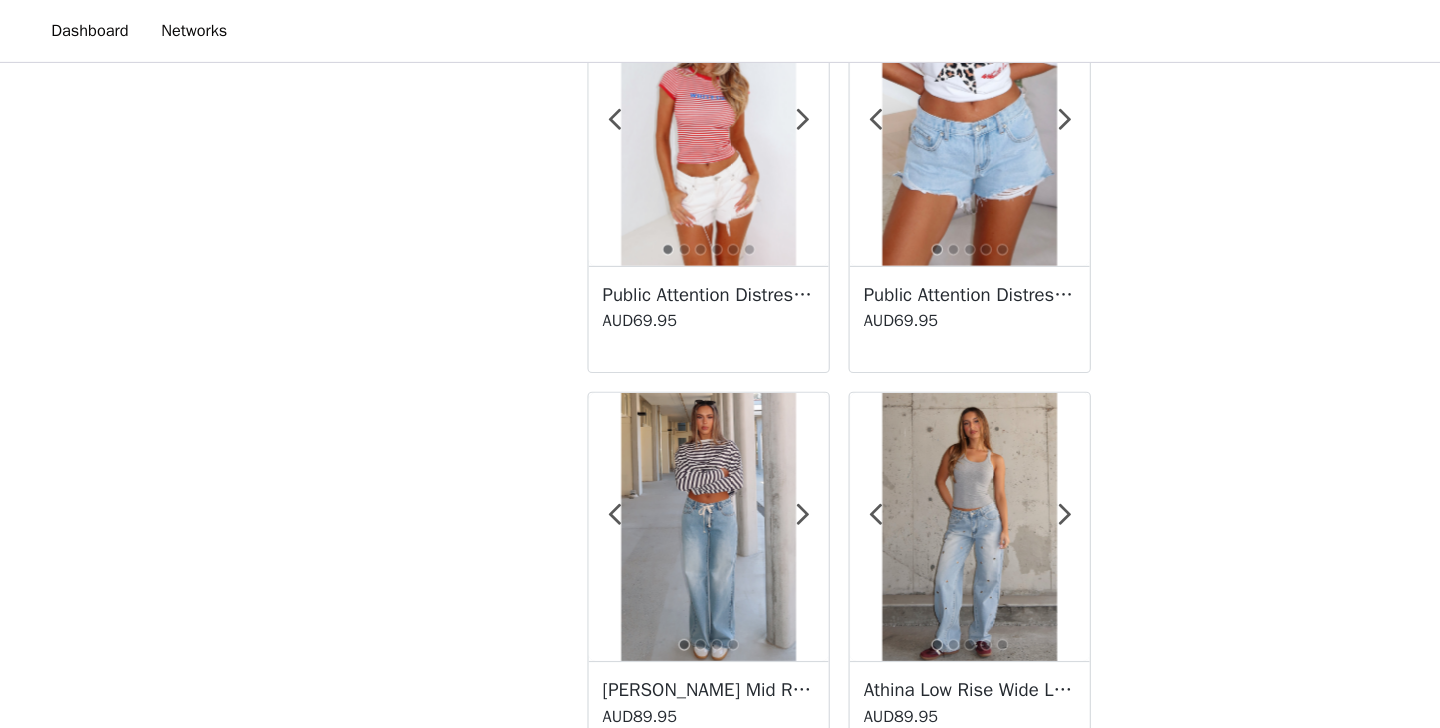 scroll, scrollTop: 3506, scrollLeft: 0, axis: vertical 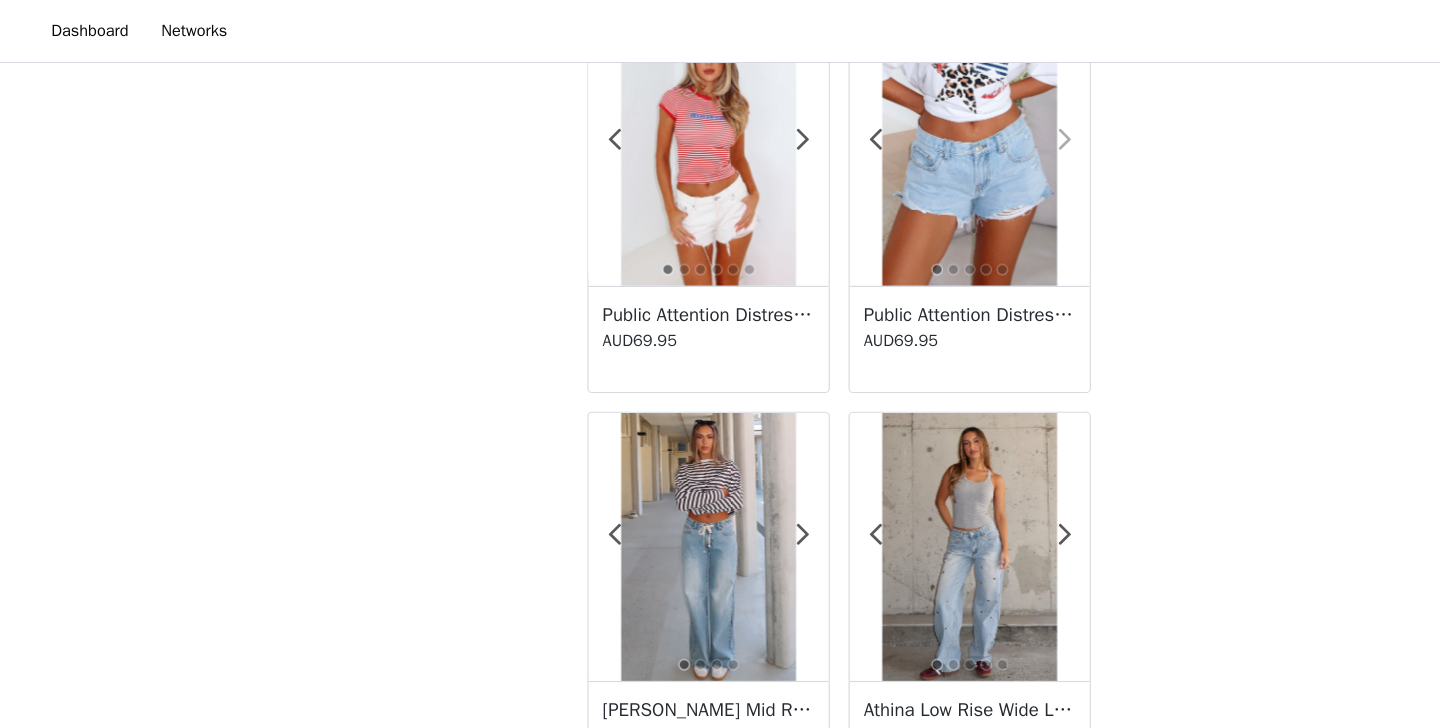 click at bounding box center [913, 120] 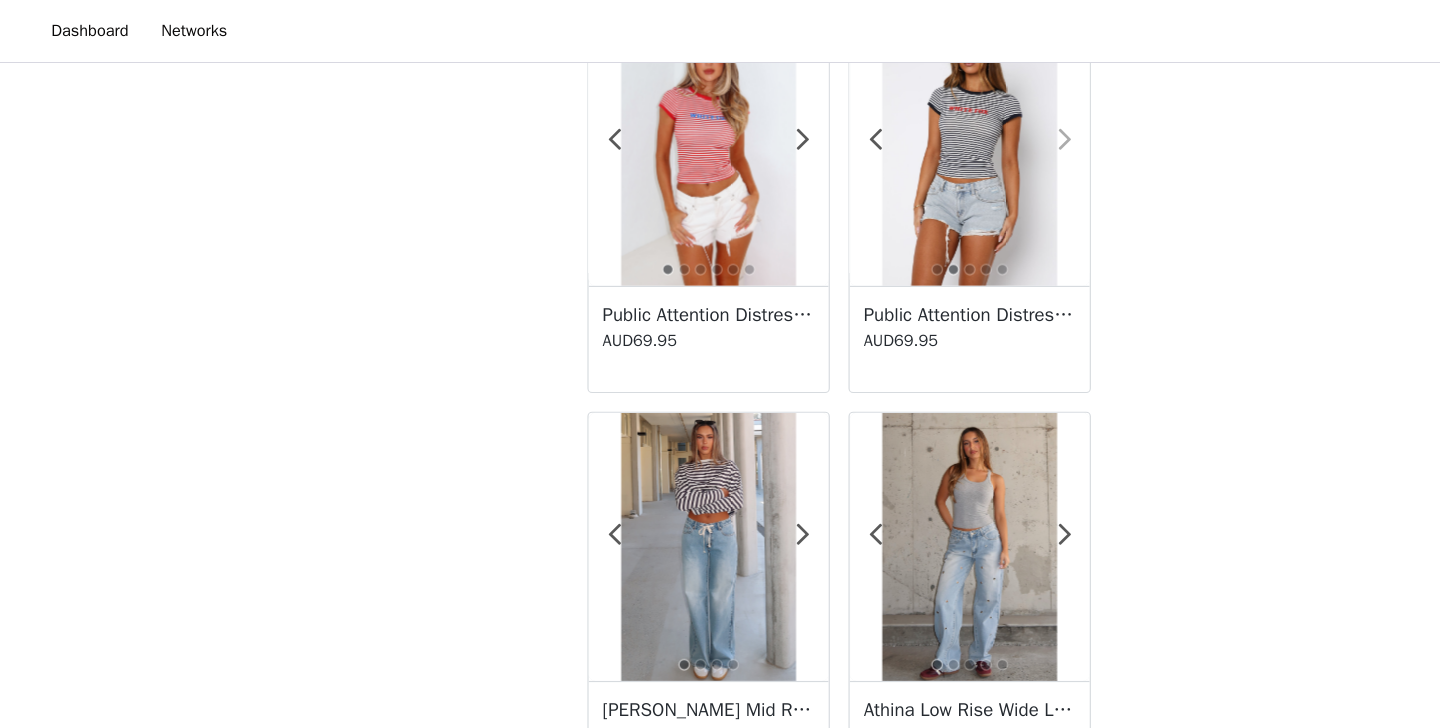 click at bounding box center (913, 120) 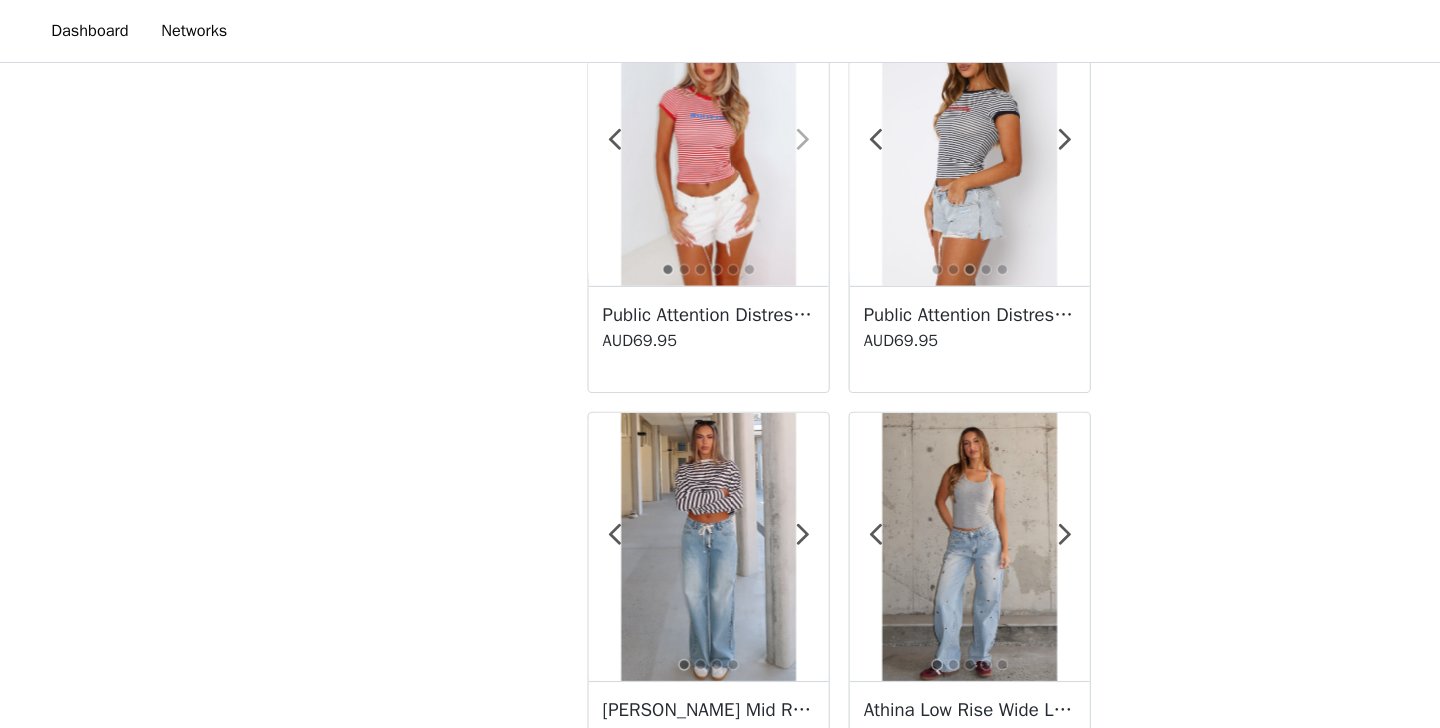 click at bounding box center [689, 120] 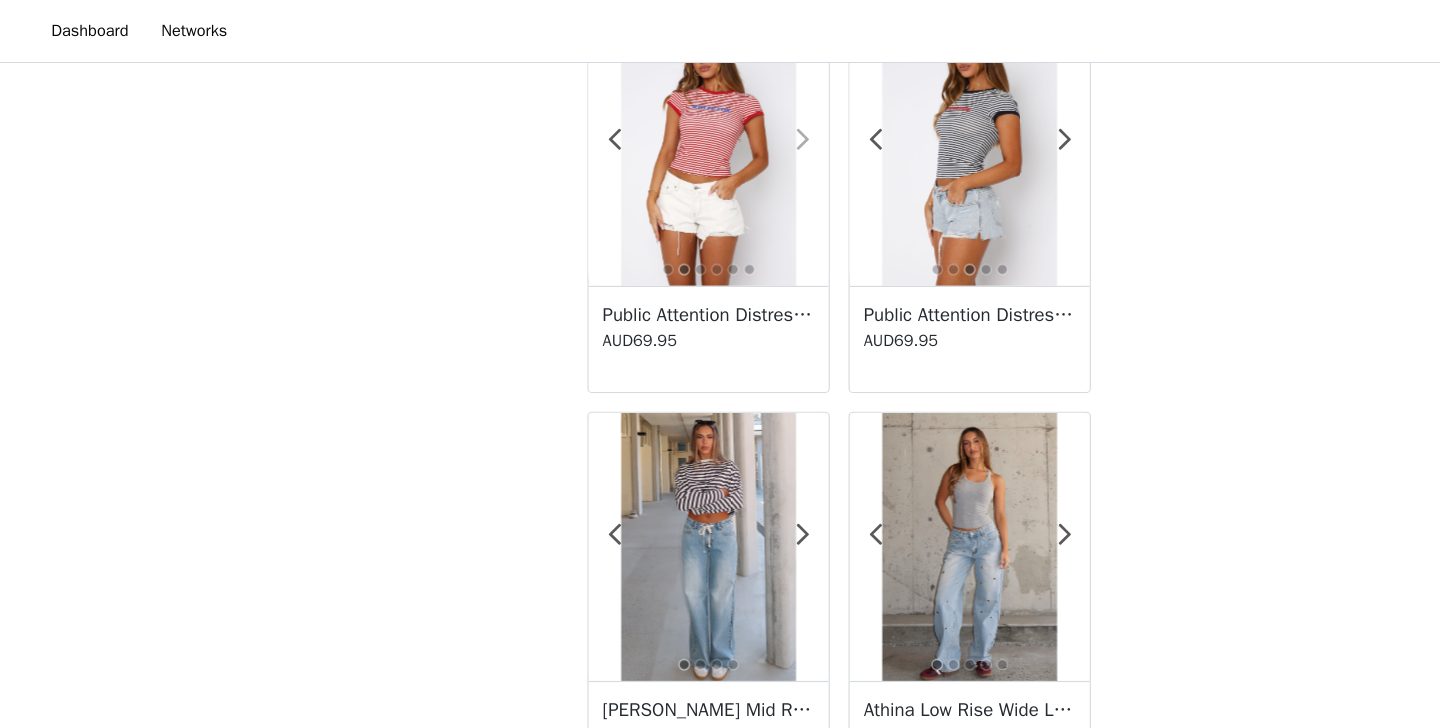 click at bounding box center (689, 120) 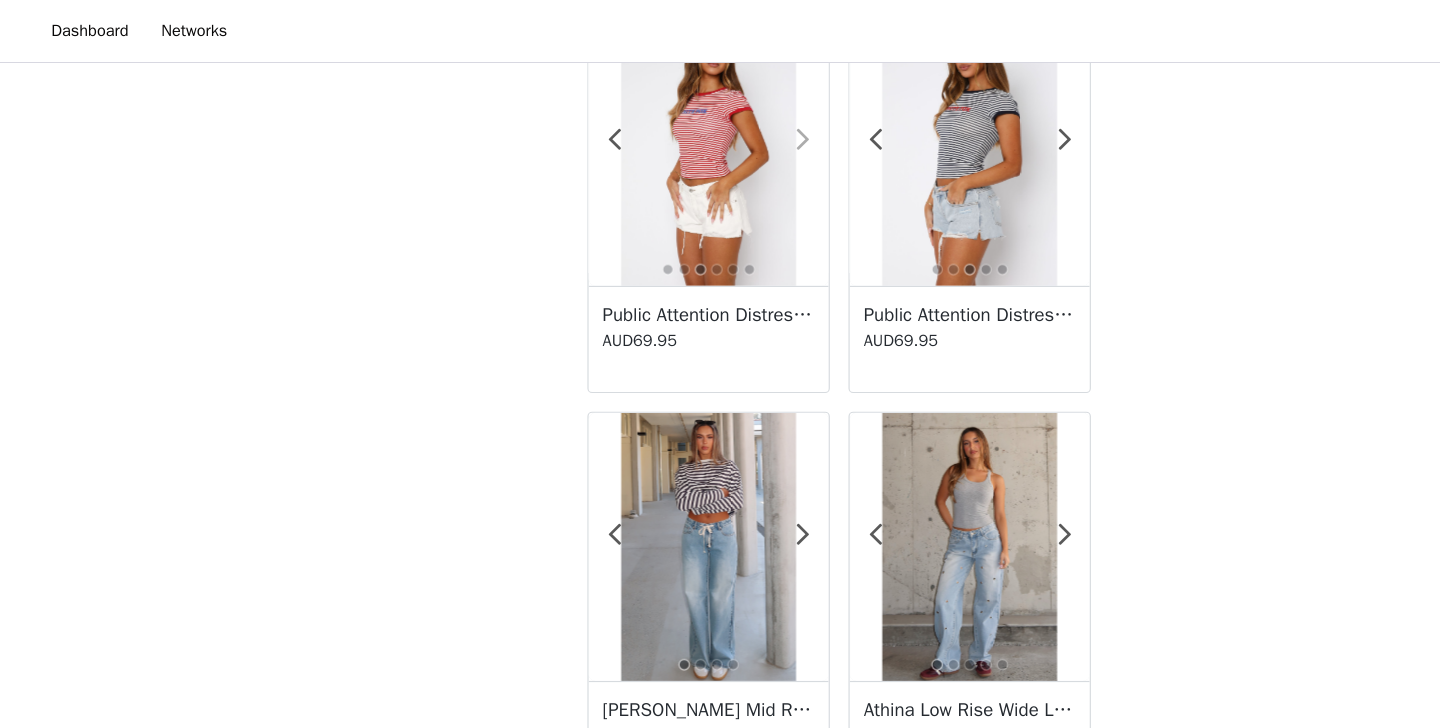 click at bounding box center (689, 120) 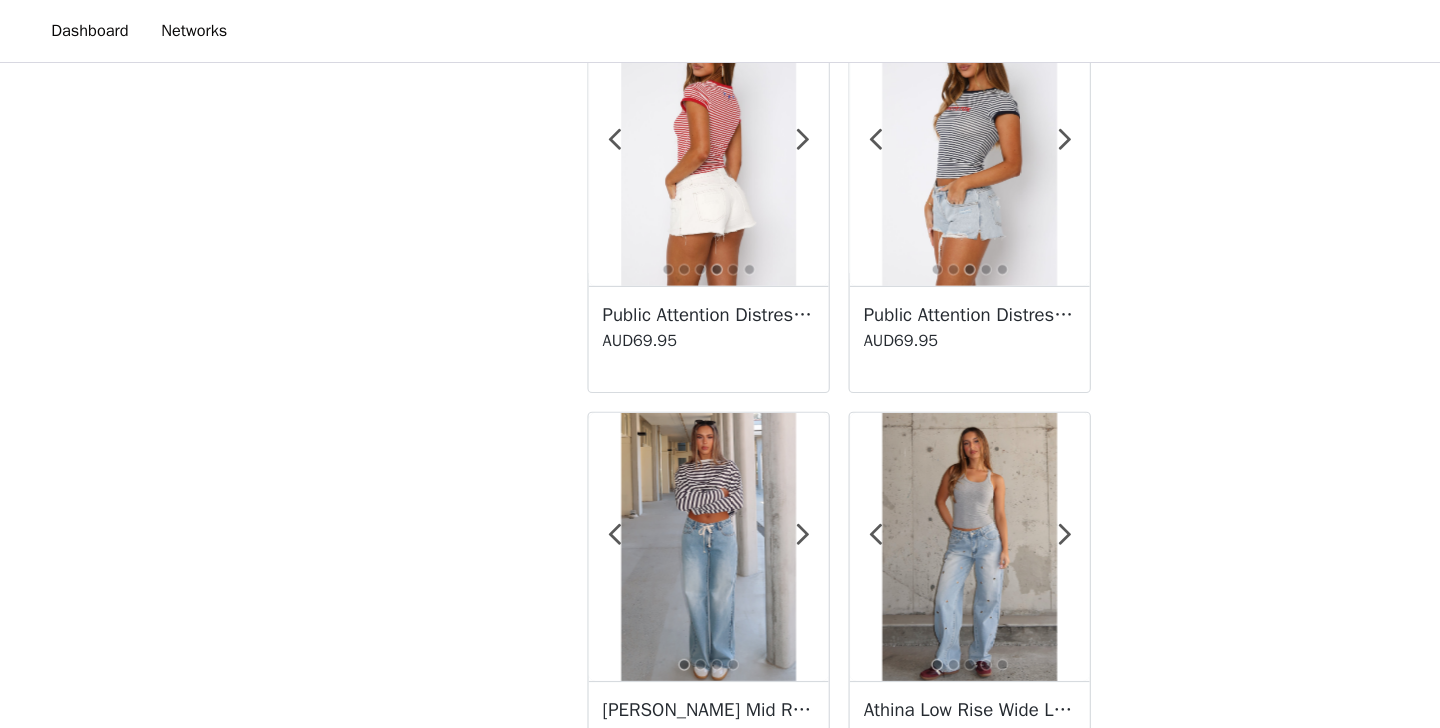 click at bounding box center [607, 130] 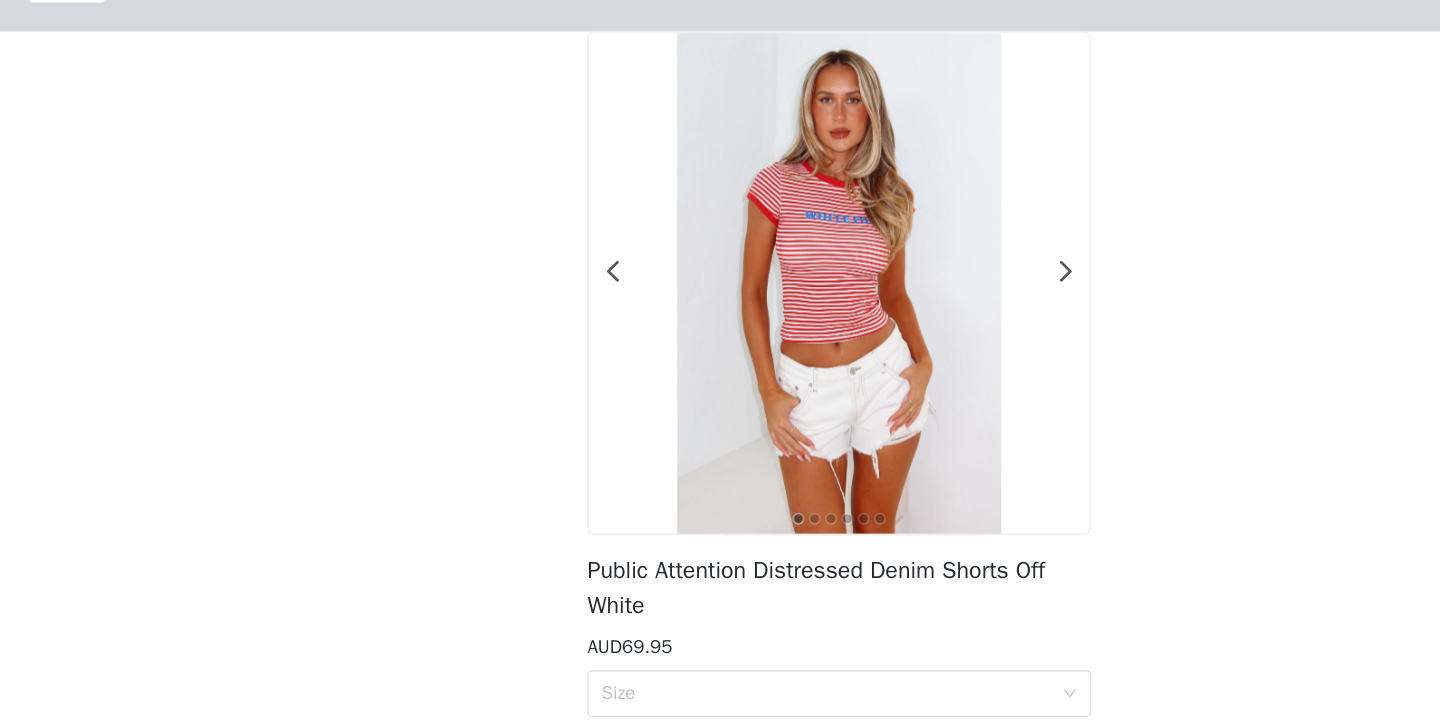 scroll, scrollTop: 336, scrollLeft: 0, axis: vertical 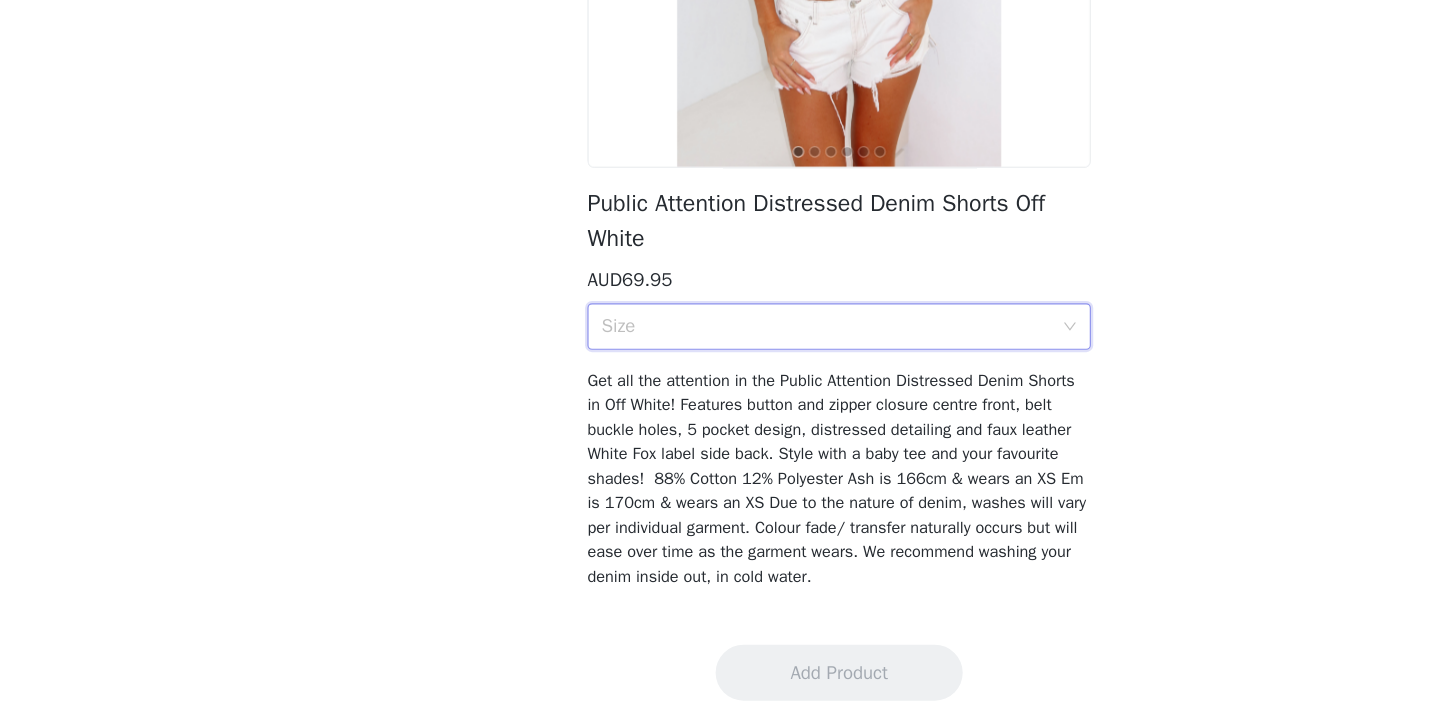 click on "Size" at bounding box center [713, 383] 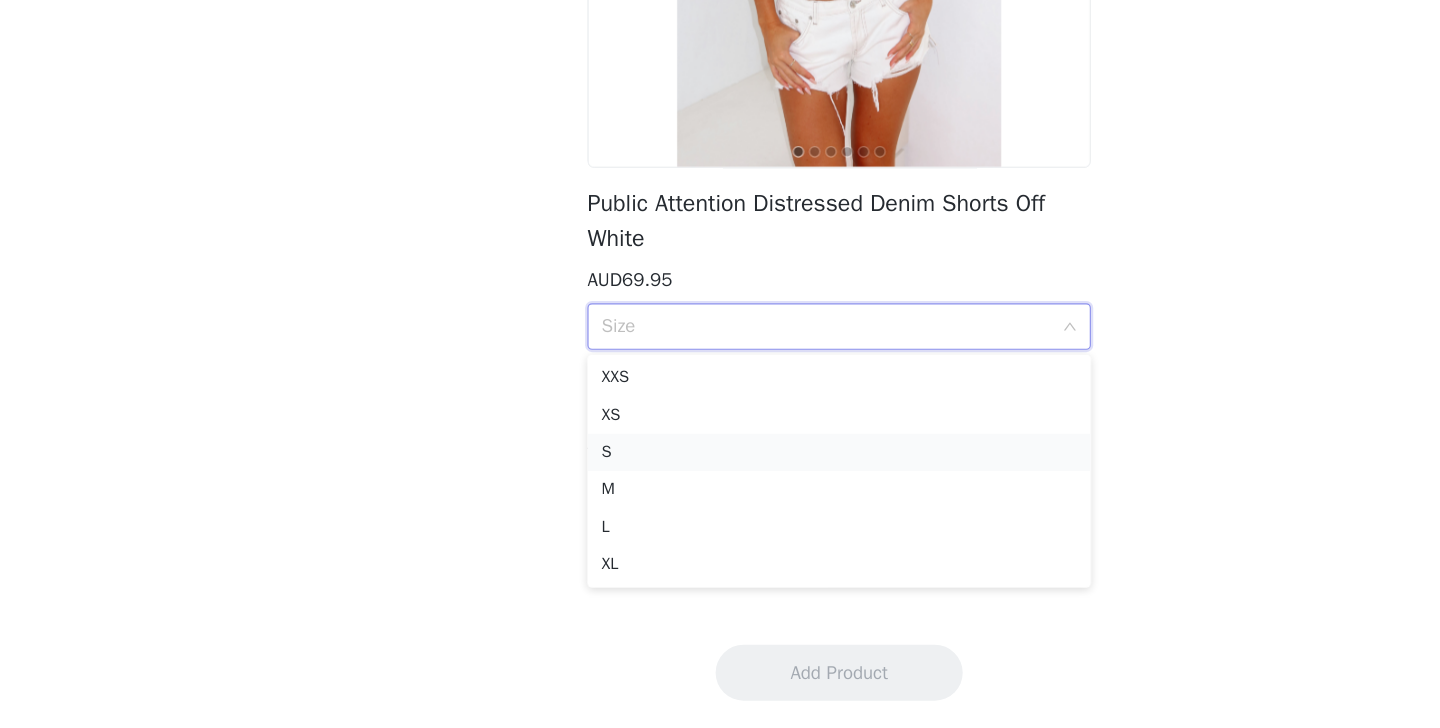 click on "S" at bounding box center [720, 491] 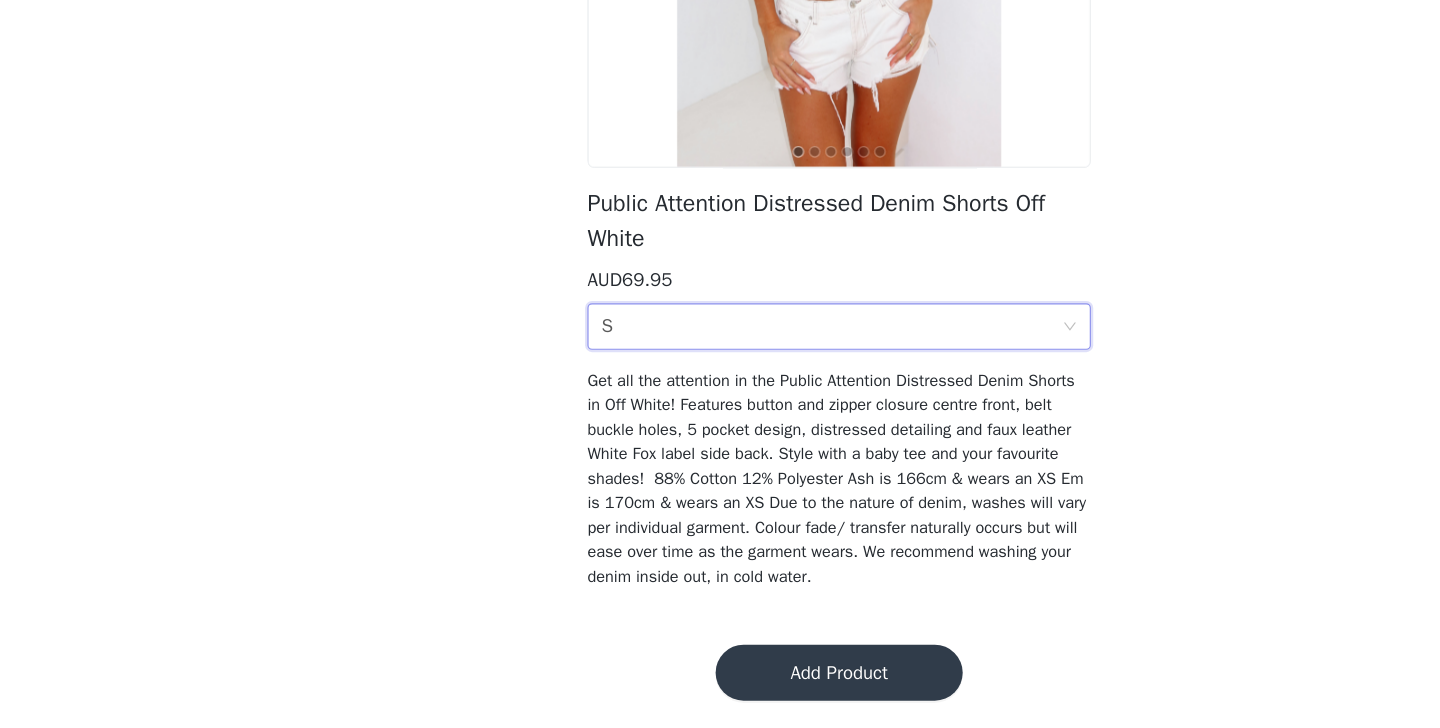 click on "Add Product" at bounding box center [720, 680] 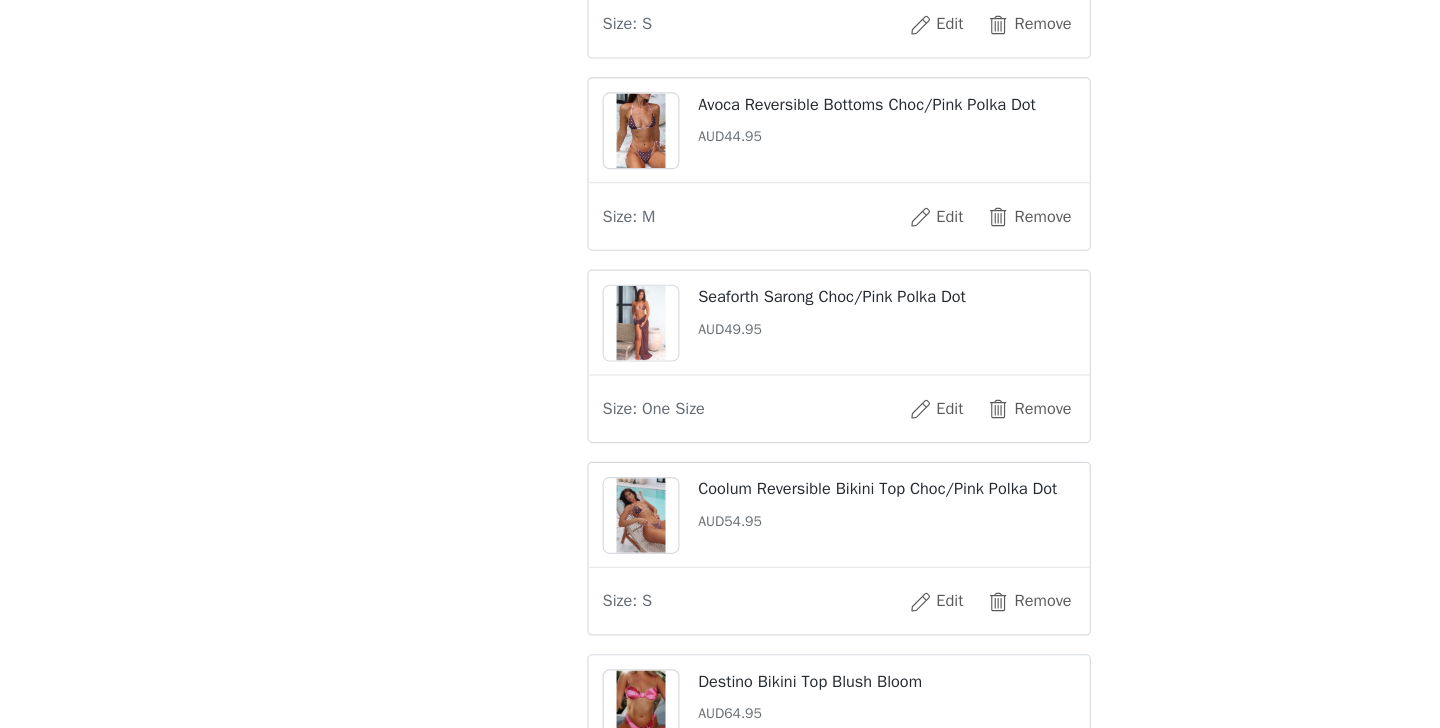 scroll, scrollTop: 1420, scrollLeft: 0, axis: vertical 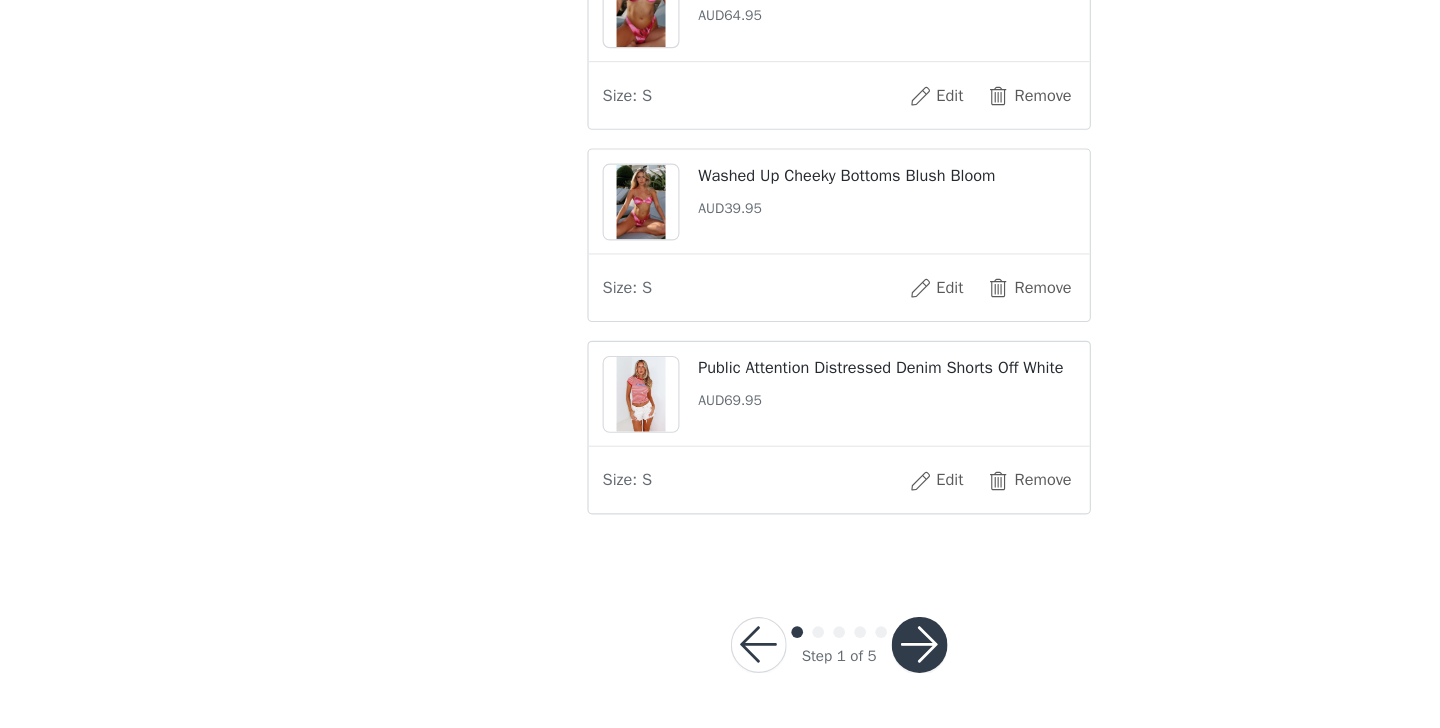 click at bounding box center (789, 656) 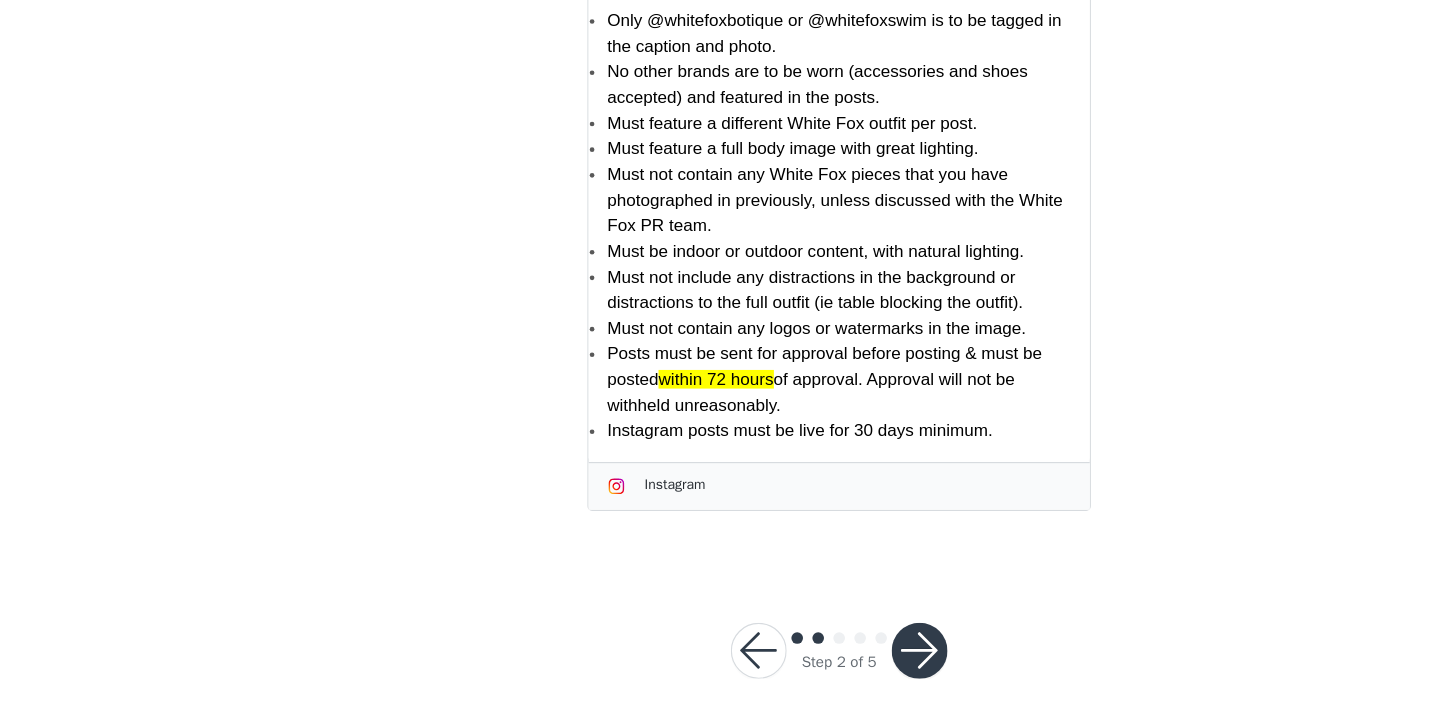 scroll, scrollTop: 496, scrollLeft: 0, axis: vertical 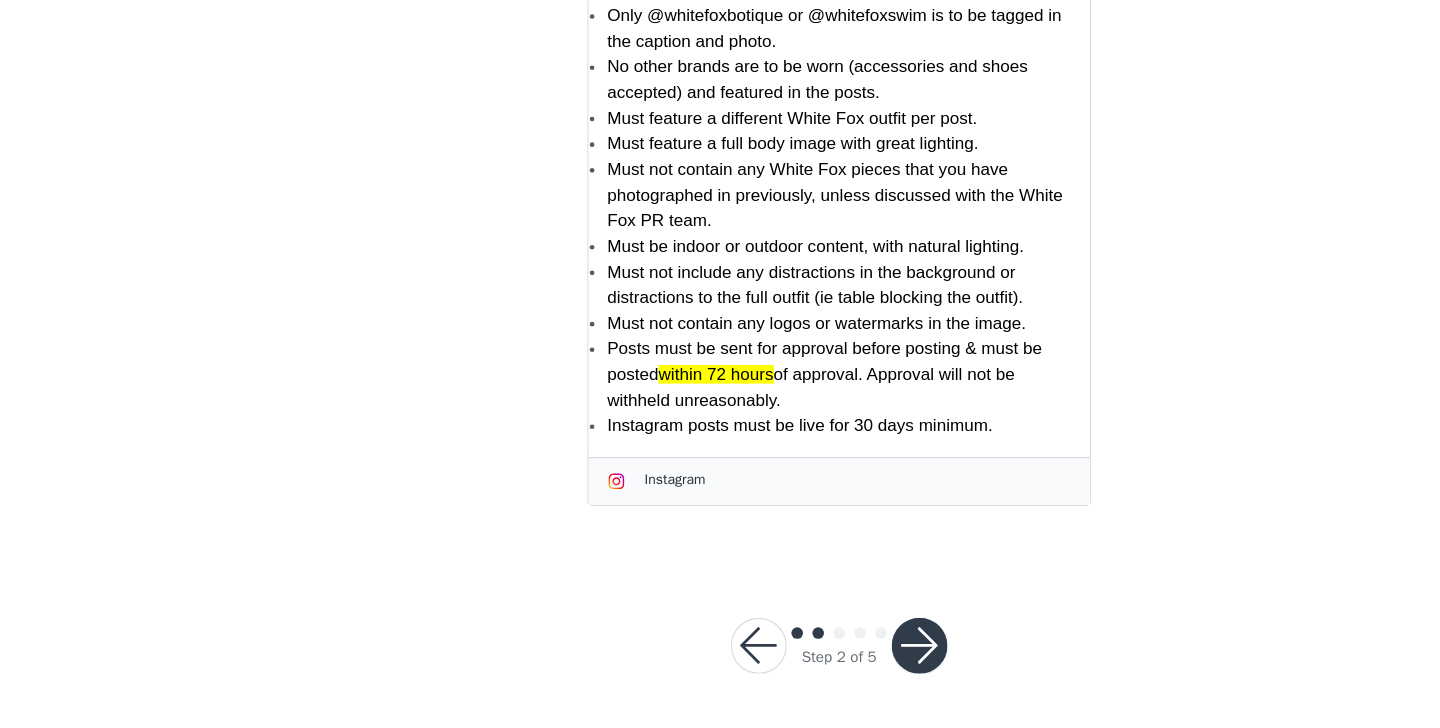 click at bounding box center (789, 657) 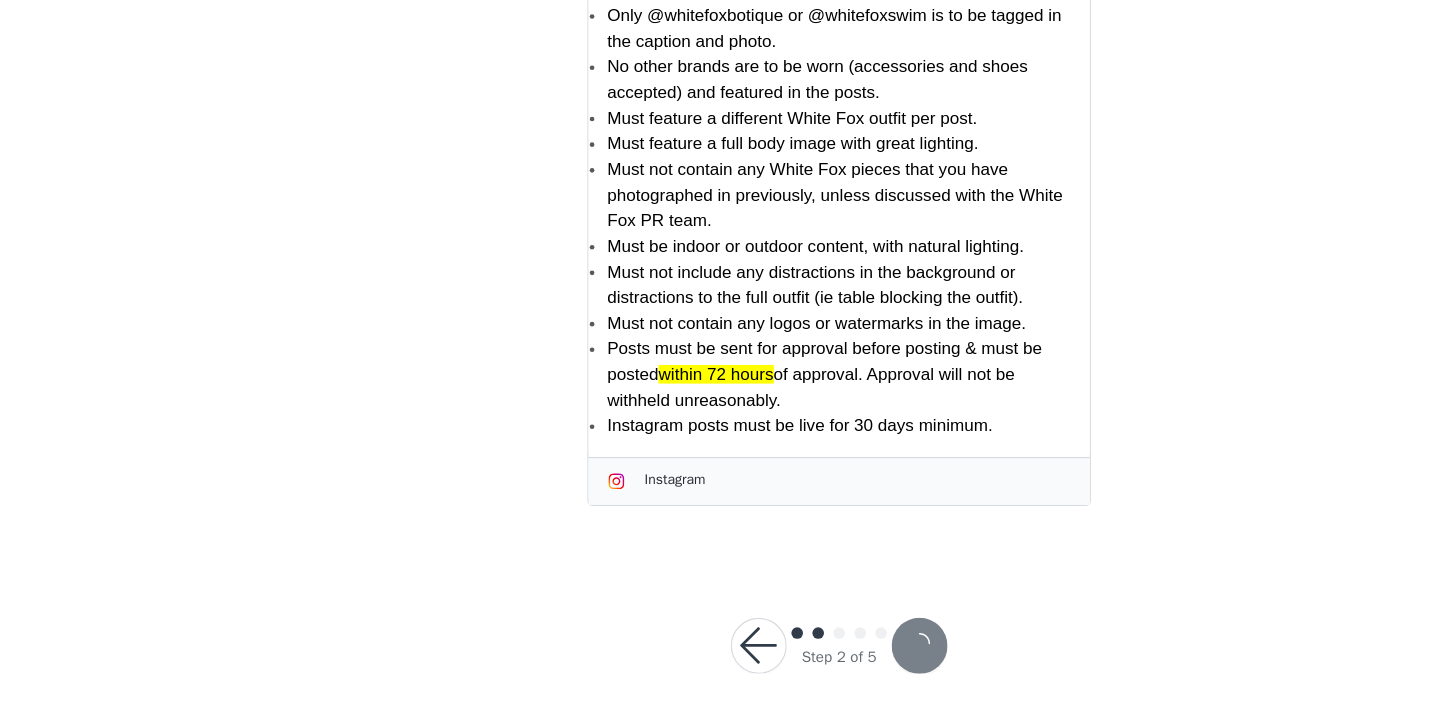 scroll, scrollTop: 422, scrollLeft: 0, axis: vertical 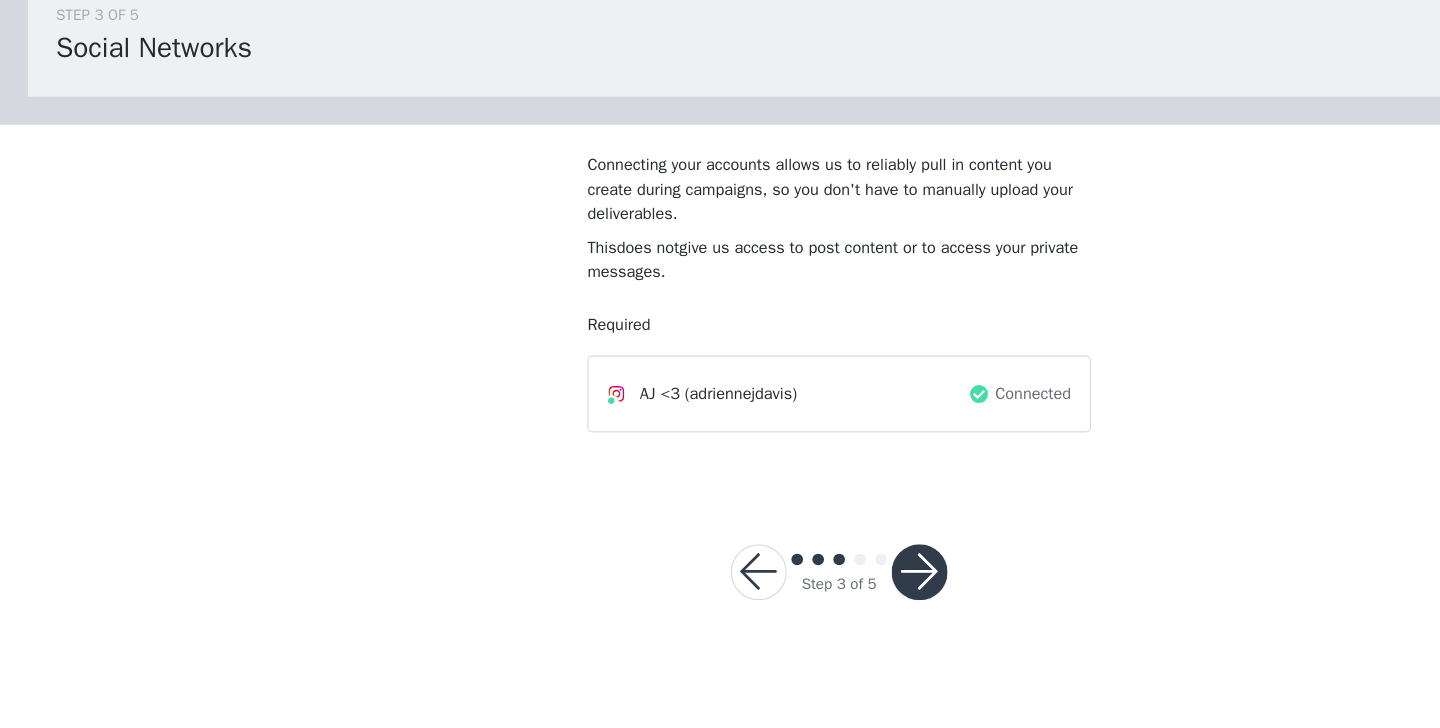click at bounding box center [789, 594] 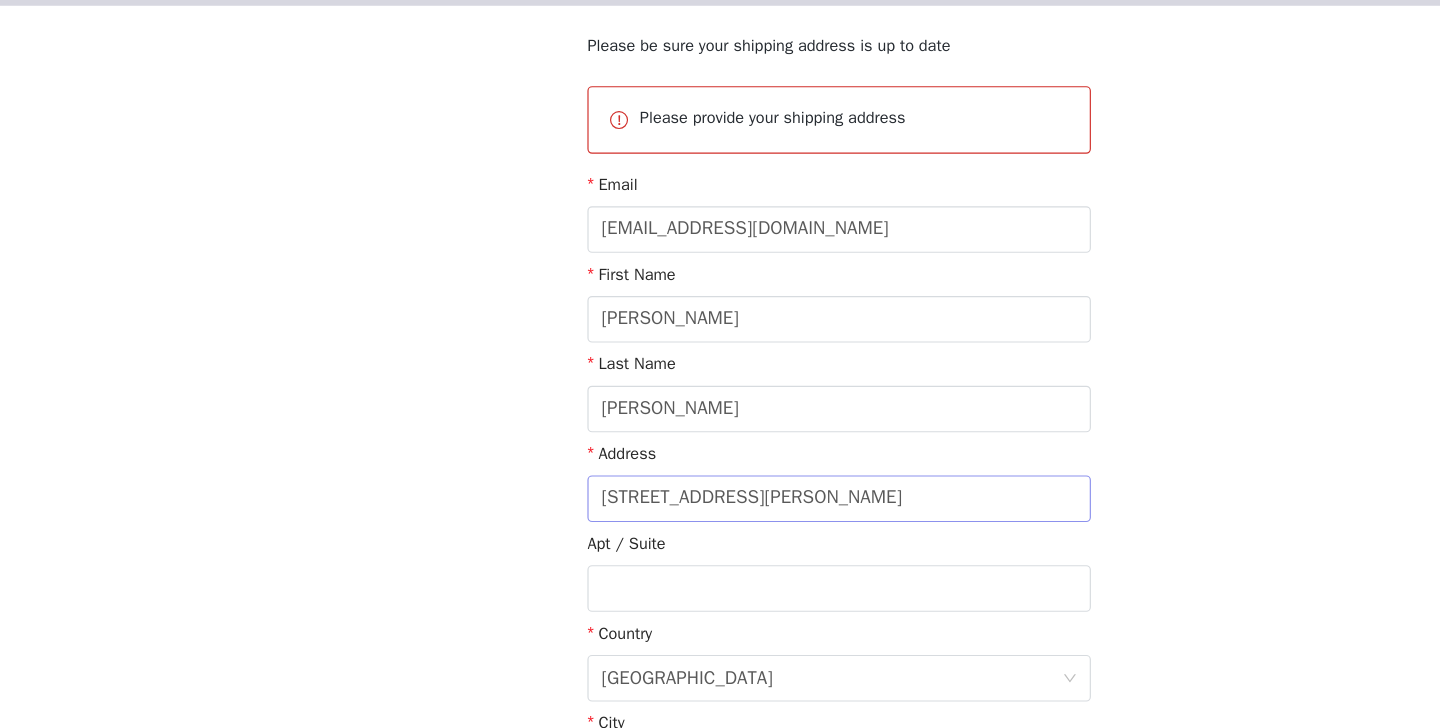 scroll, scrollTop: 108, scrollLeft: 0, axis: vertical 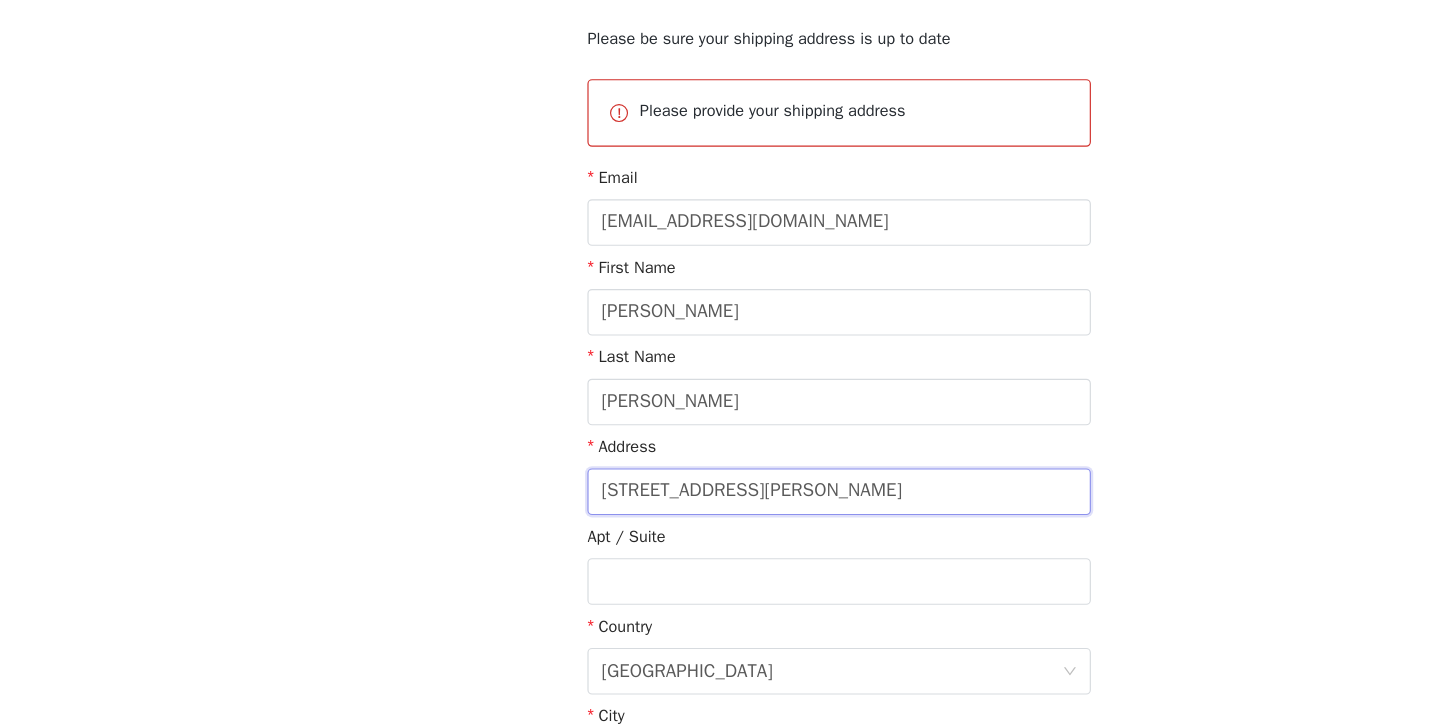 click on "[STREET_ADDRESS][PERSON_NAME]" at bounding box center (720, 525) 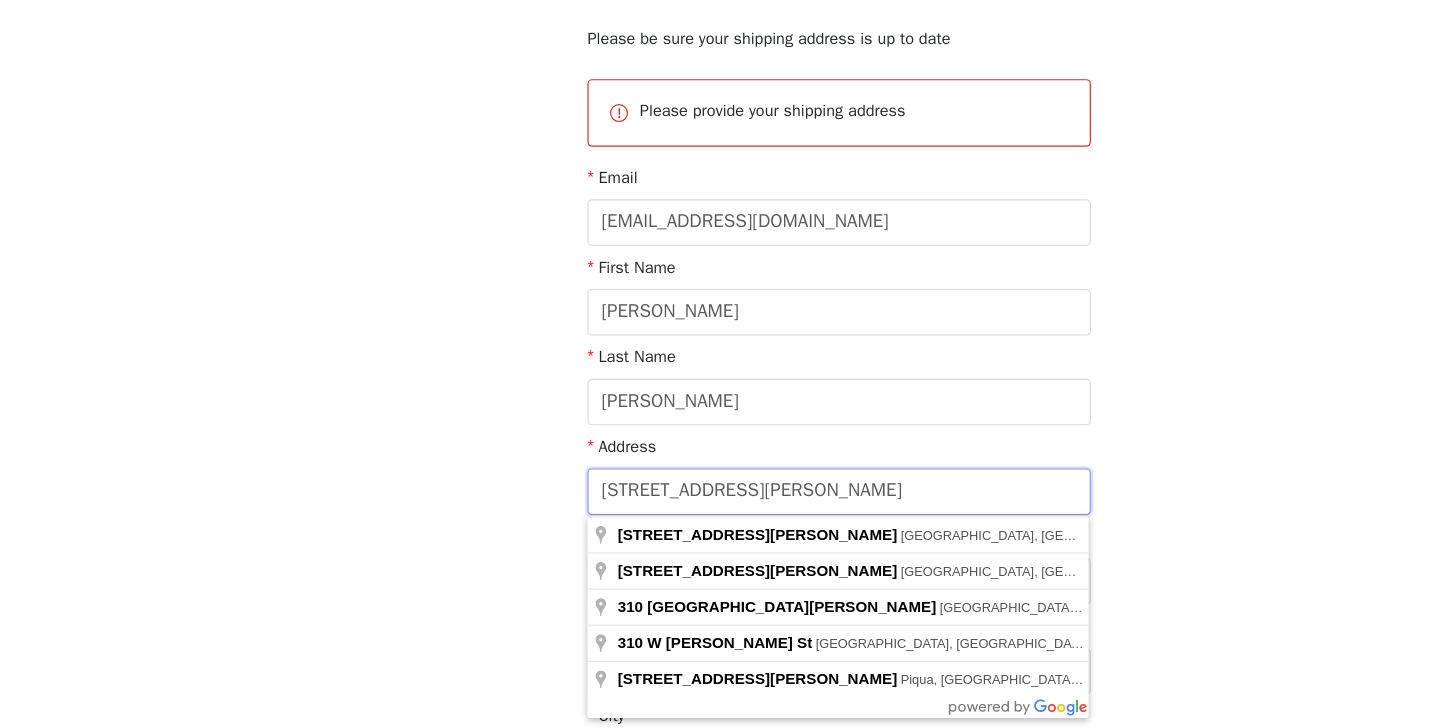 type on "5" 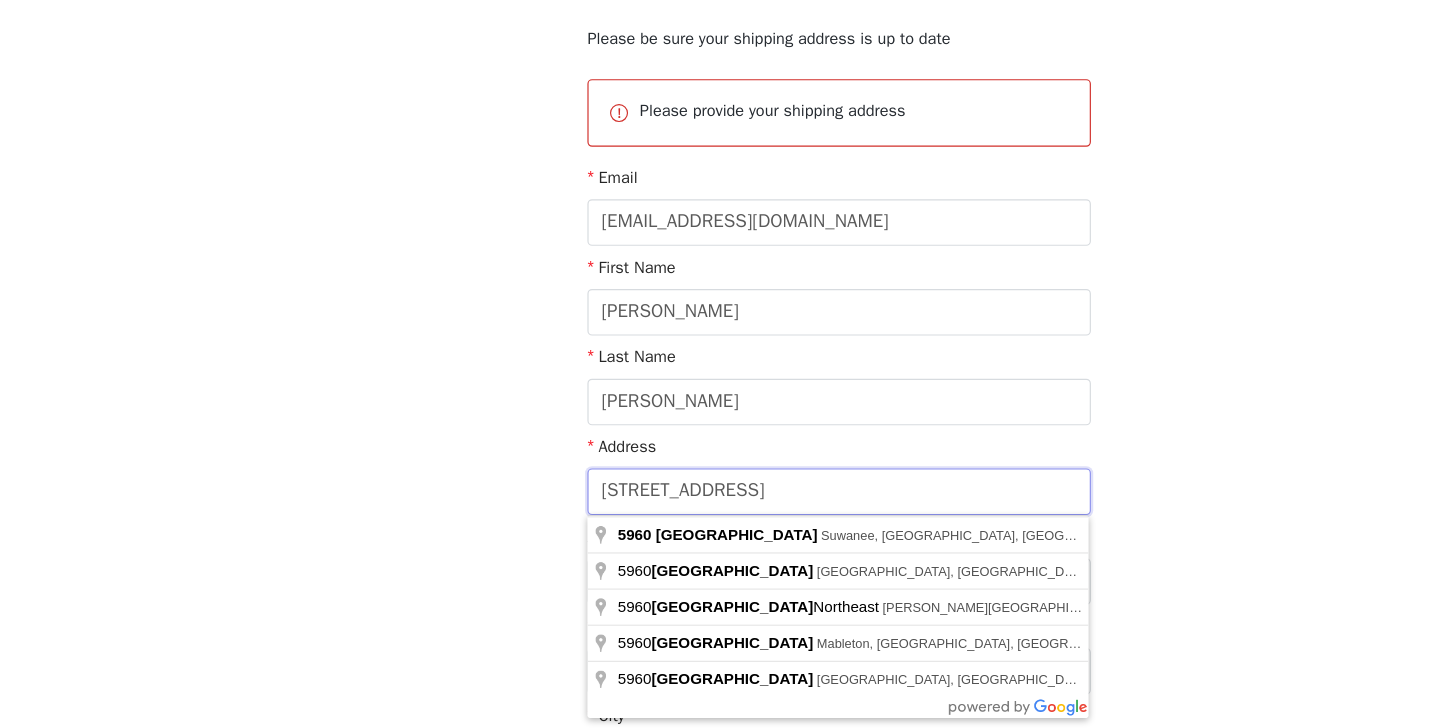 click on "[STREET_ADDRESS]" at bounding box center (720, 525) 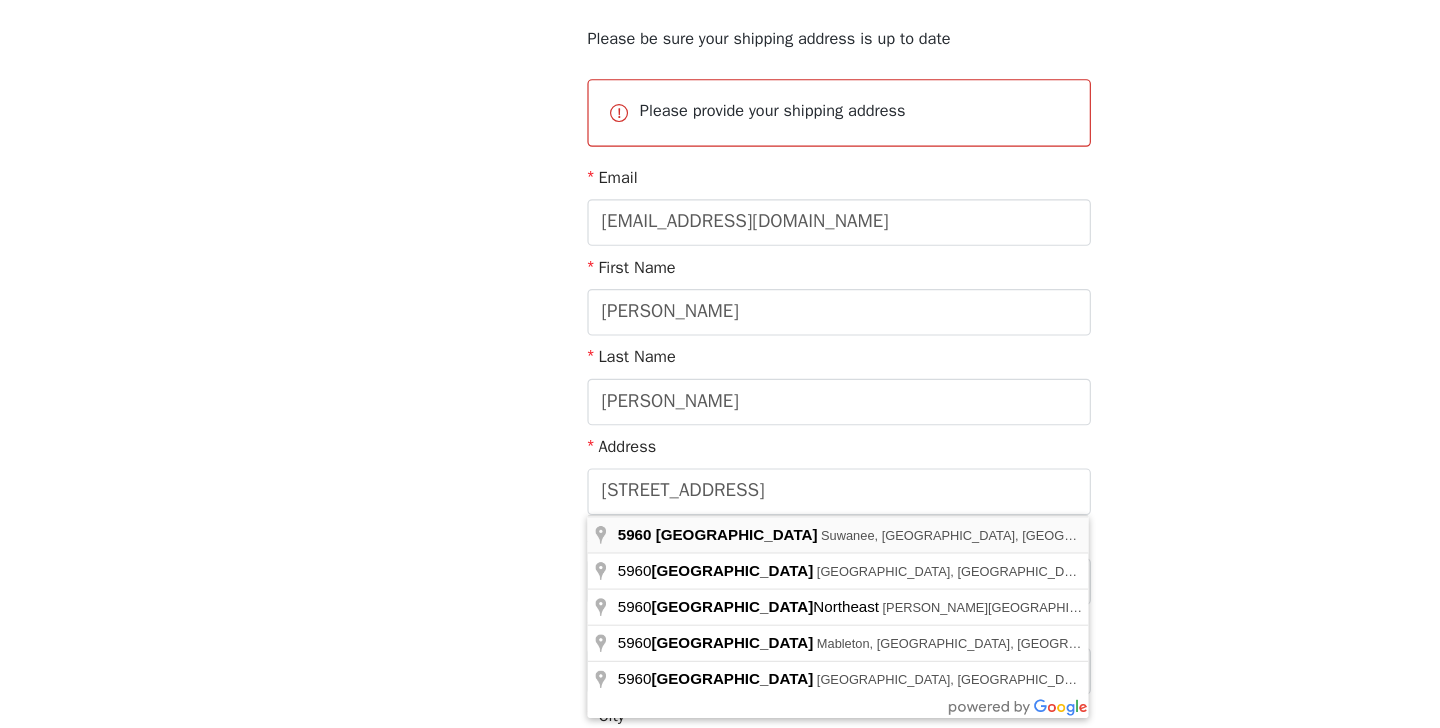 type on "[STREET_ADDRESS]" 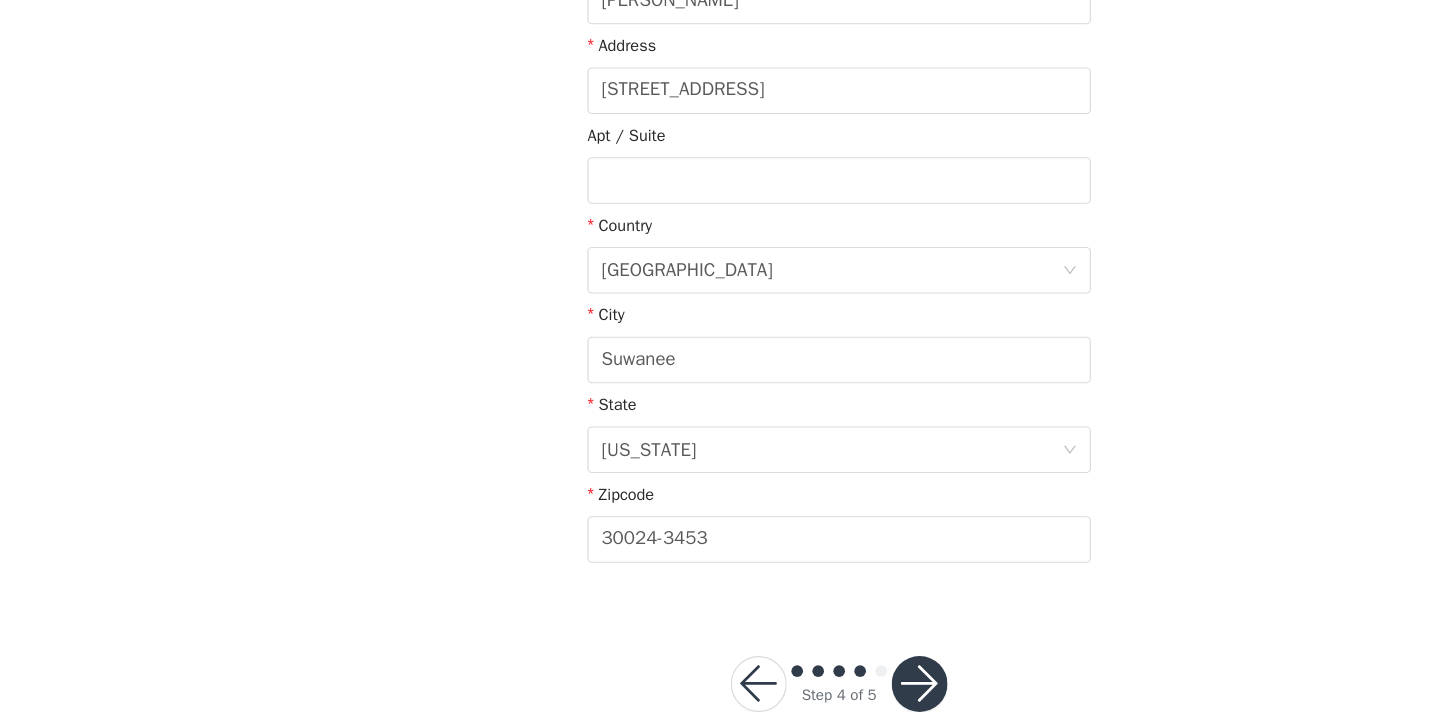 scroll, scrollTop: 474, scrollLeft: 0, axis: vertical 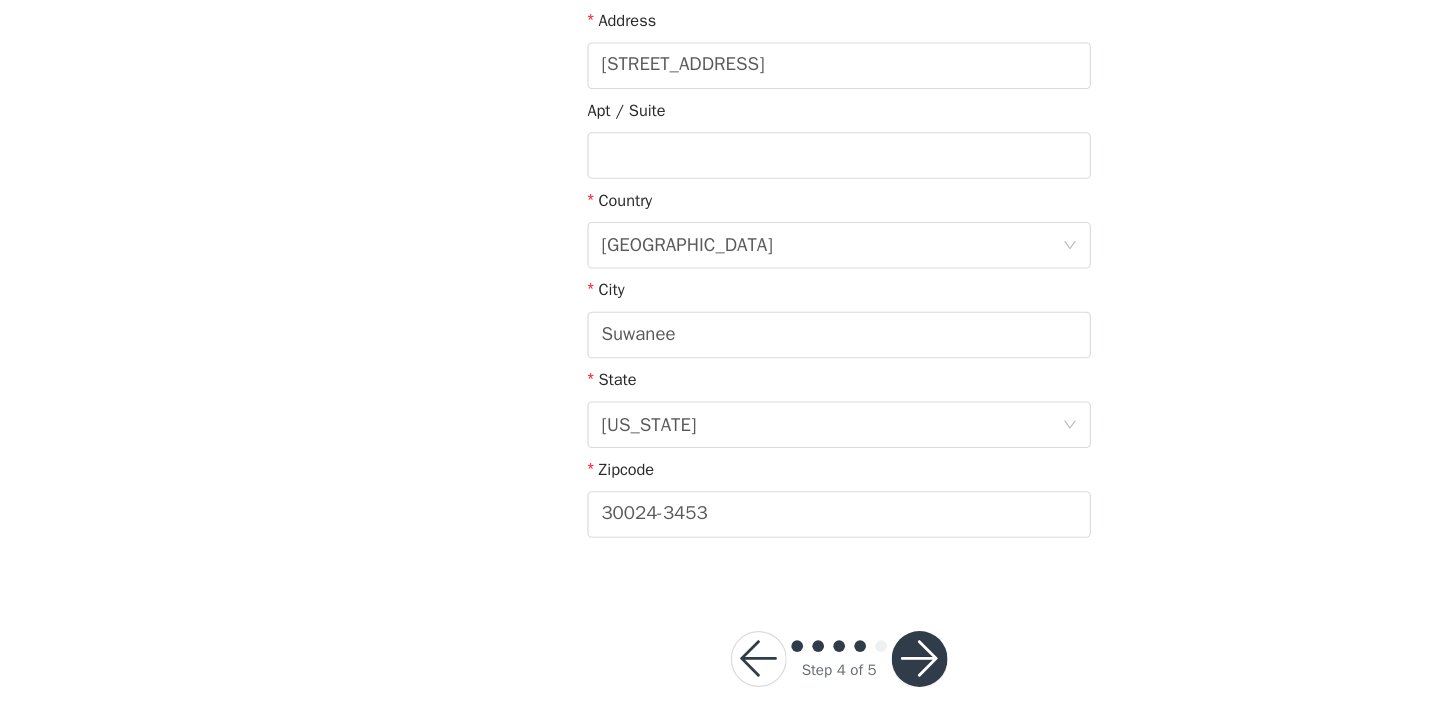 click at bounding box center (789, 668) 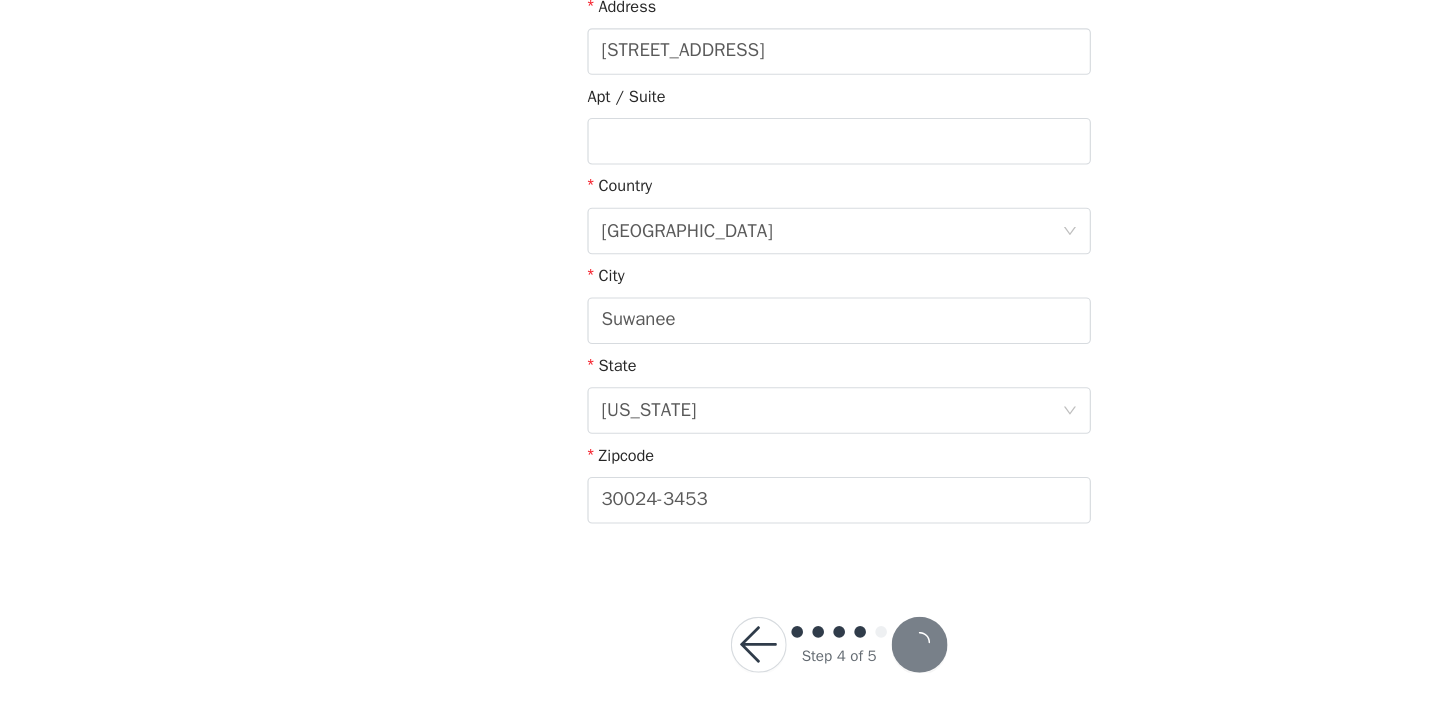 scroll, scrollTop: 400, scrollLeft: 0, axis: vertical 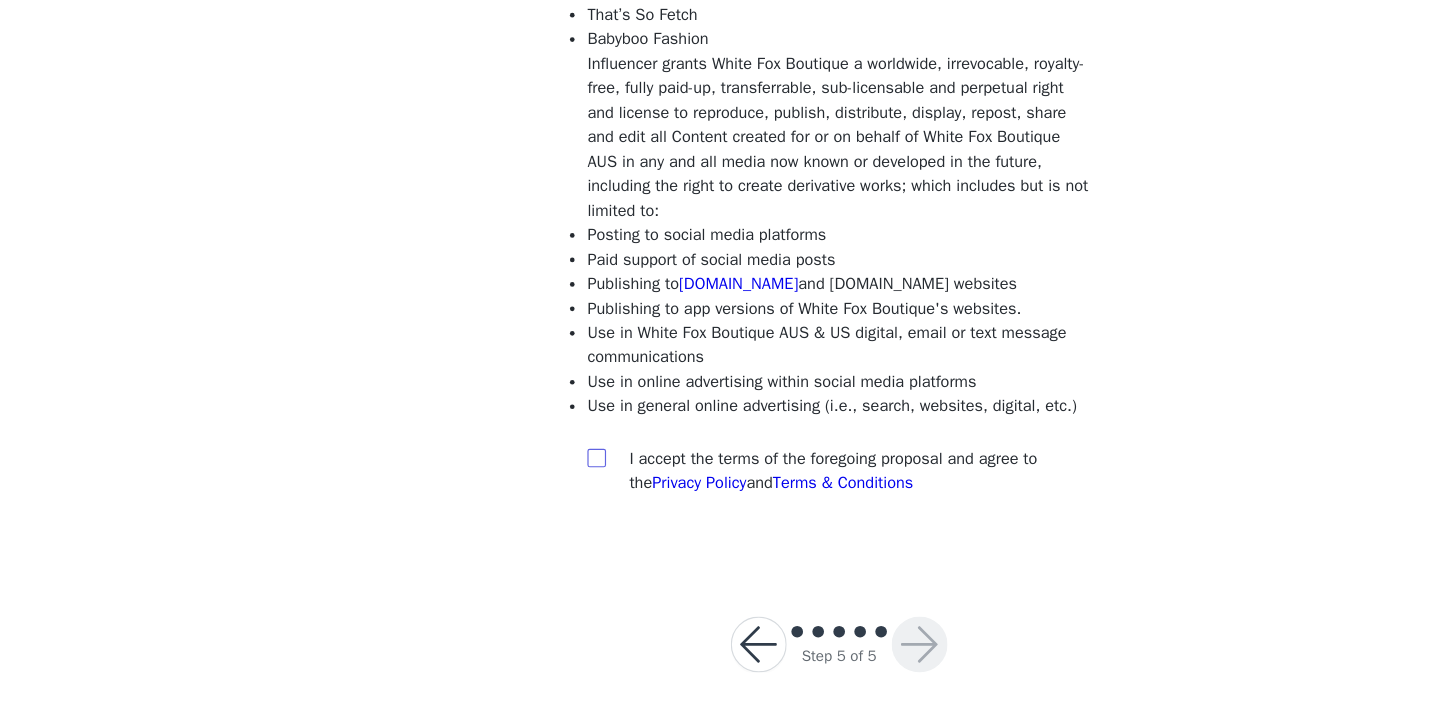 click at bounding box center (511, 495) 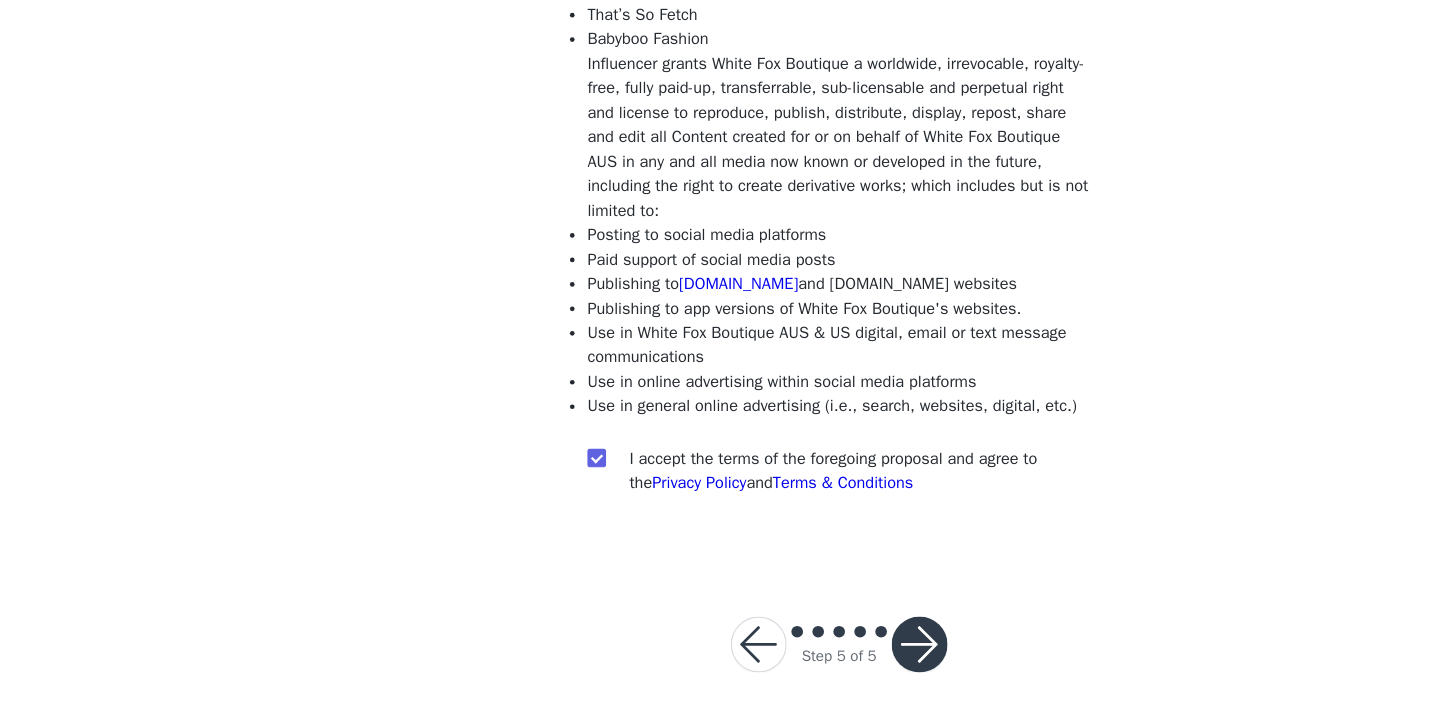 click at bounding box center [789, 656] 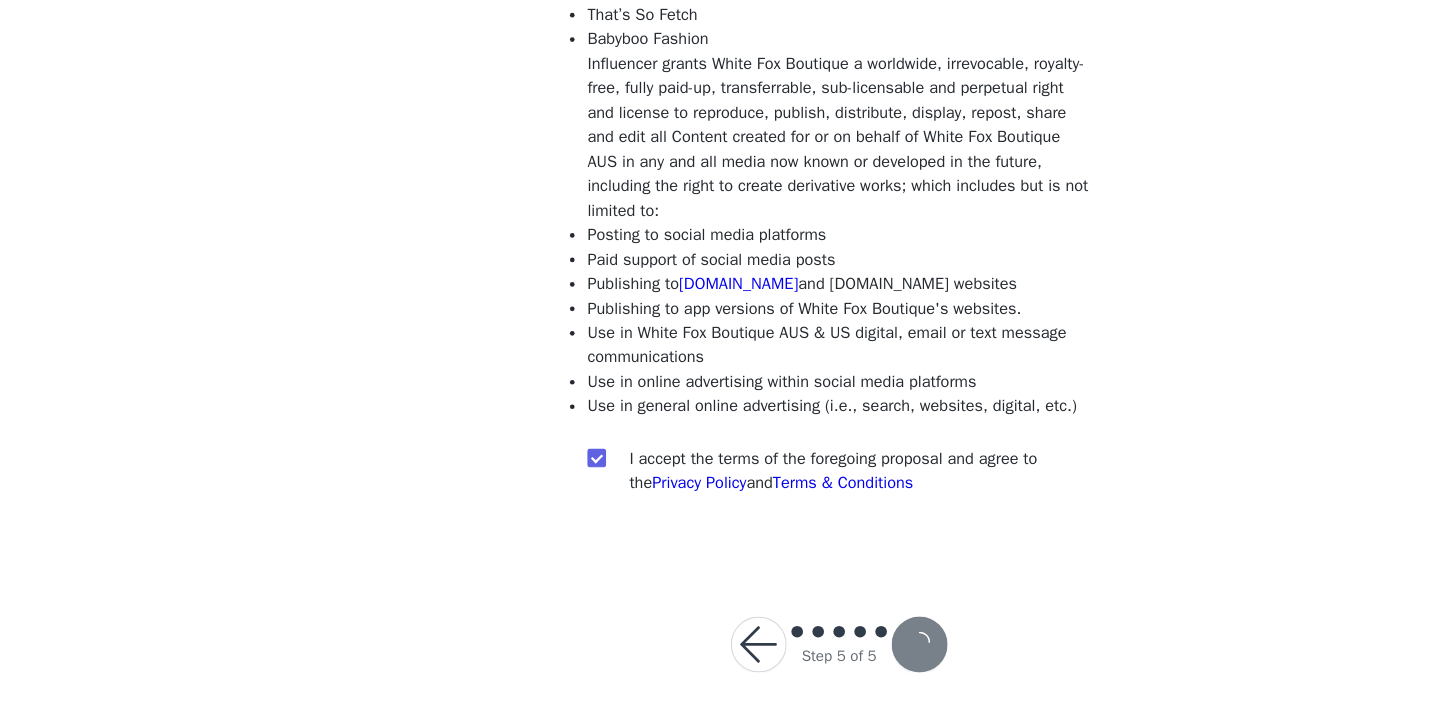scroll, scrollTop: 299, scrollLeft: 0, axis: vertical 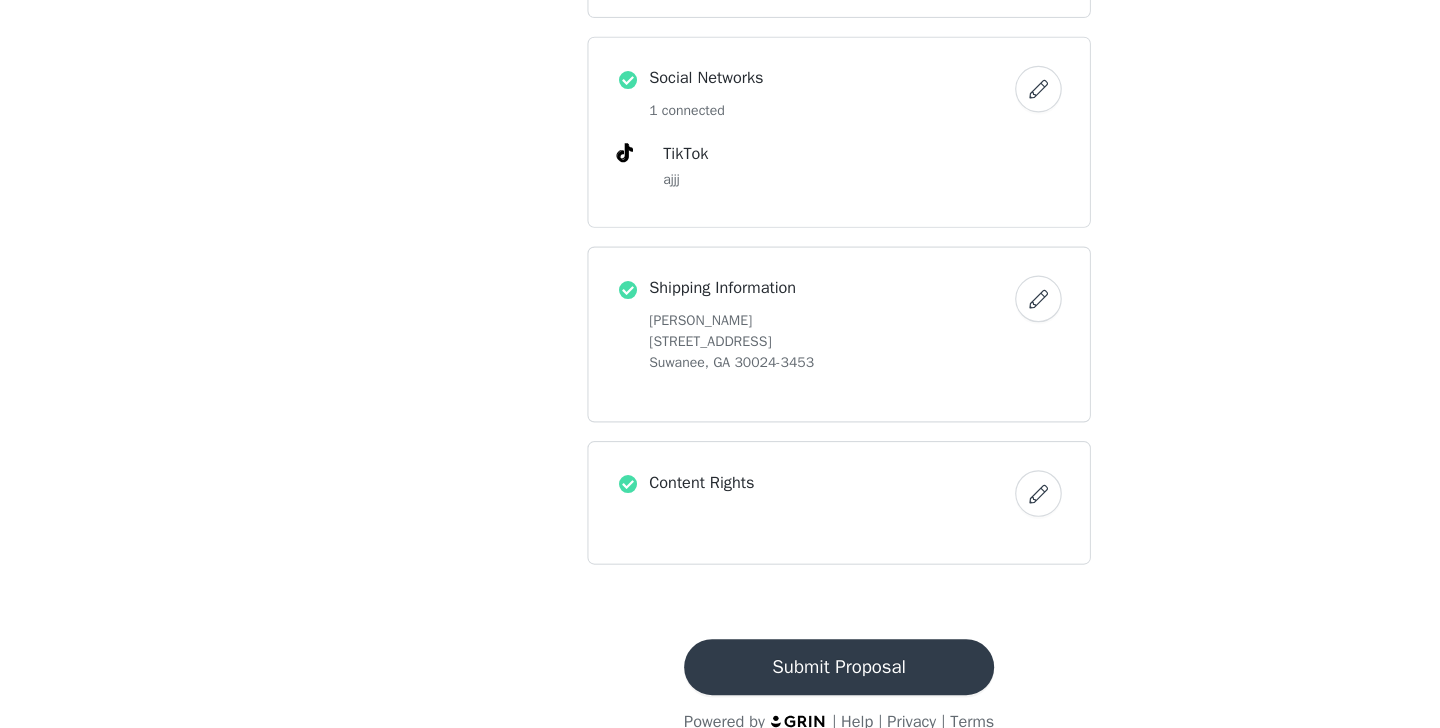 click on "Submit Proposal" at bounding box center (720, 675) 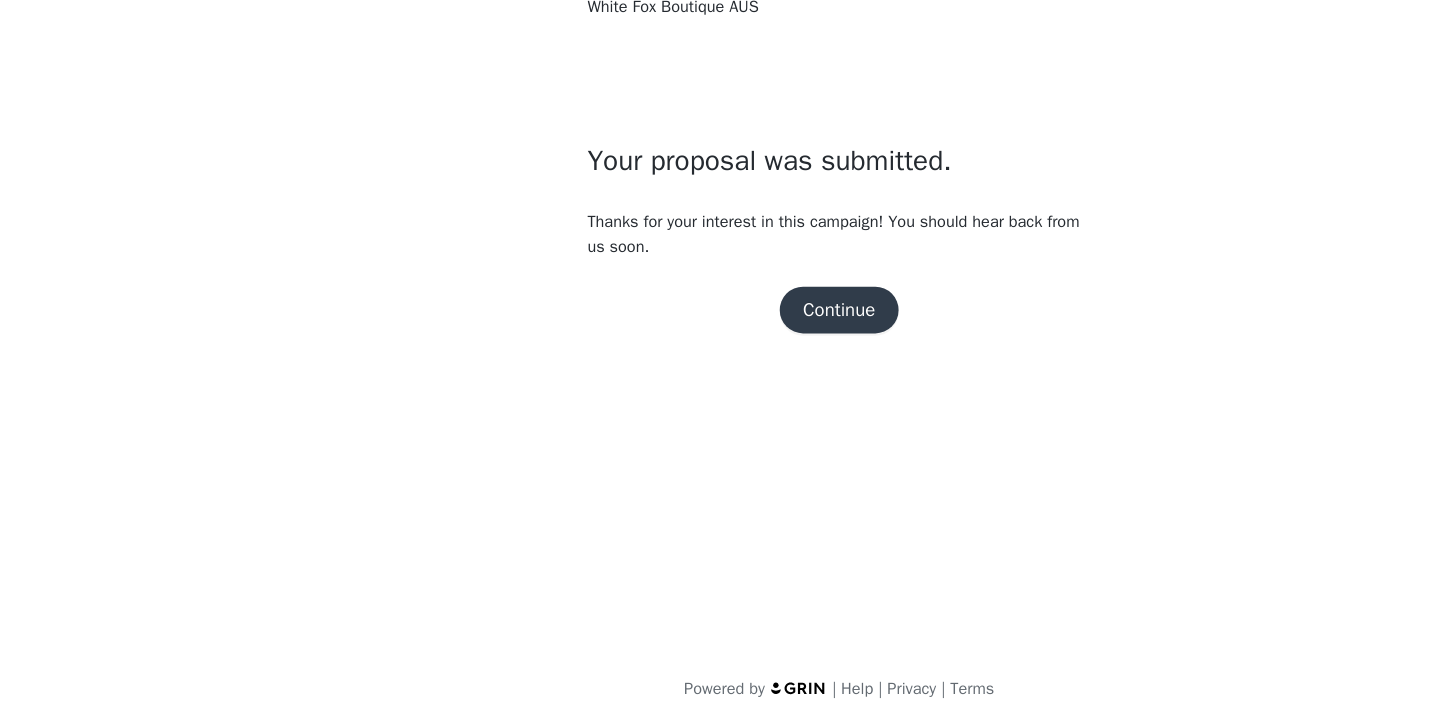 scroll, scrollTop: 0, scrollLeft: 0, axis: both 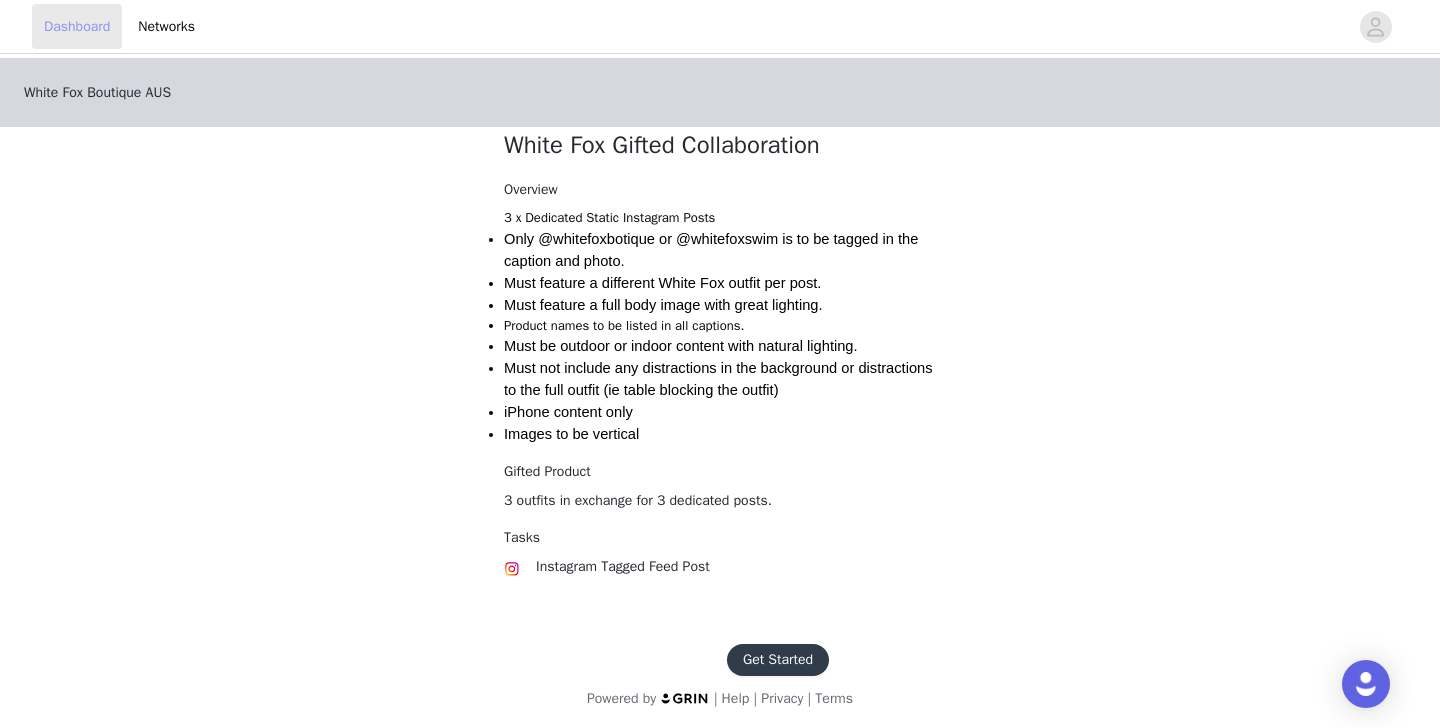 click on "Dashboard" at bounding box center [77, 26] 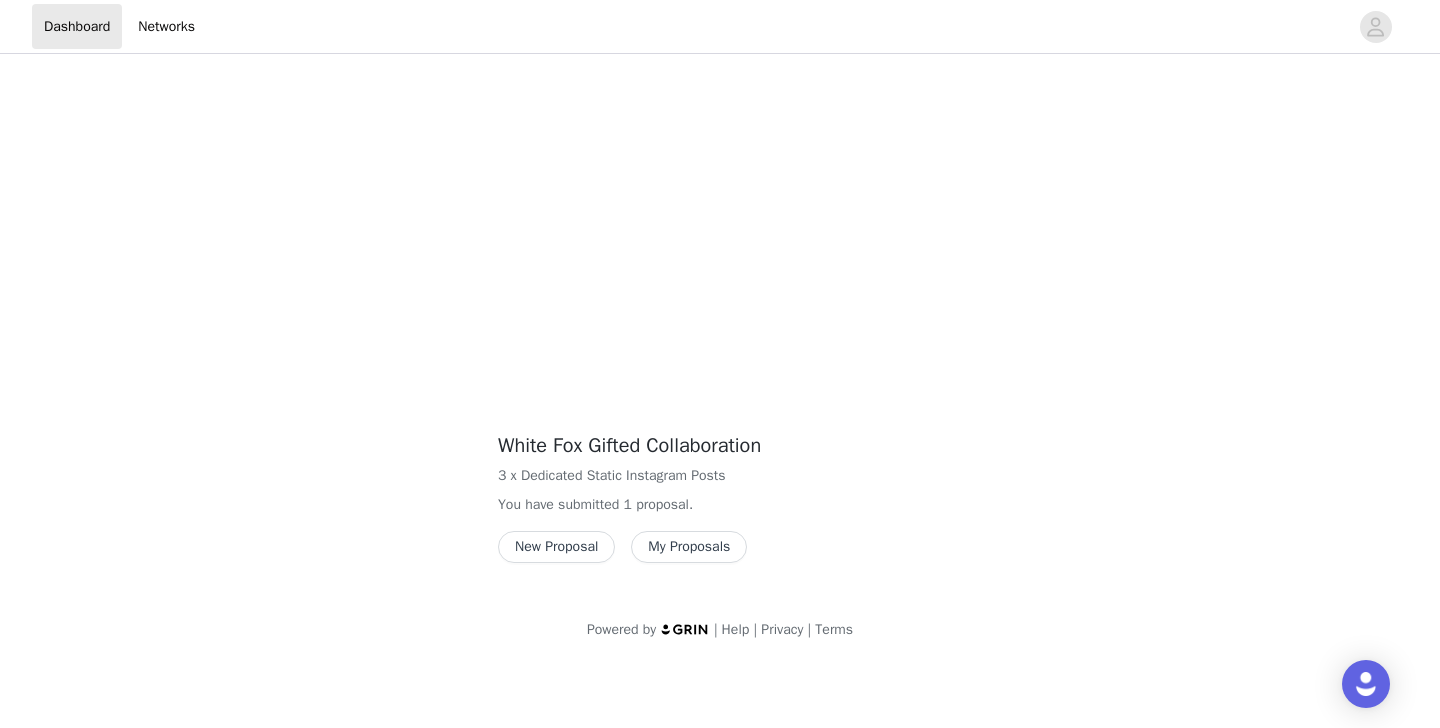 click on "My Proposals" at bounding box center (689, 547) 